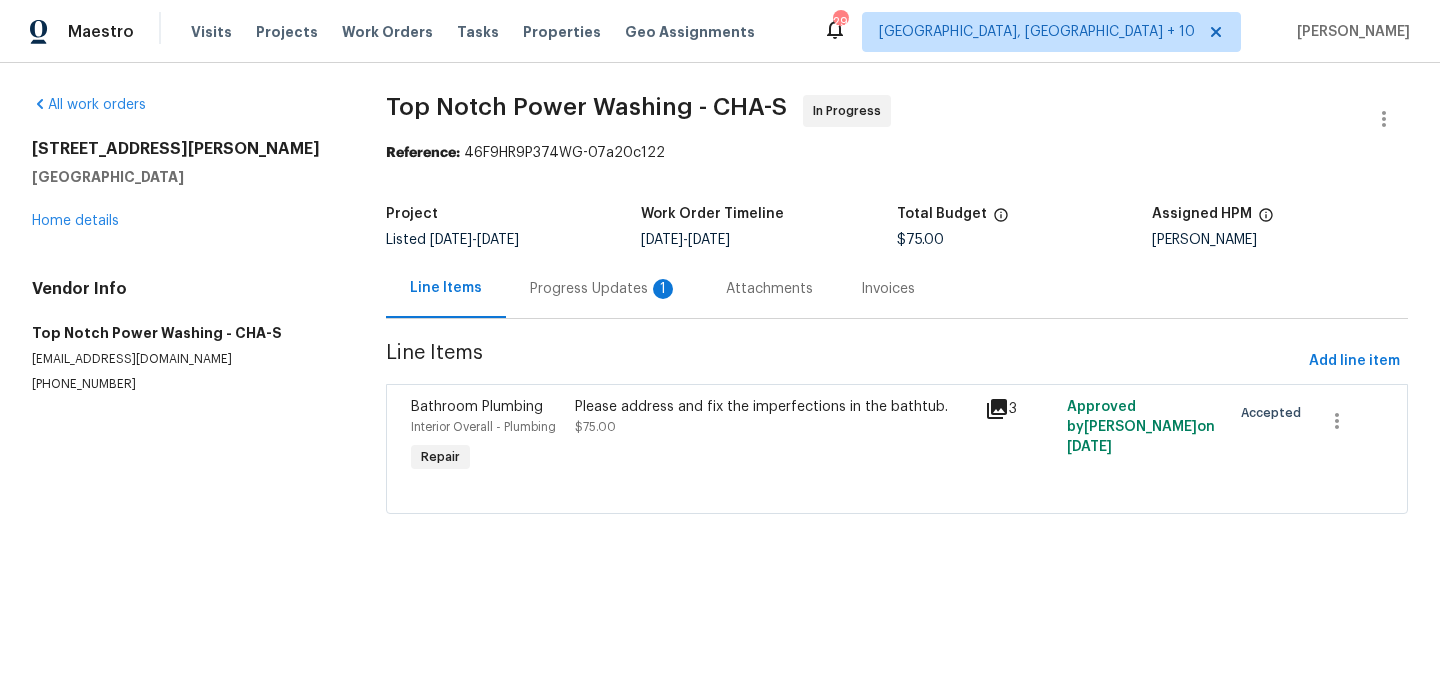 scroll, scrollTop: 0, scrollLeft: 0, axis: both 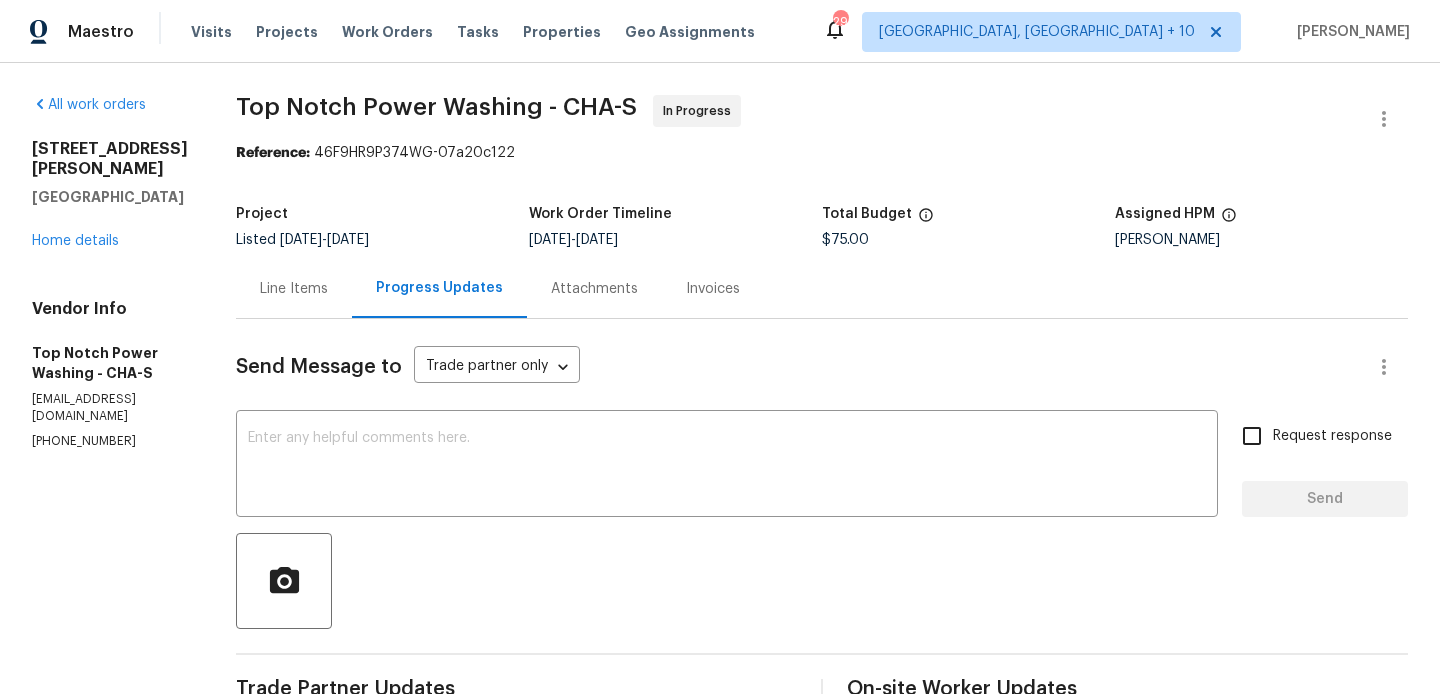 click on "Line Items" at bounding box center [294, 288] 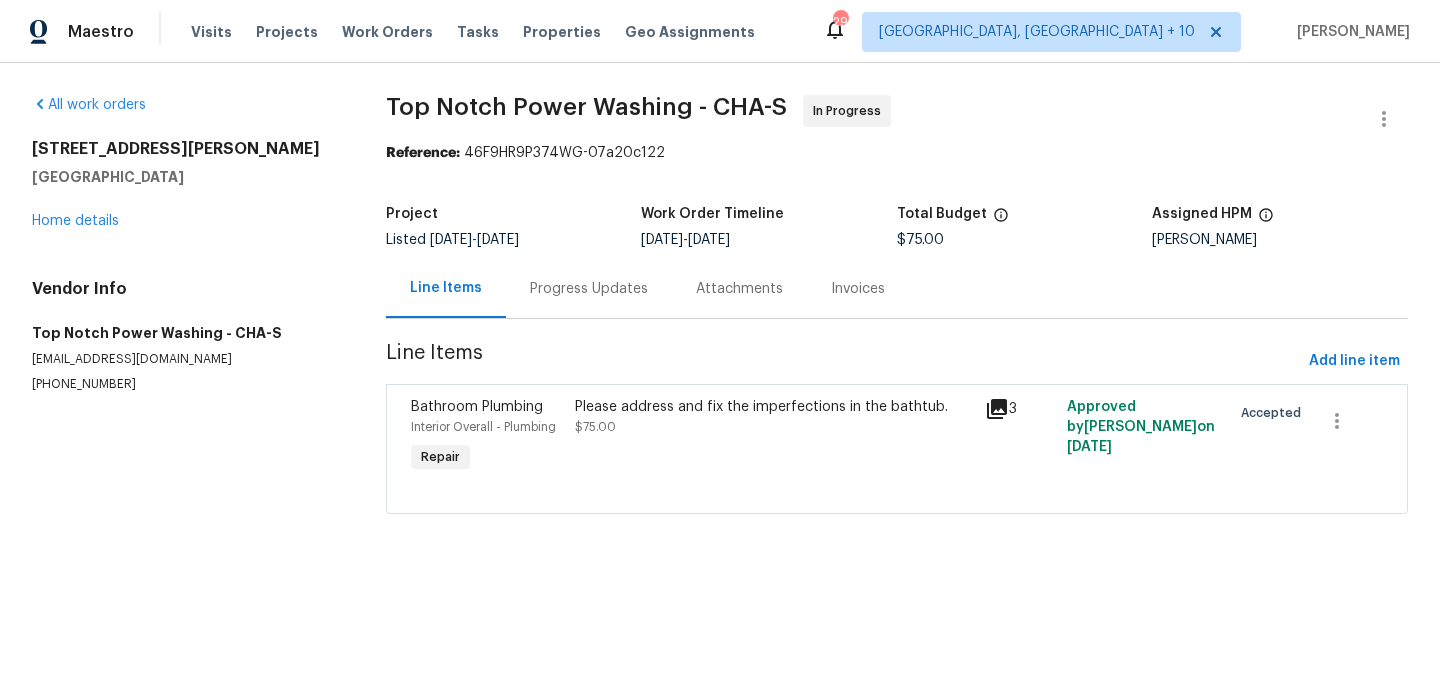 click on "Please address and fix the imperfections in the bathtub. $75.00" at bounding box center [774, 437] 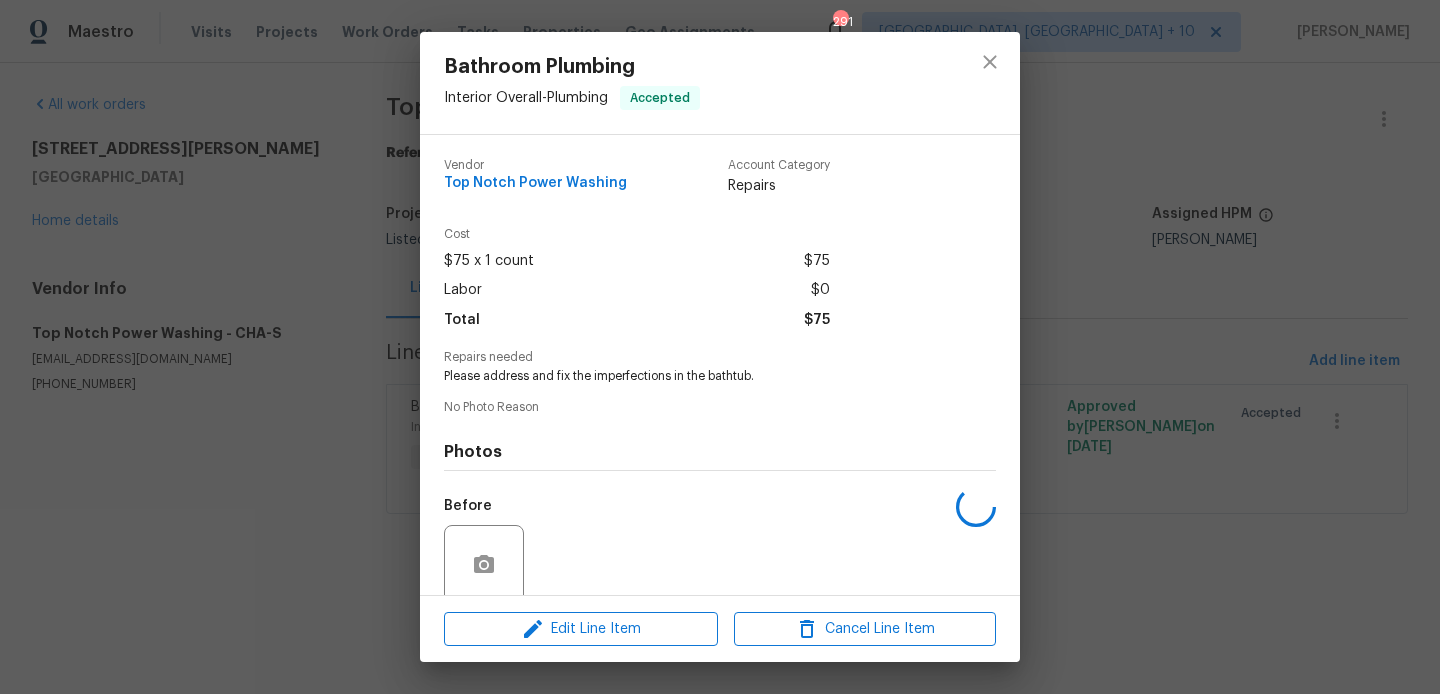 scroll, scrollTop: 159, scrollLeft: 0, axis: vertical 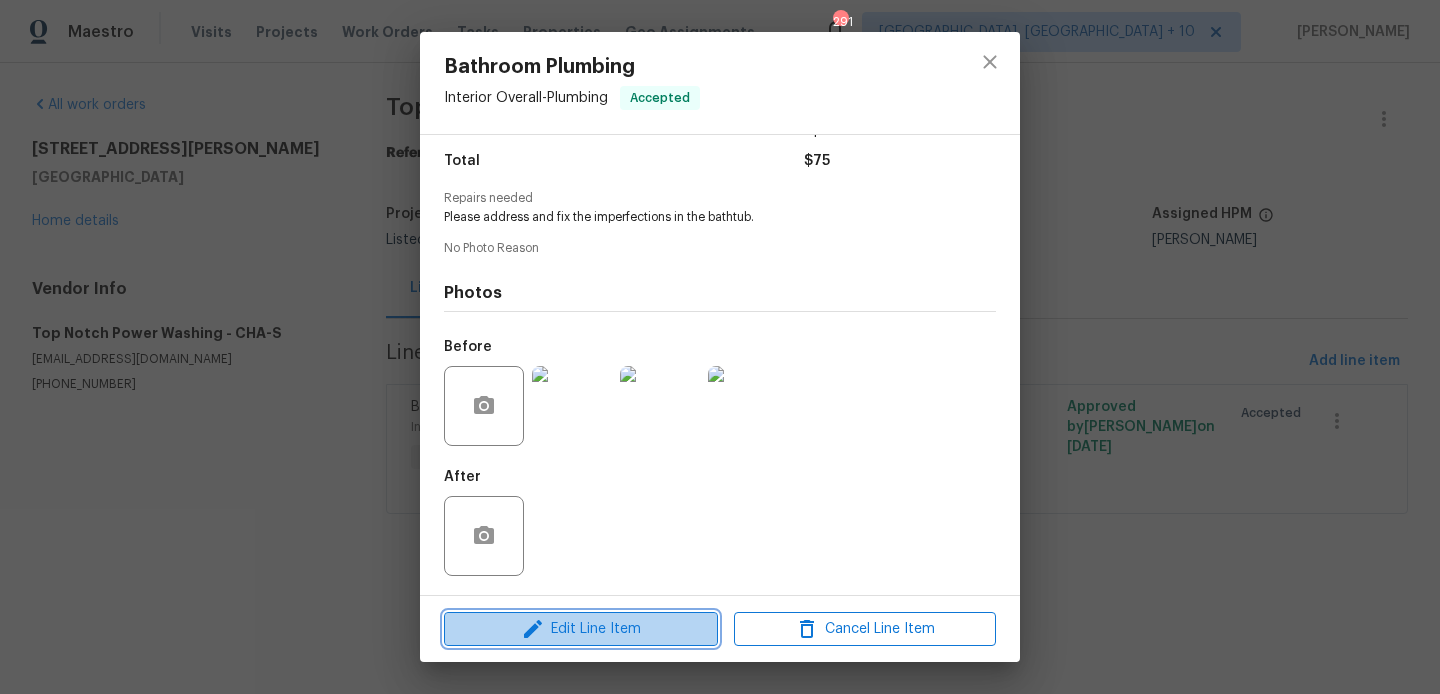click on "Edit Line Item" at bounding box center (581, 629) 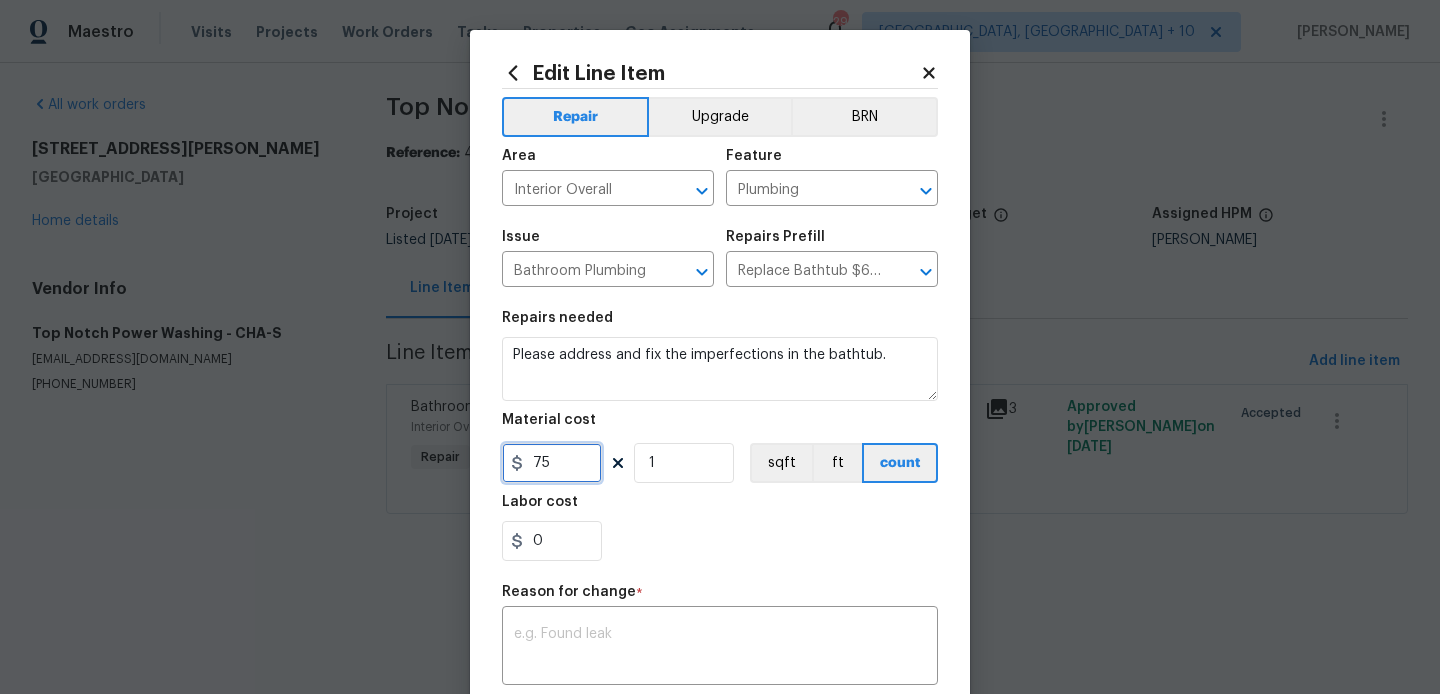 click on "75" at bounding box center (552, 463) 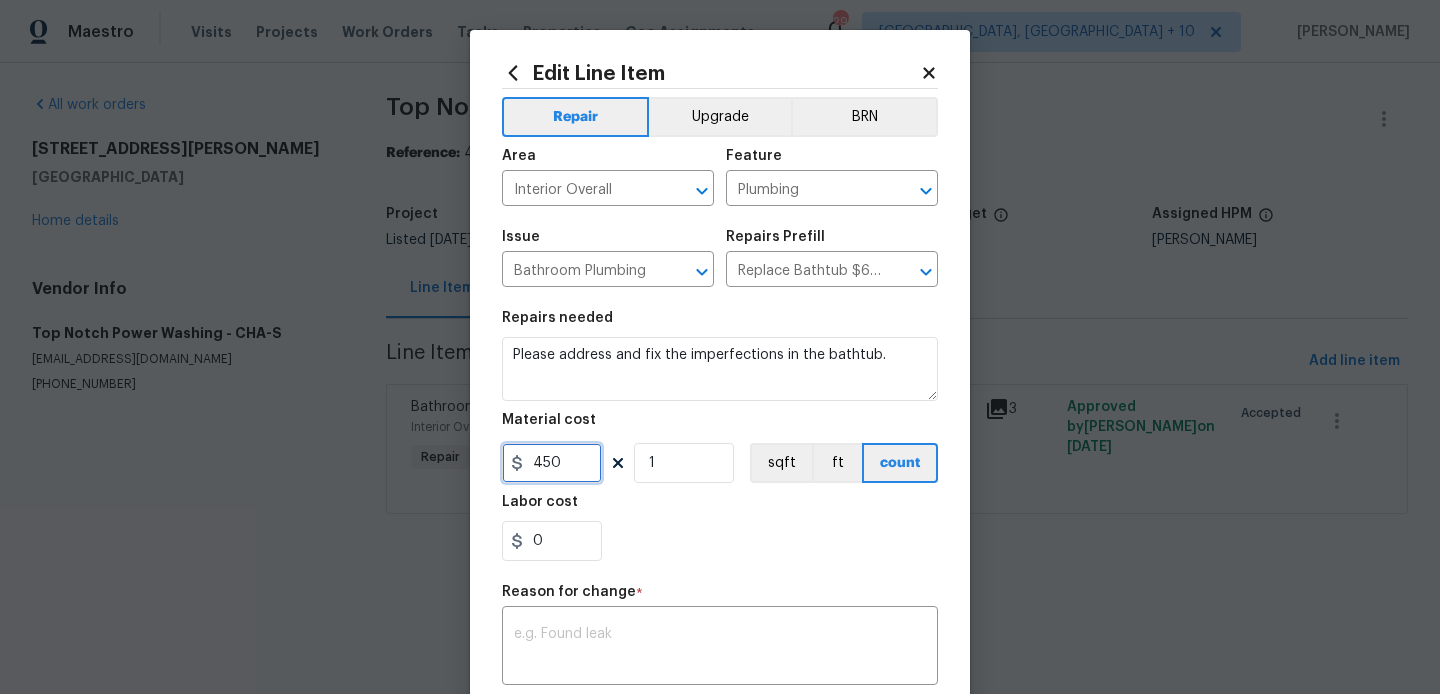 type on "450" 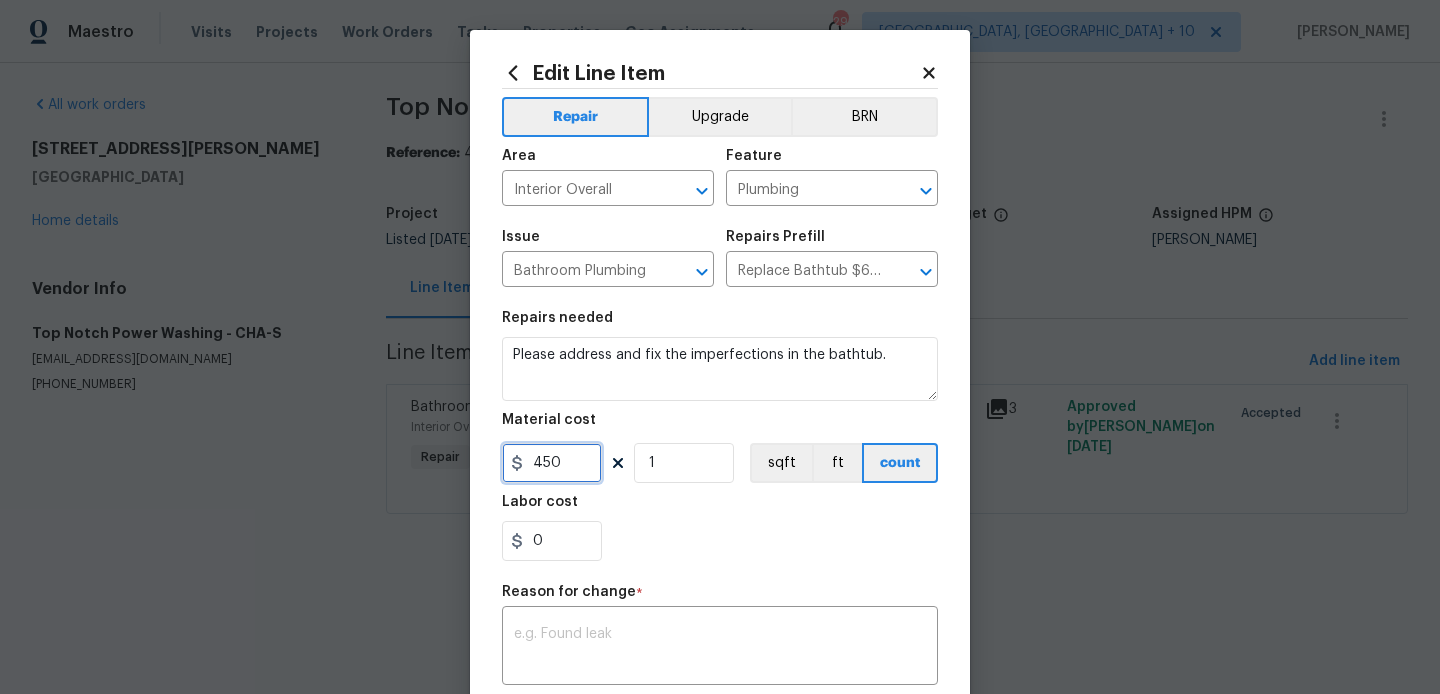 scroll, scrollTop: 292, scrollLeft: 0, axis: vertical 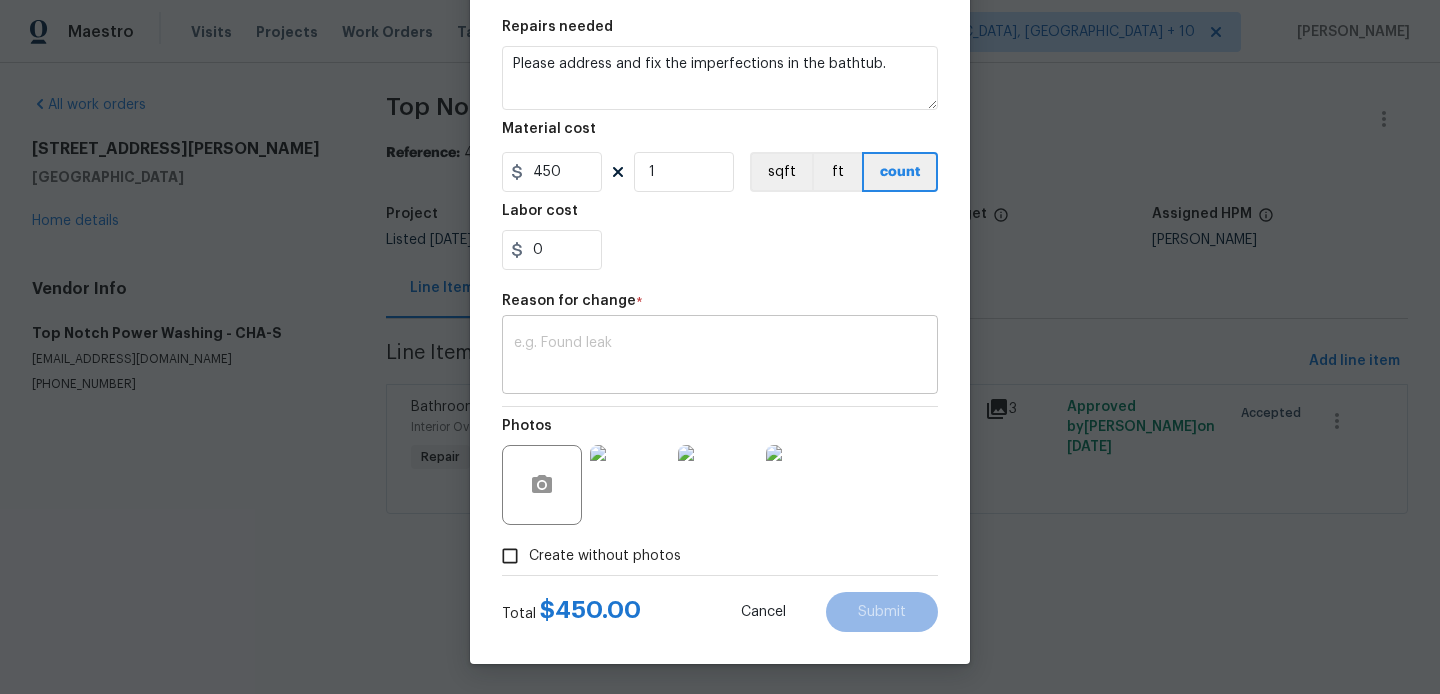 click at bounding box center [720, 357] 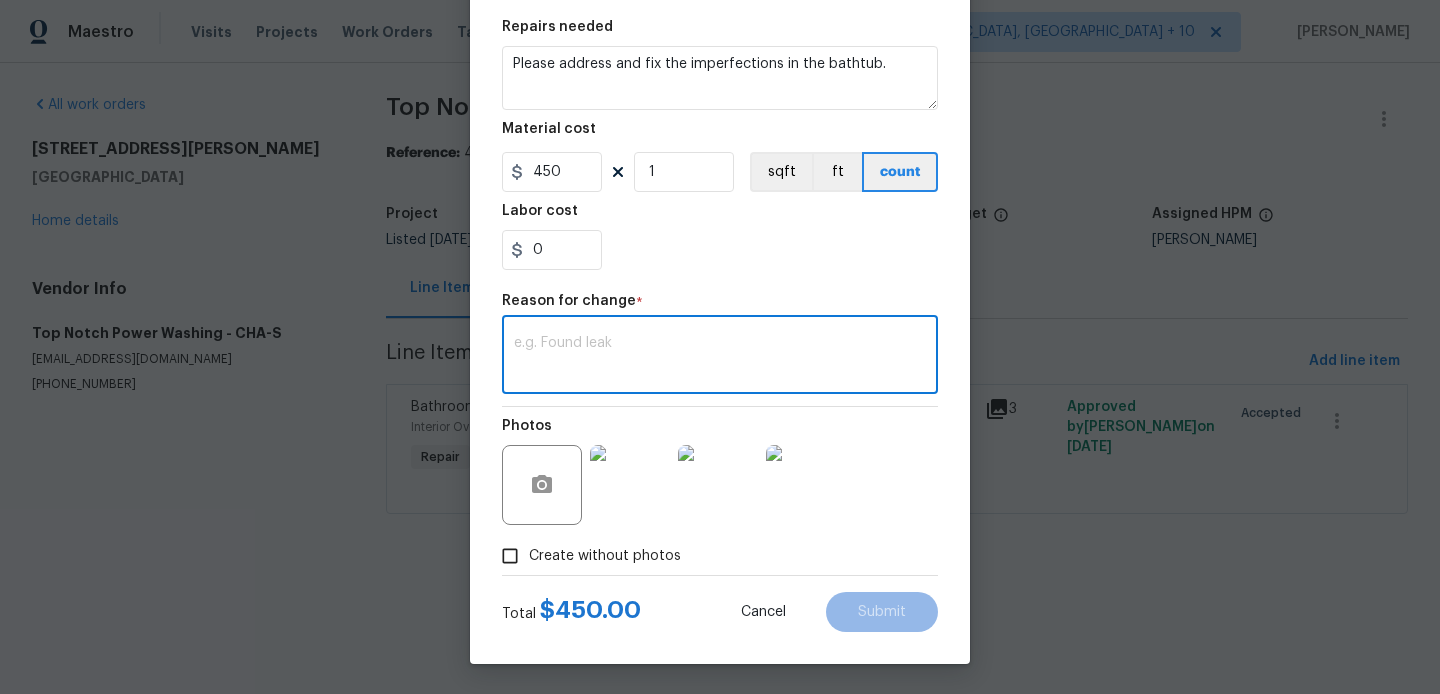 paste on "(BA) Updated cost per BR team approval." 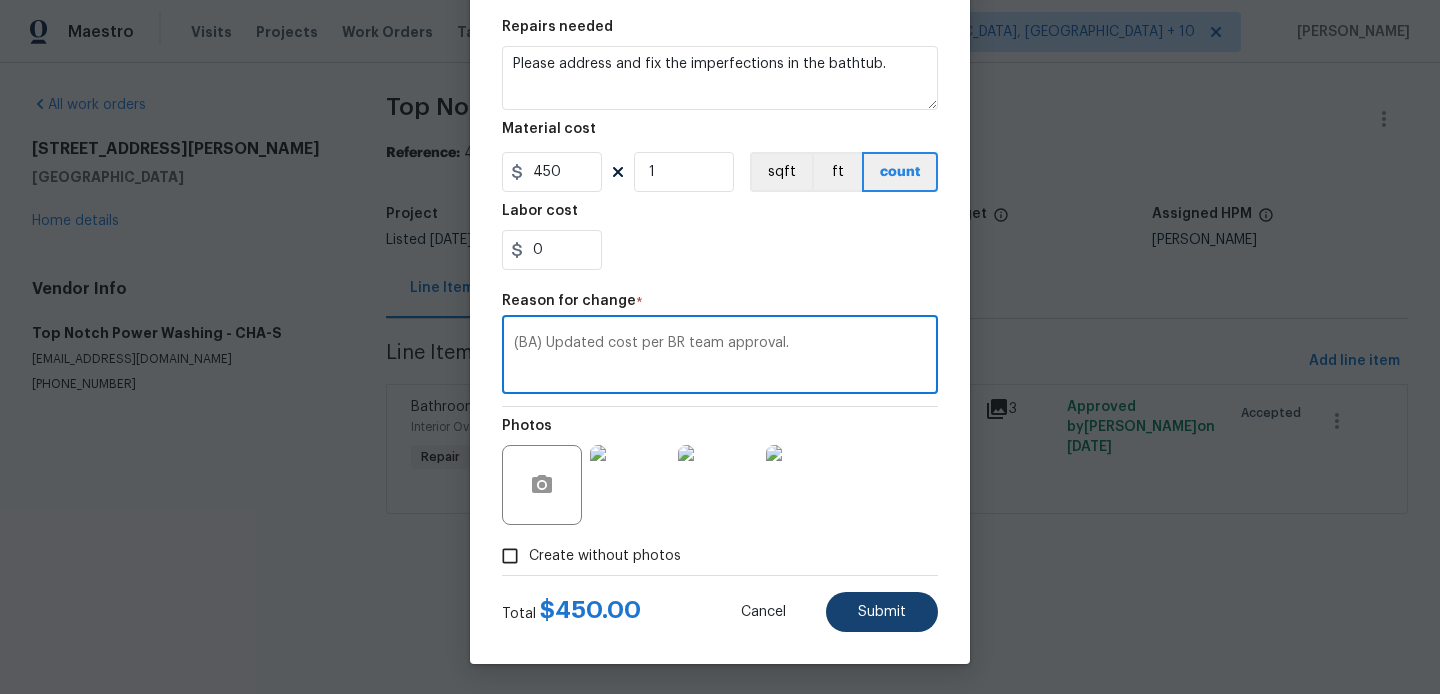 type on "(BA) Updated cost per BR team approval." 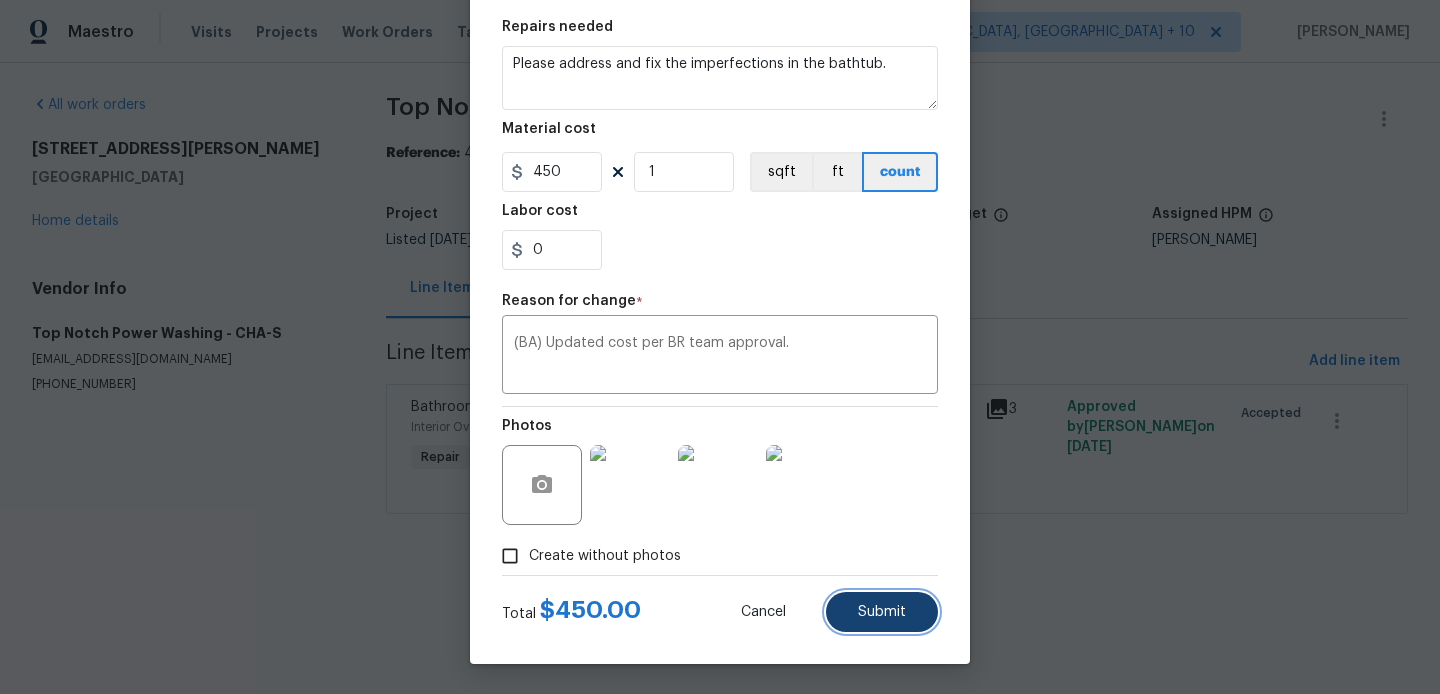 click on "Submit" at bounding box center [882, 612] 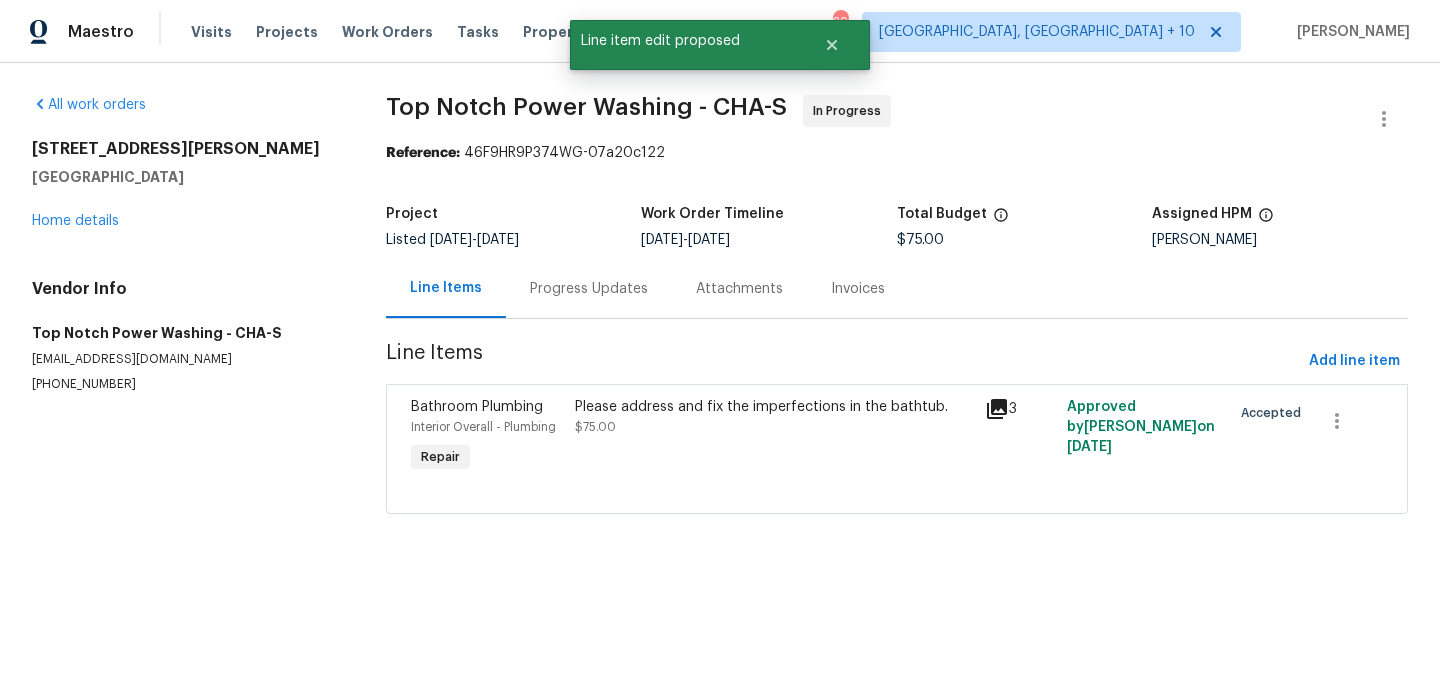 scroll, scrollTop: 0, scrollLeft: 0, axis: both 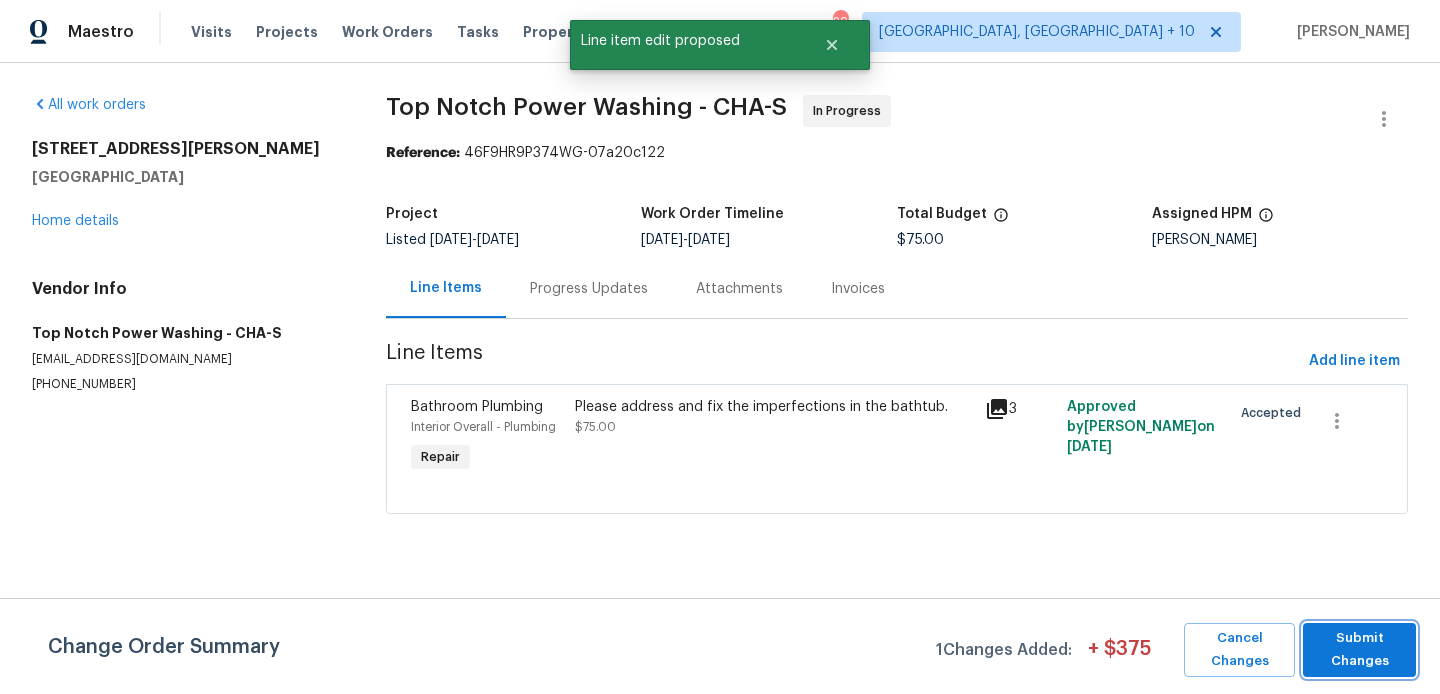 click on "Submit Changes" at bounding box center [1359, 650] 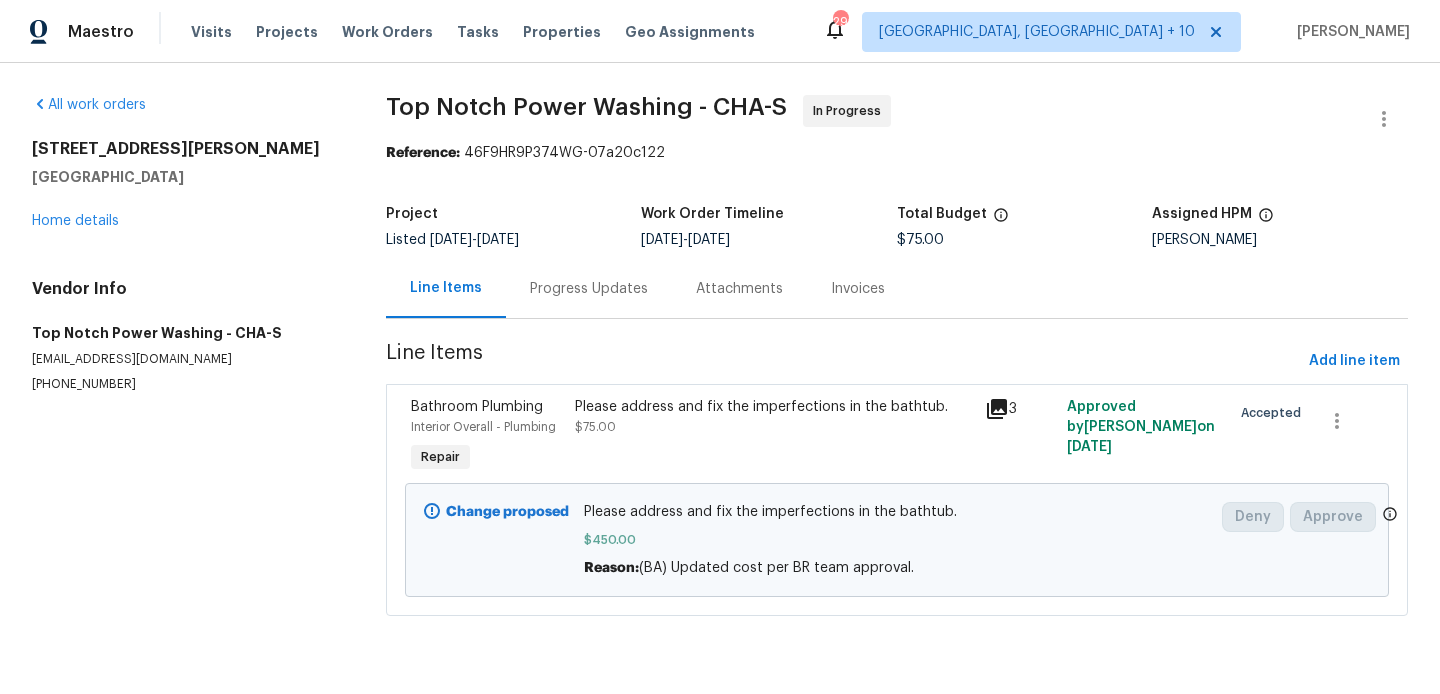 scroll, scrollTop: 0, scrollLeft: 0, axis: both 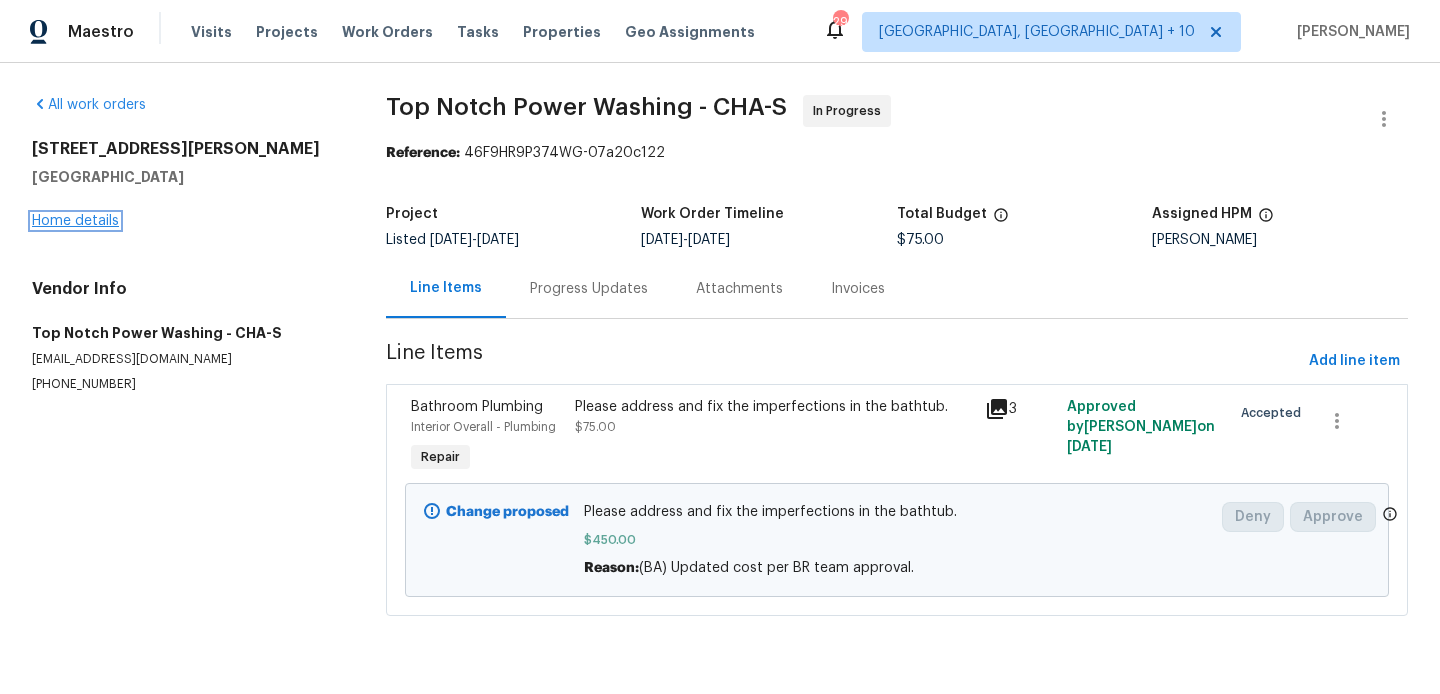 click on "Home details" at bounding box center (75, 221) 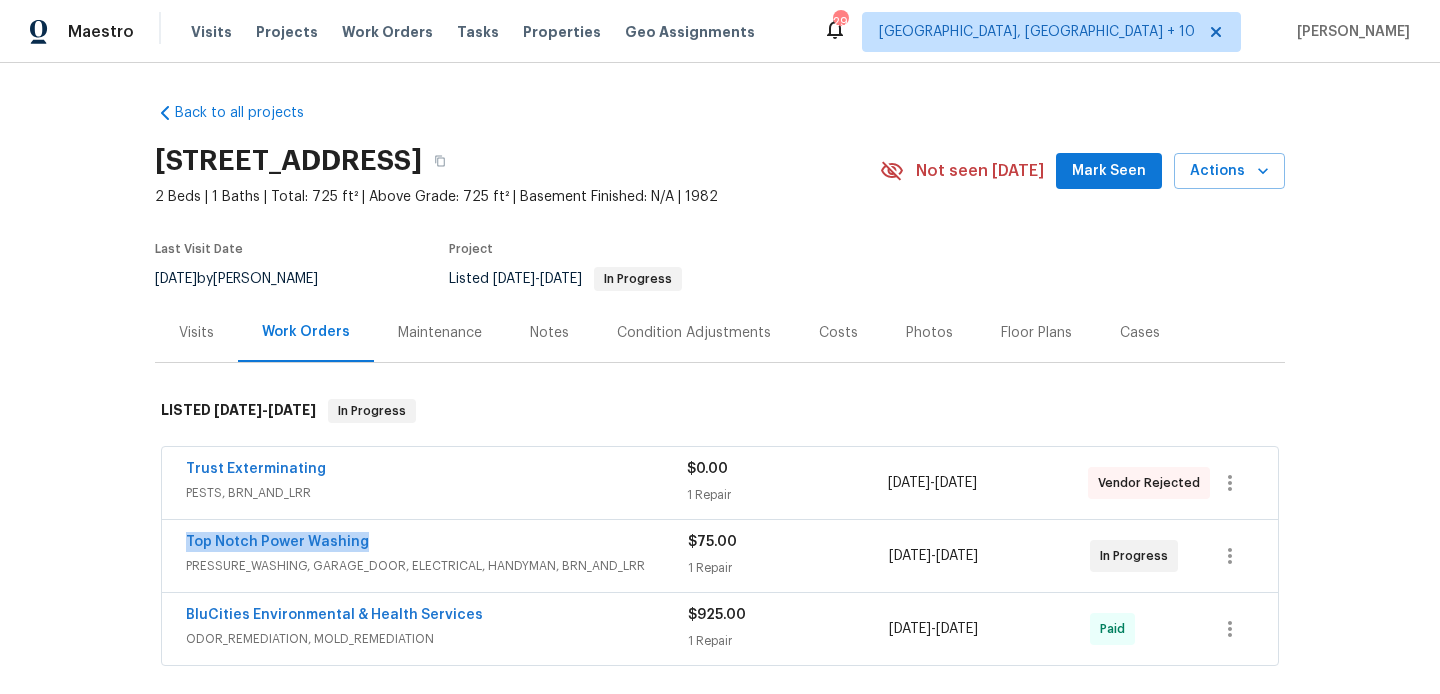 drag, startPoint x: 368, startPoint y: 542, endPoint x: 137, endPoint y: 542, distance: 231 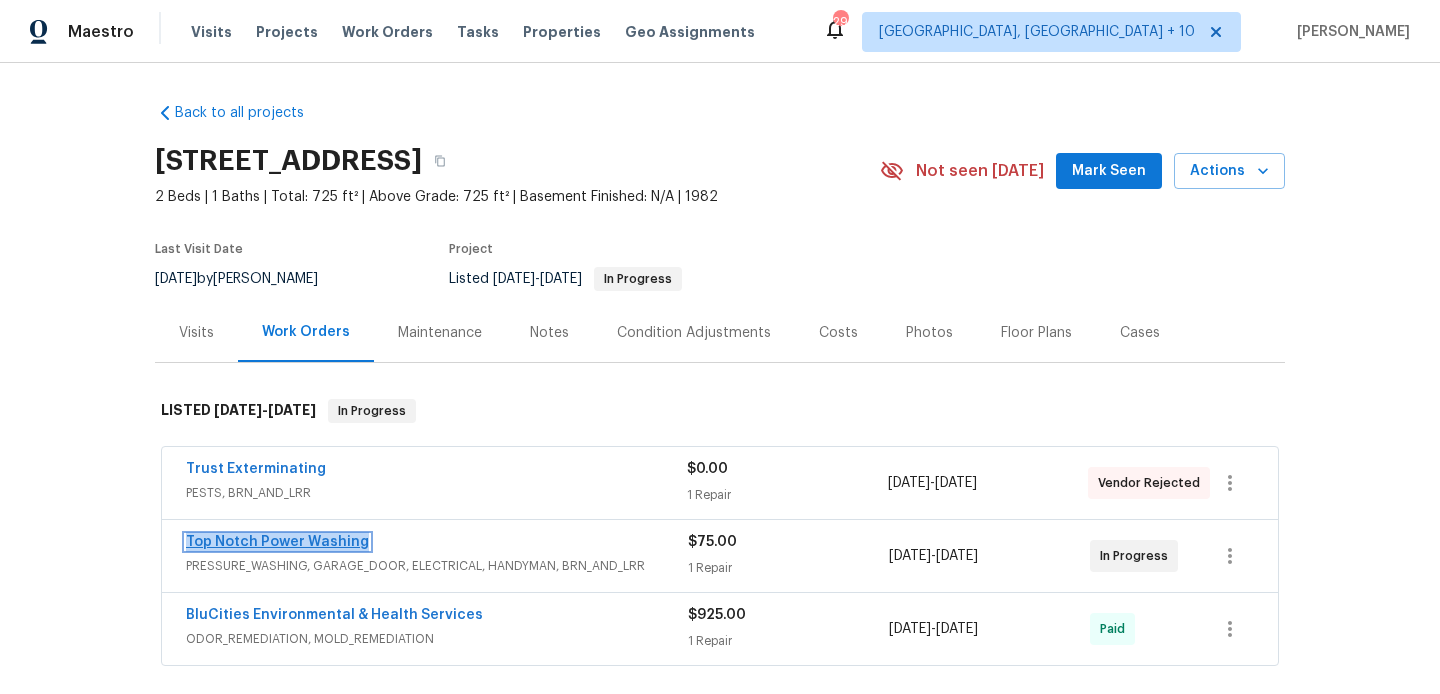 click on "Top Notch Power Washing" at bounding box center (277, 542) 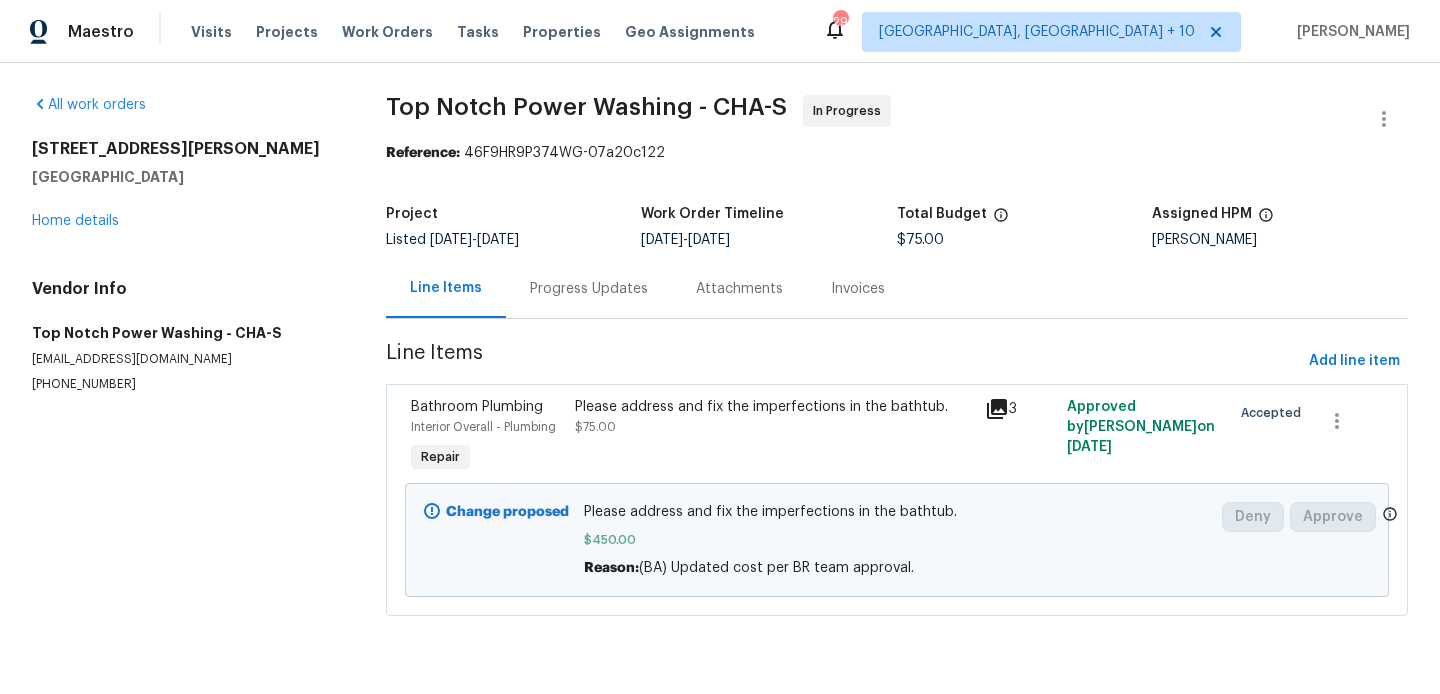 scroll, scrollTop: 0, scrollLeft: 0, axis: both 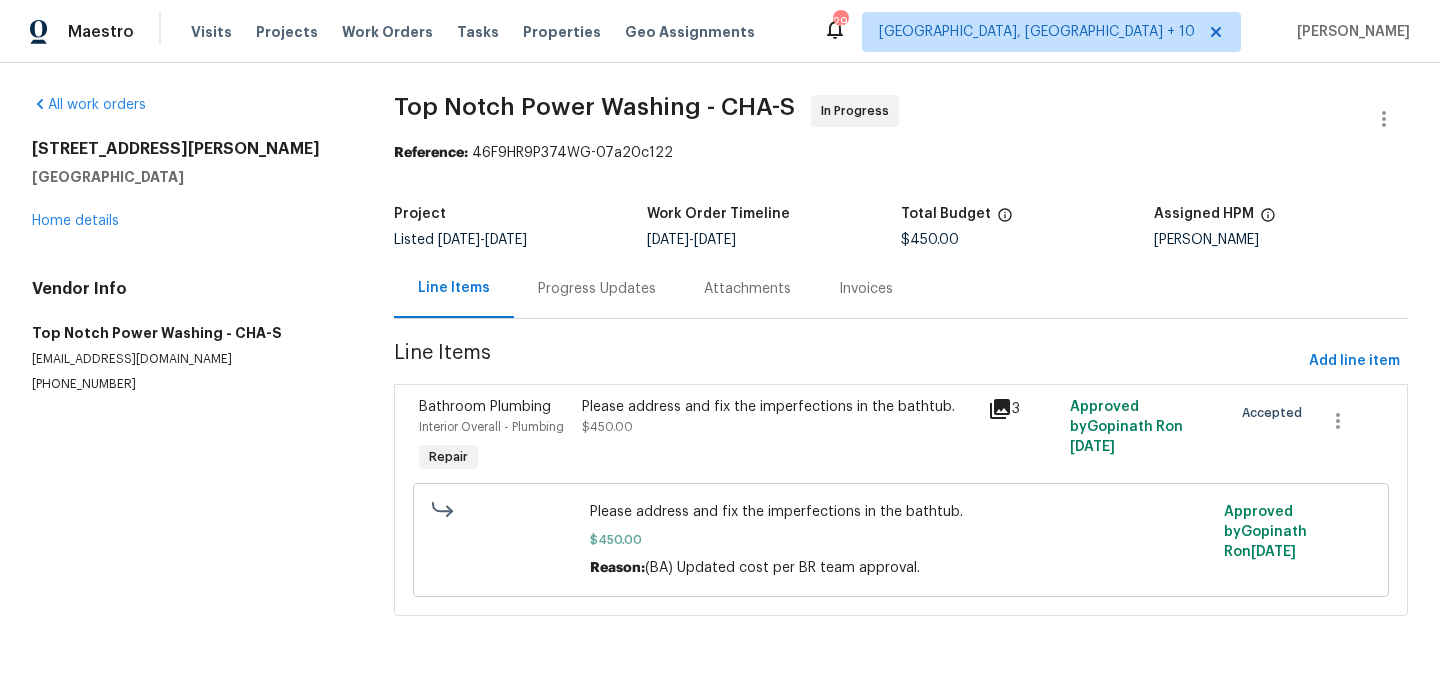click on "Progress Updates" at bounding box center (597, 288) 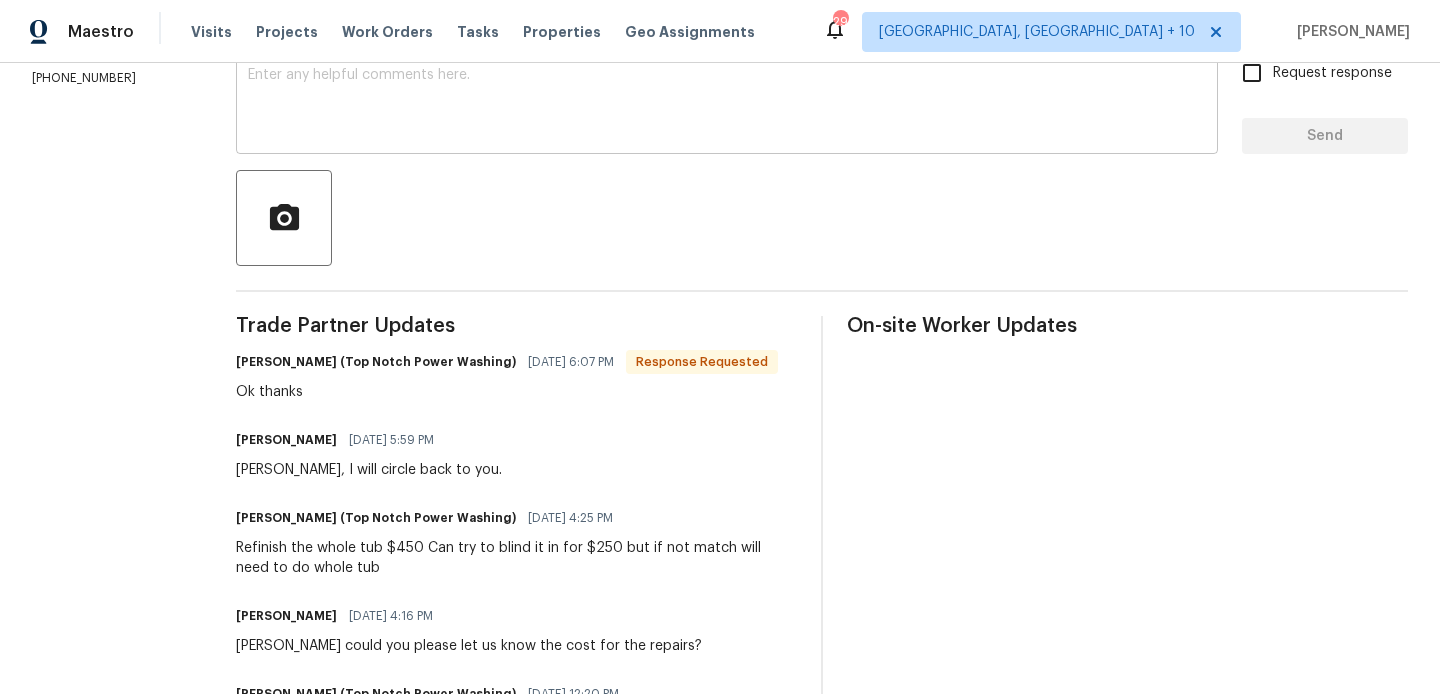 scroll, scrollTop: 404, scrollLeft: 0, axis: vertical 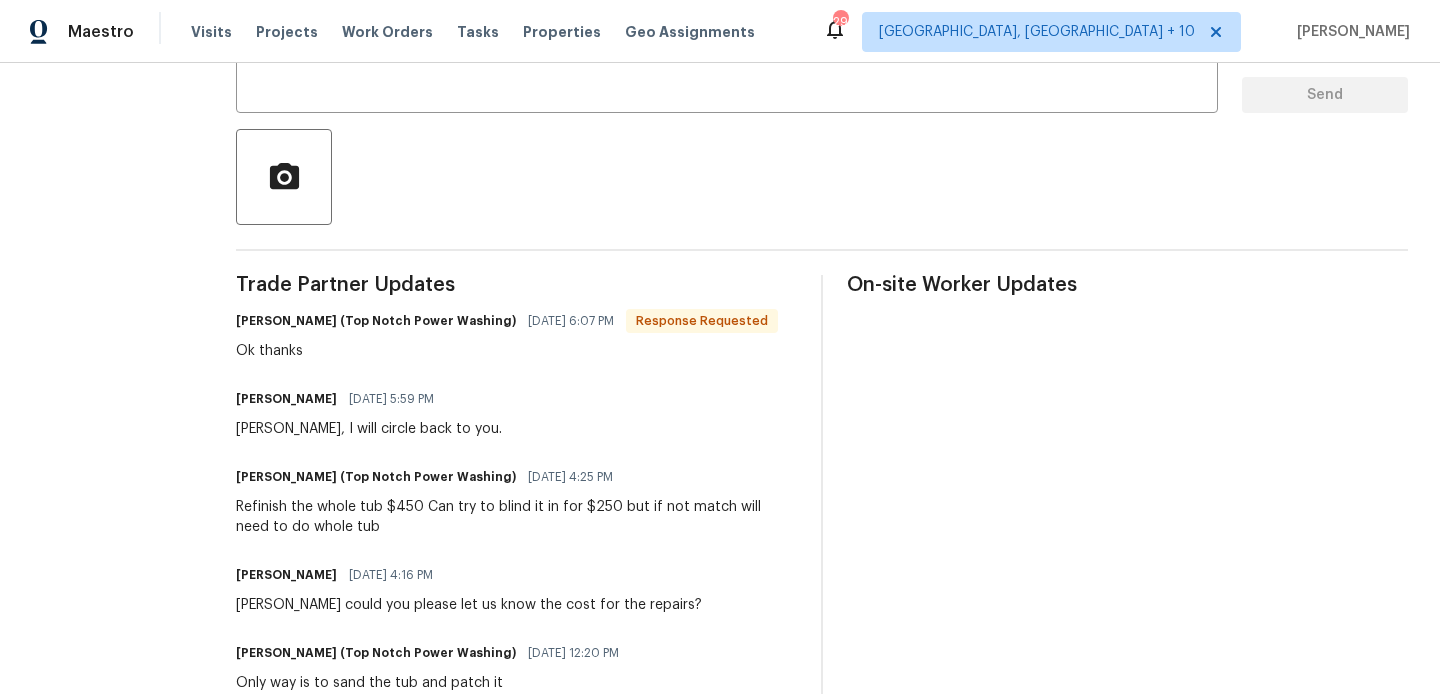 click on "[PERSON_NAME] (Top Notch Power Washing)" at bounding box center [376, 321] 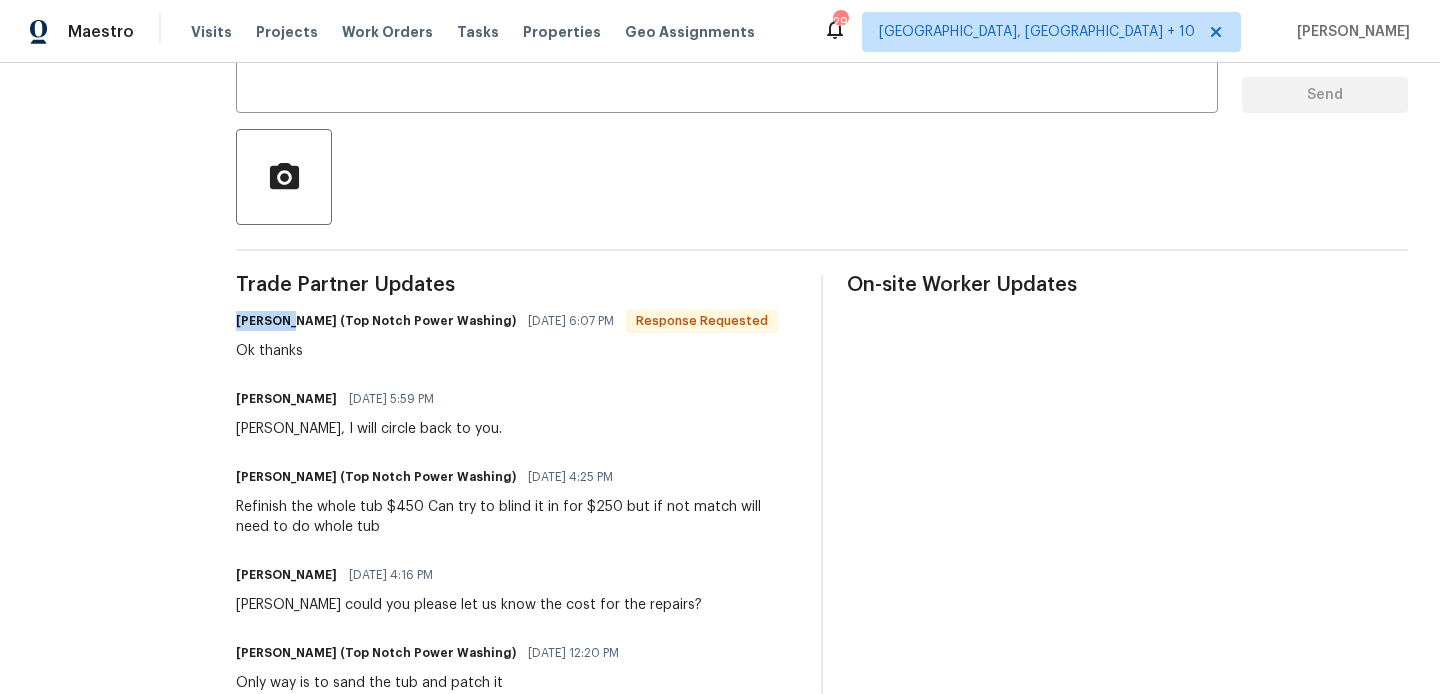 click on "[PERSON_NAME] (Top Notch Power Washing)" at bounding box center [376, 321] 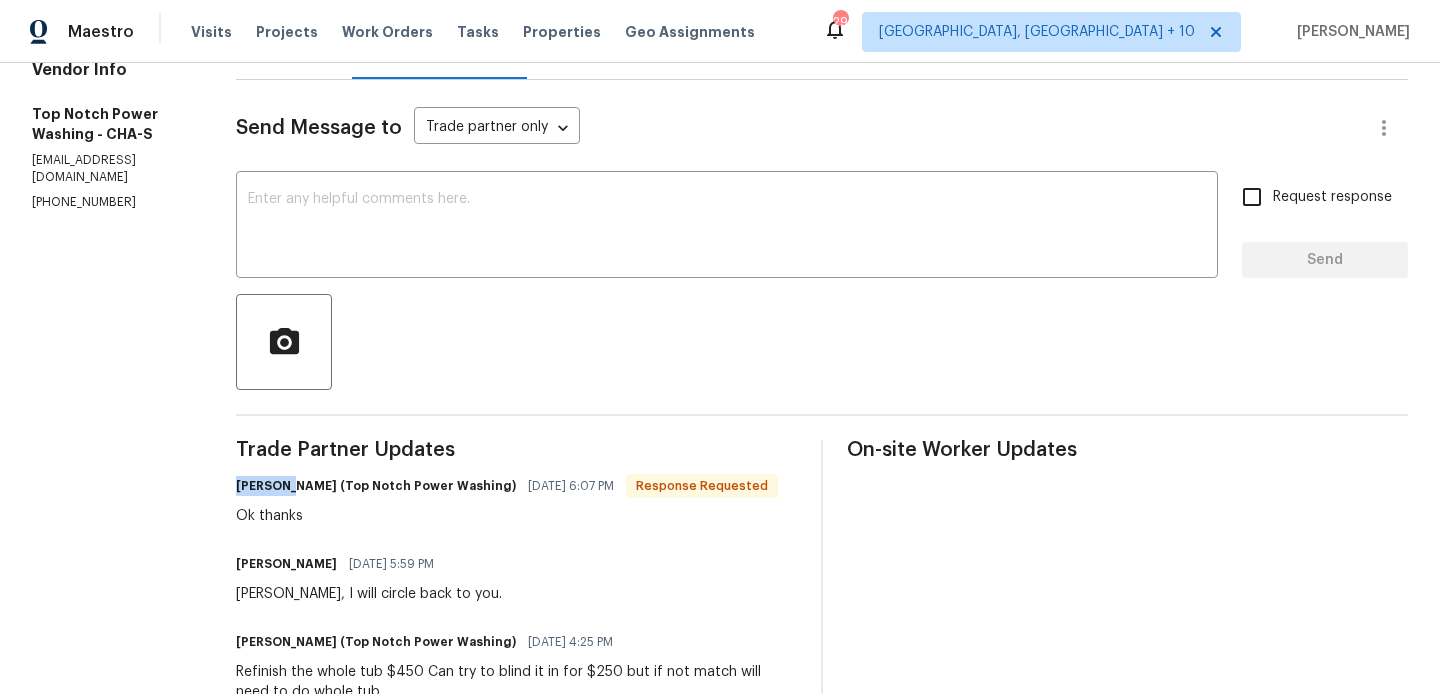 scroll, scrollTop: 238, scrollLeft: 0, axis: vertical 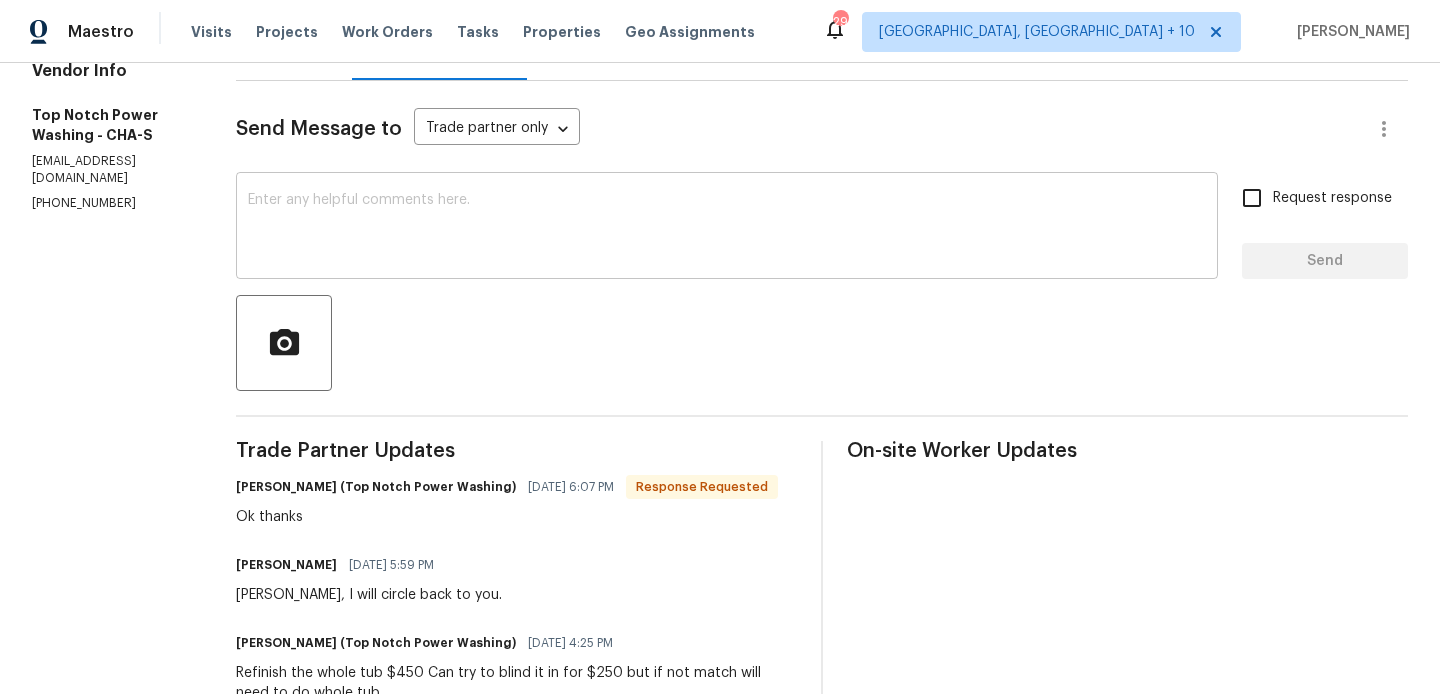click at bounding box center (727, 228) 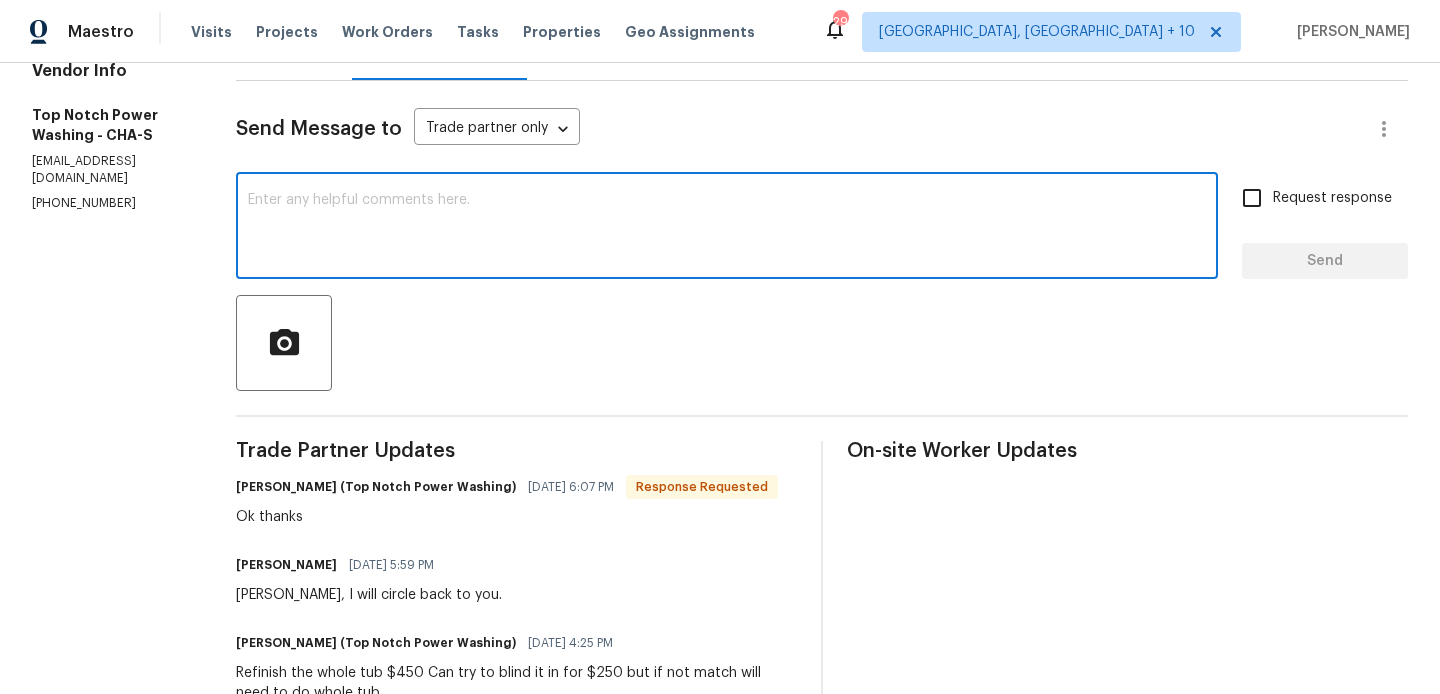 paste on "Jonathan" 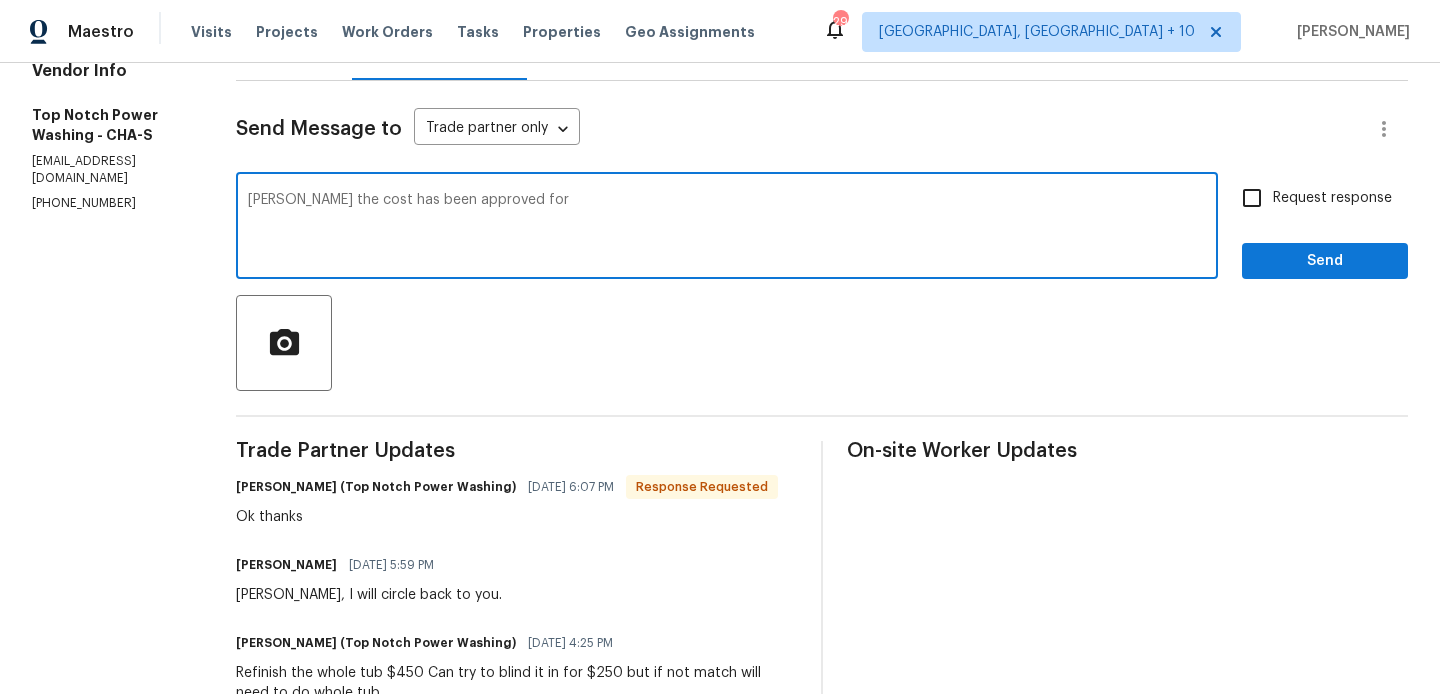 scroll, scrollTop: 365, scrollLeft: 0, axis: vertical 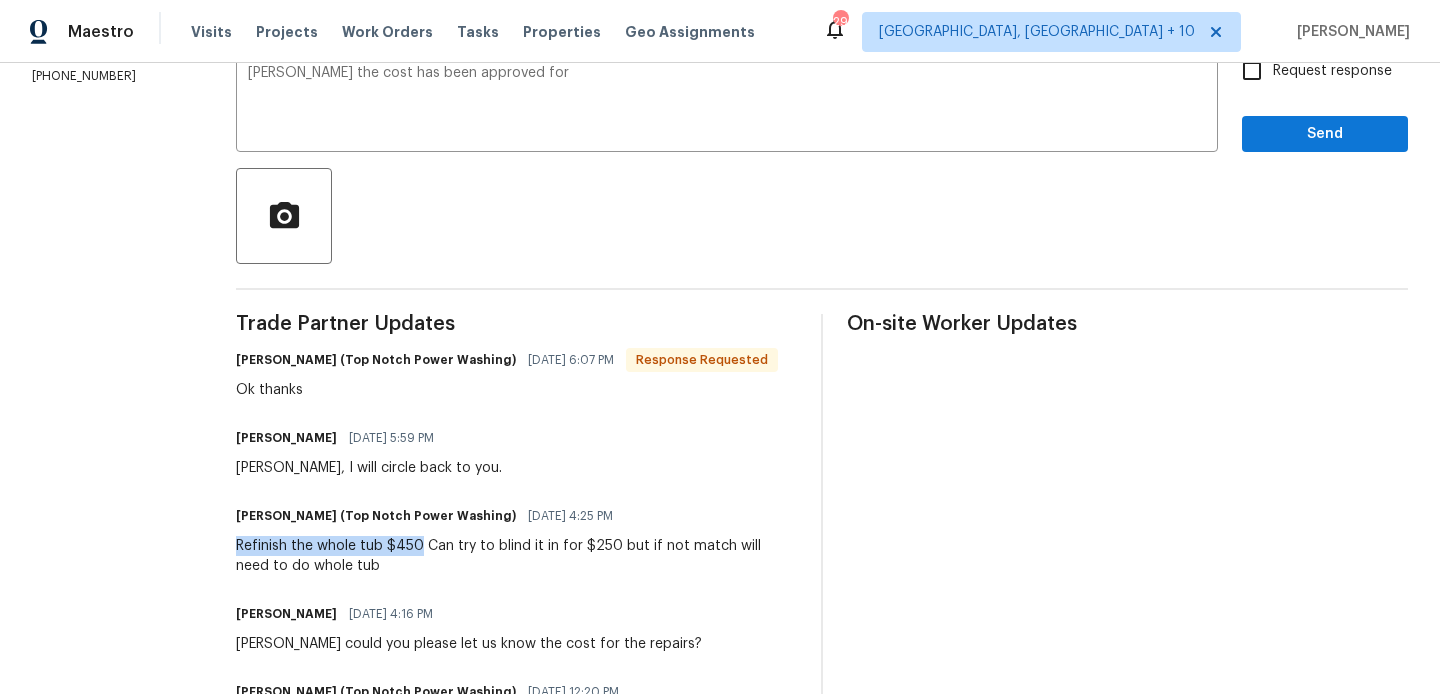 drag, startPoint x: 414, startPoint y: 546, endPoint x: 229, endPoint y: 548, distance: 185.0108 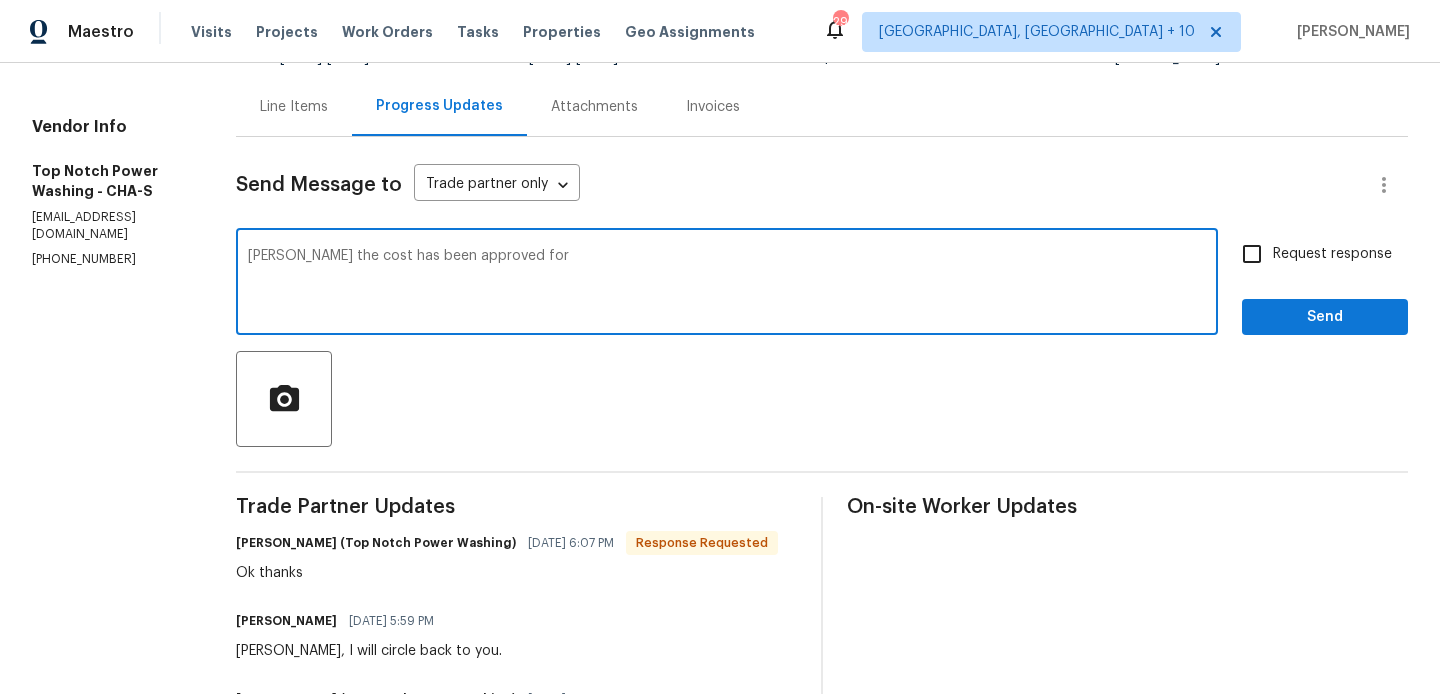 click on "Jonathan the cost has been approved for" at bounding box center (727, 284) 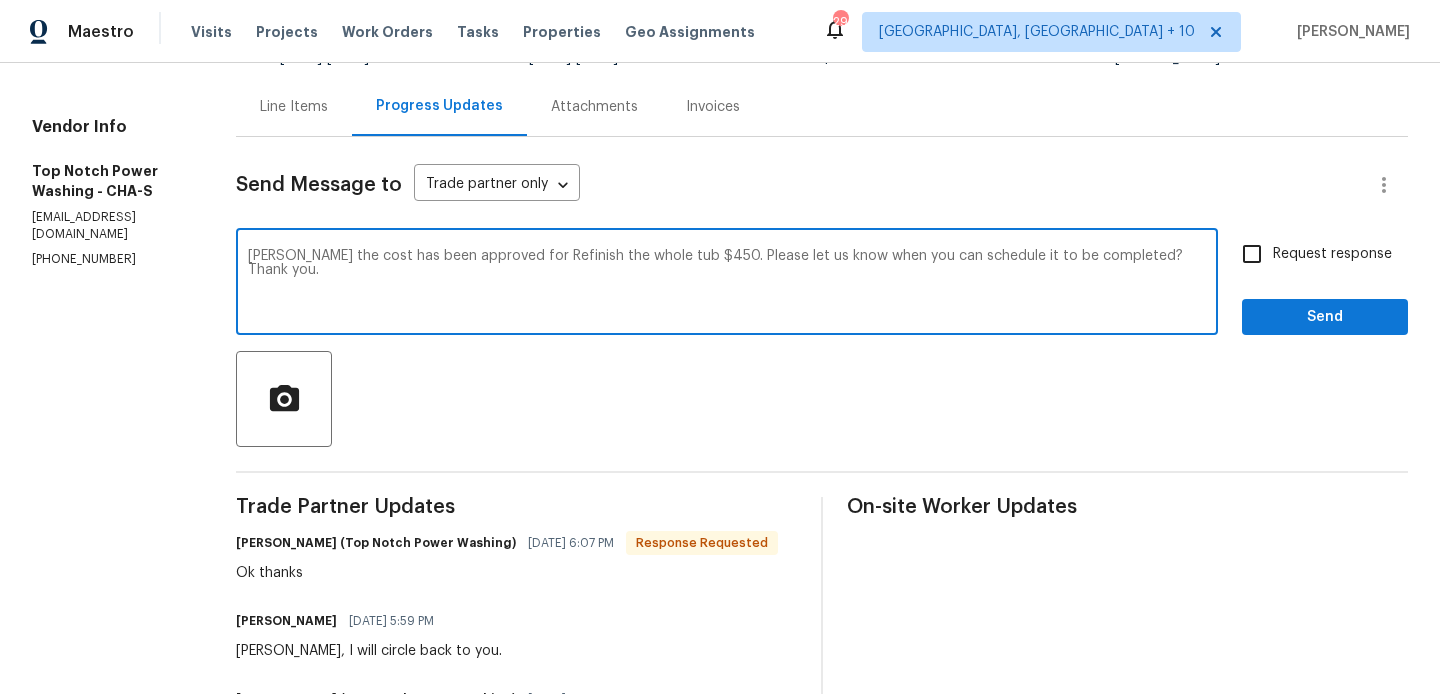 type on "Jonathan the cost has been approved for Refinish the whole tub $450. Please let us know when you can schedule it to be completed? Thank you." 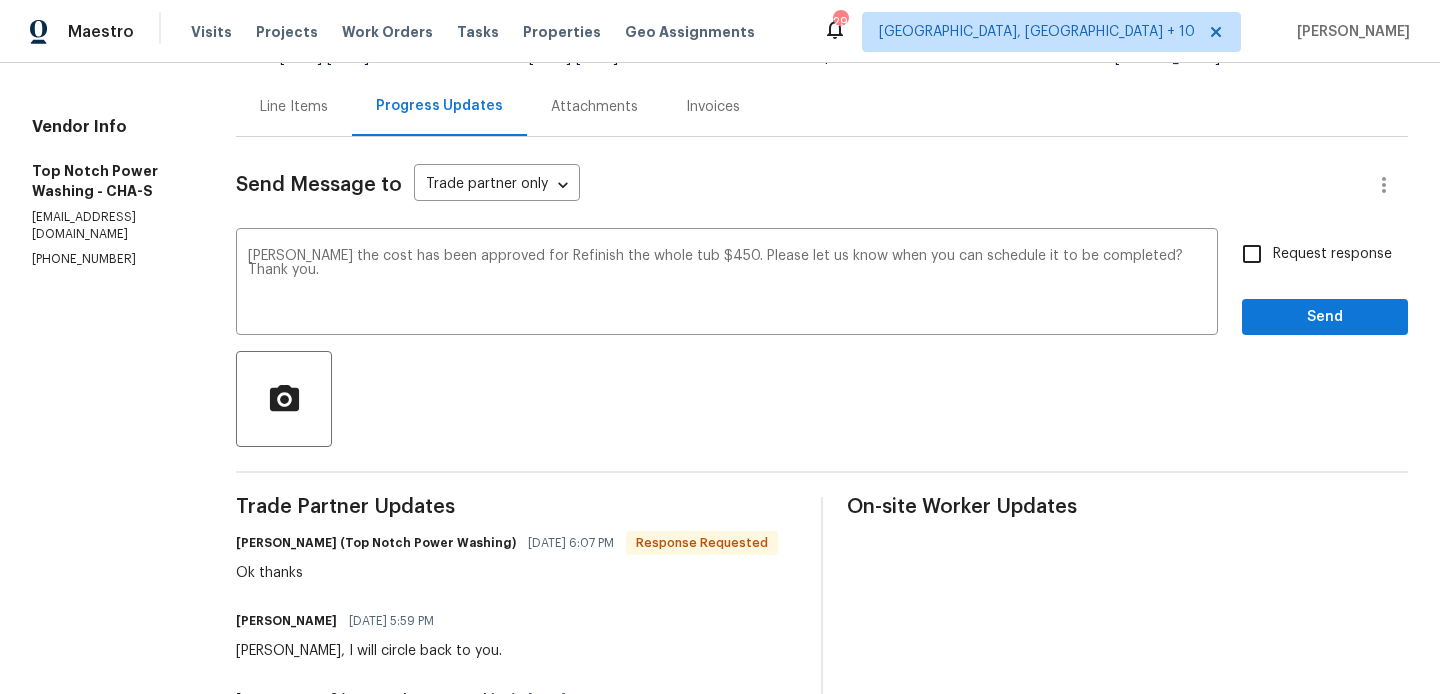 click on "Request response" at bounding box center (1332, 254) 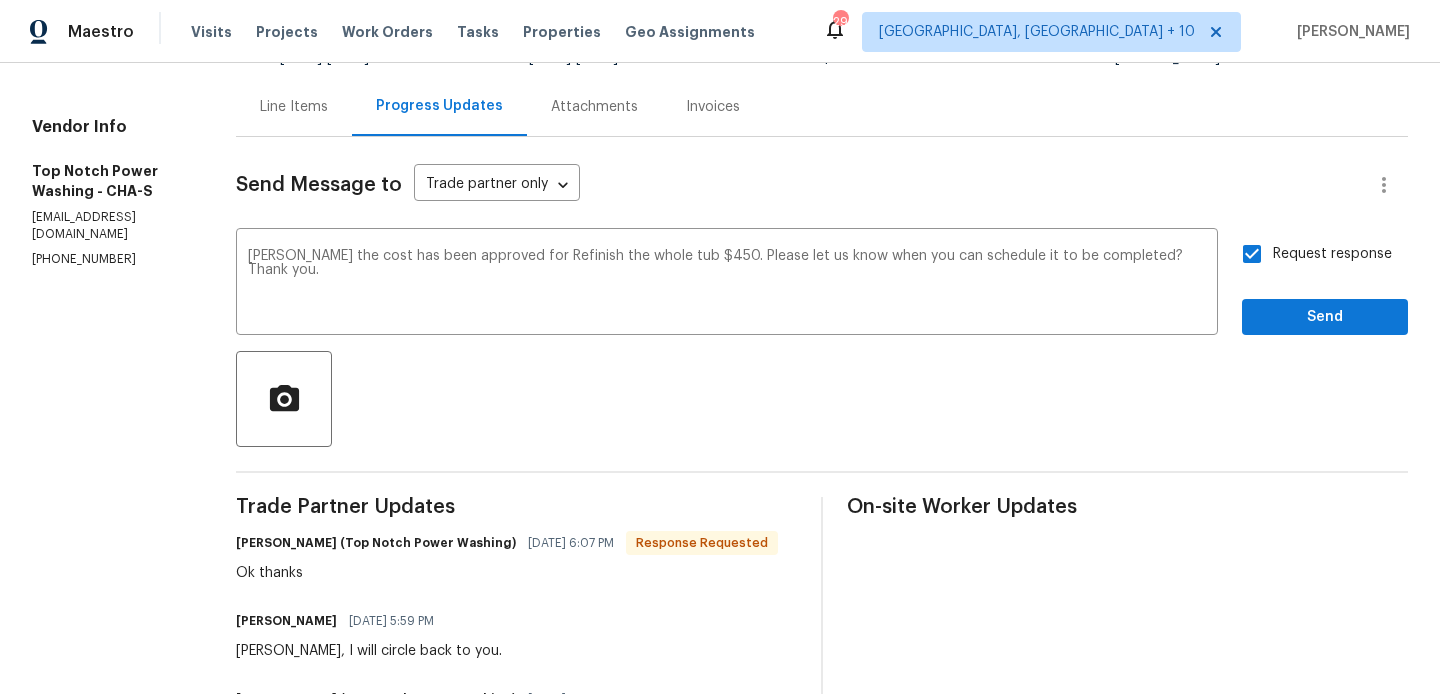 click on "Request response Send" at bounding box center (1325, 284) 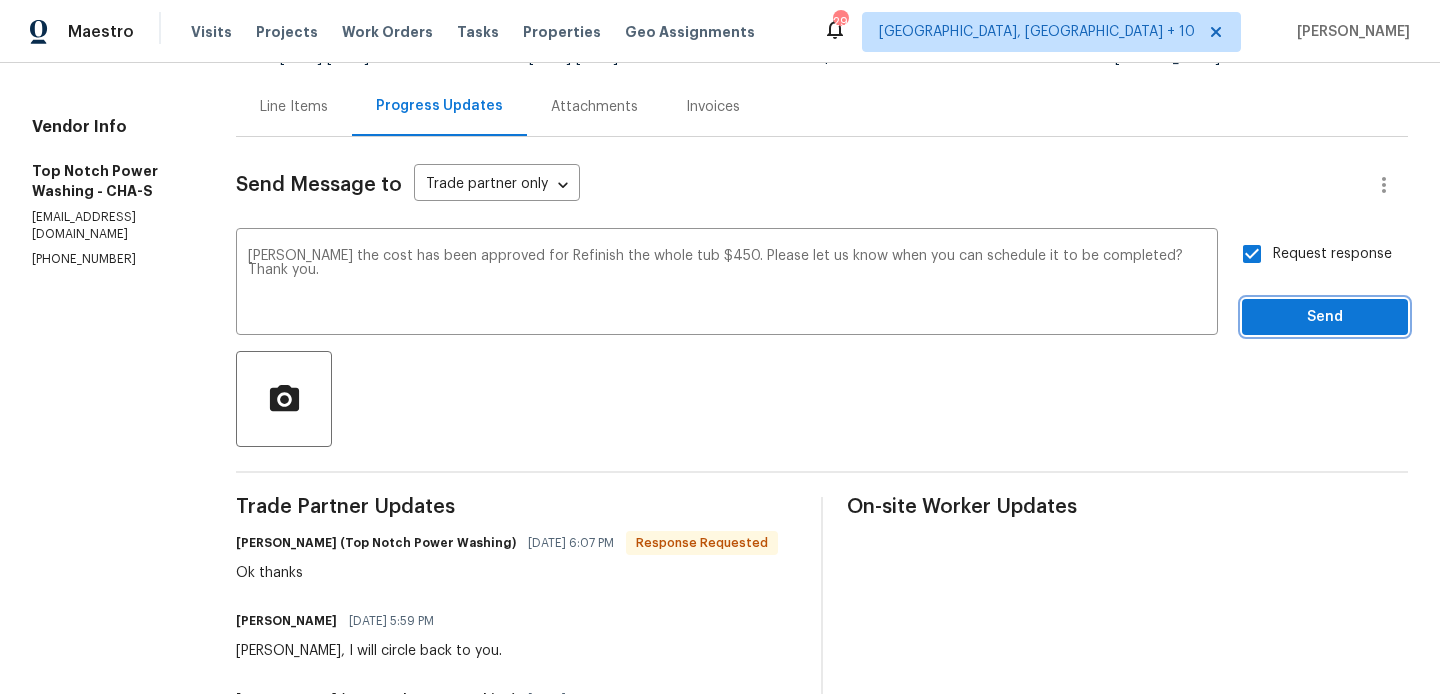 click on "Send" at bounding box center [1325, 317] 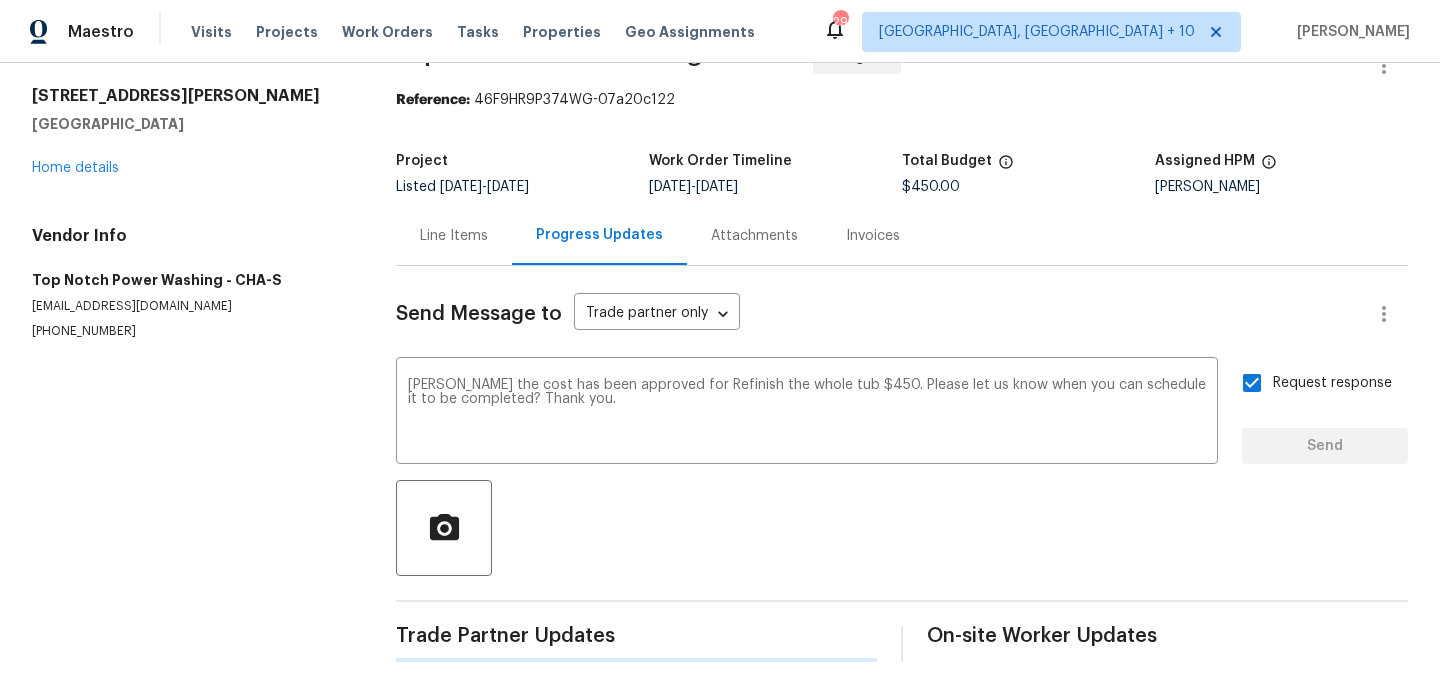 type 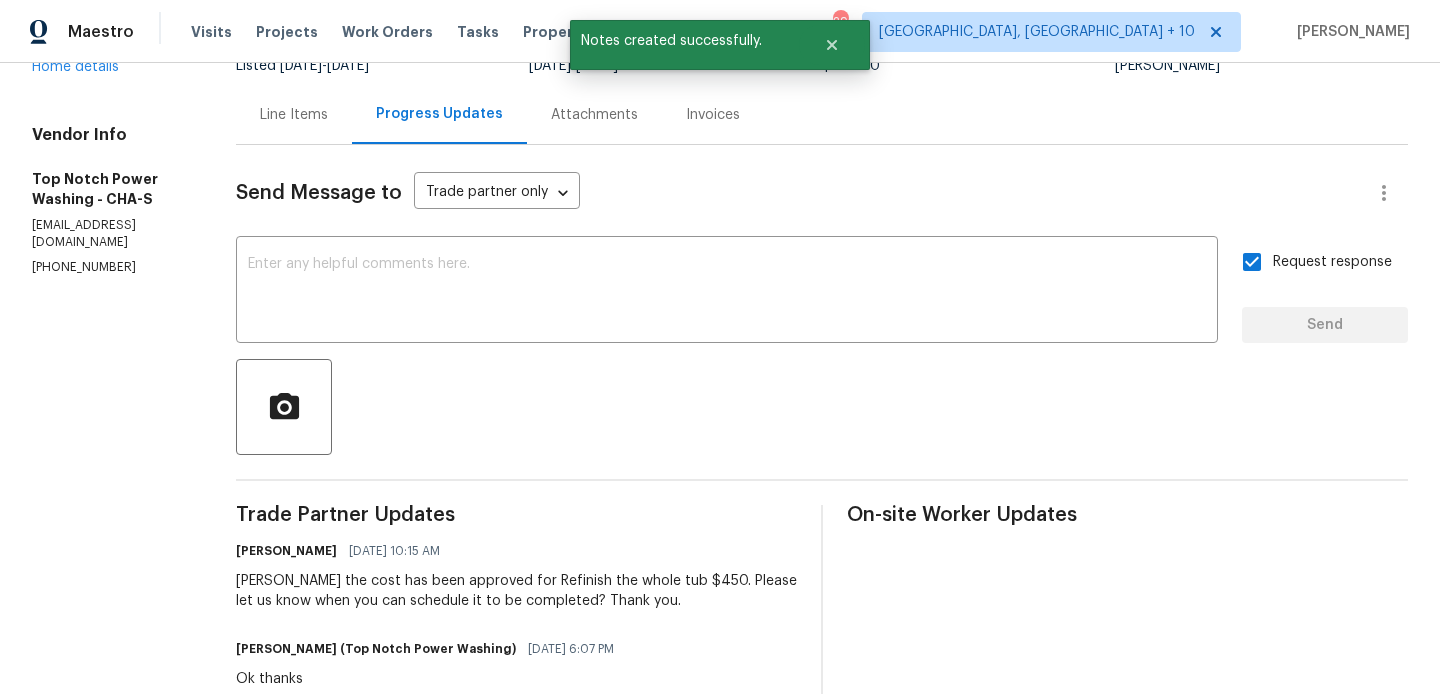 scroll, scrollTop: 0, scrollLeft: 0, axis: both 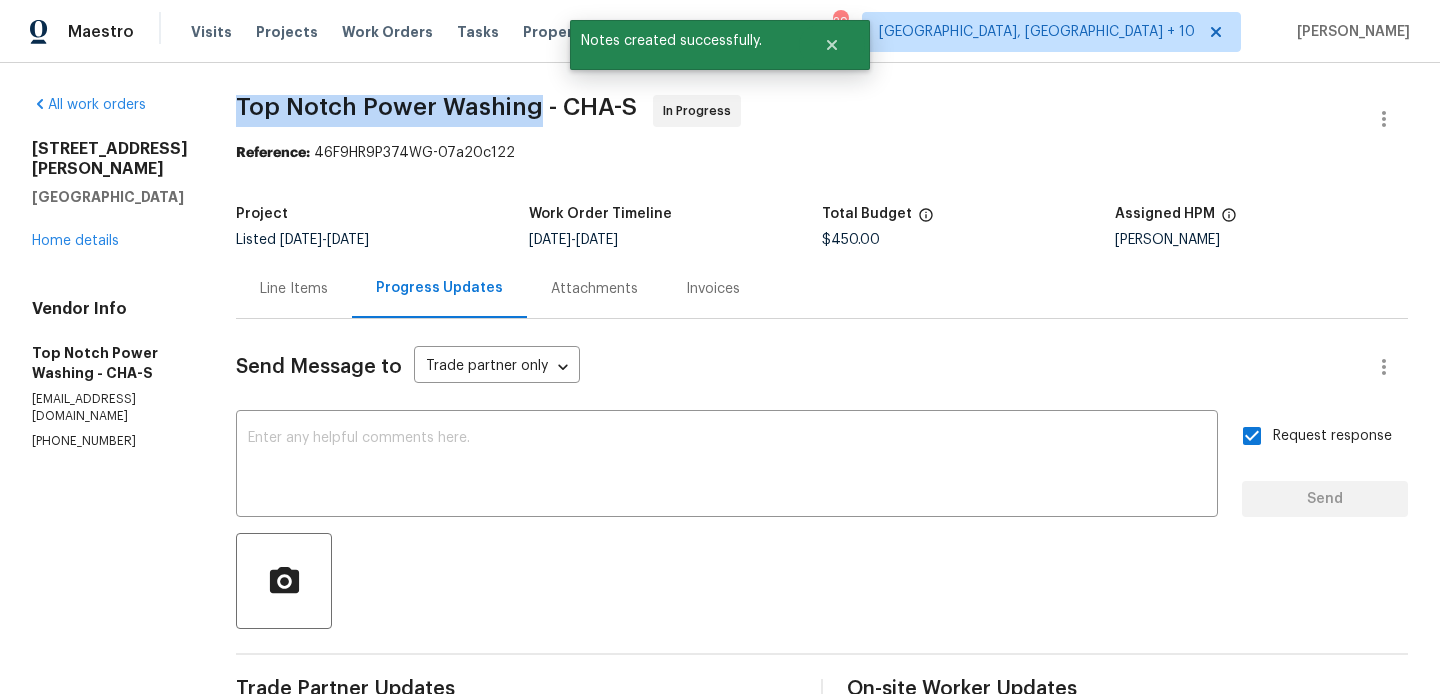 drag, startPoint x: 231, startPoint y: 107, endPoint x: 532, endPoint y: 110, distance: 301.01495 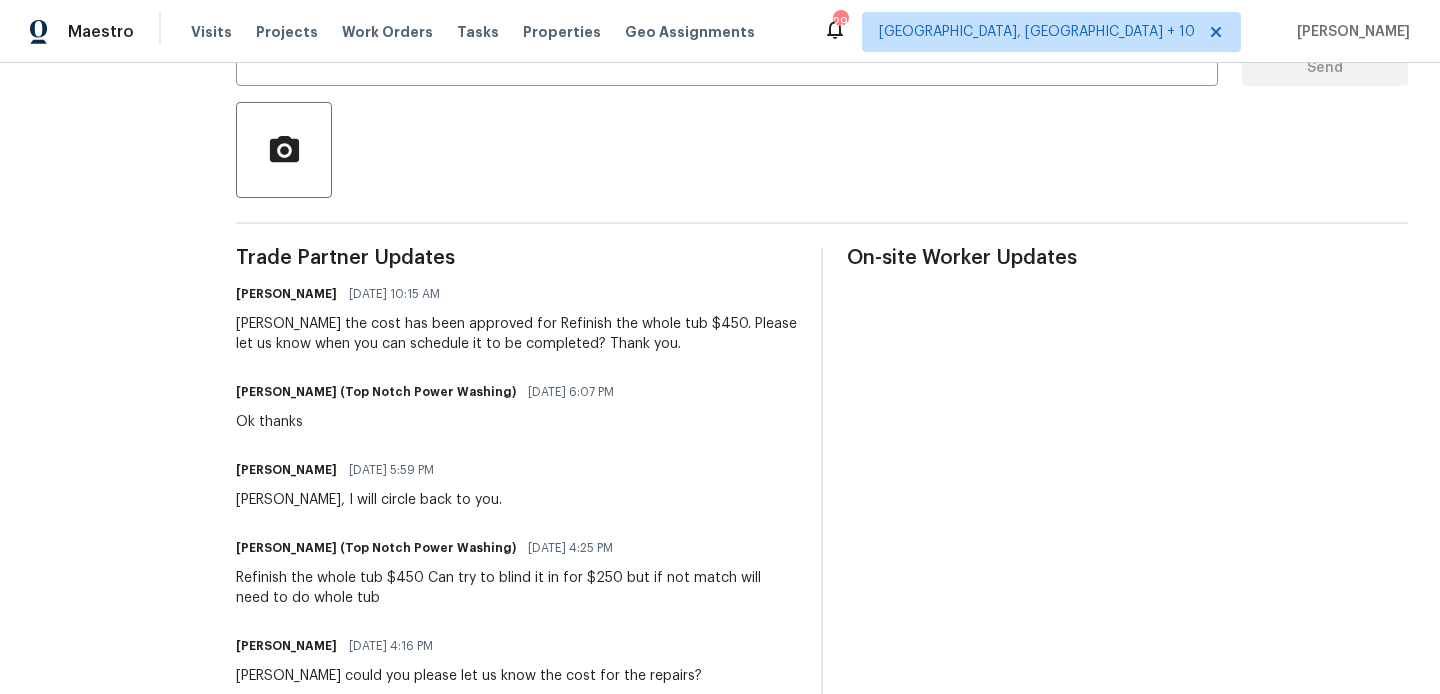 scroll, scrollTop: 433, scrollLeft: 0, axis: vertical 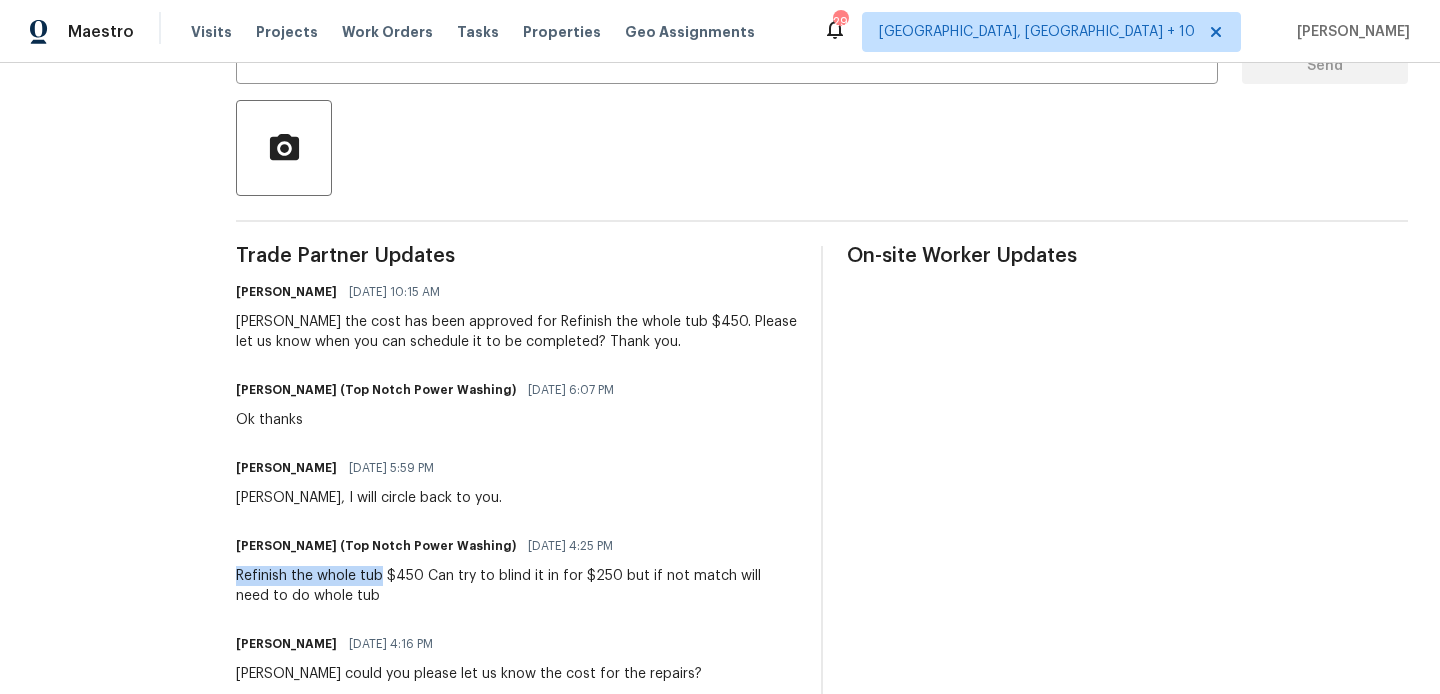 drag, startPoint x: 232, startPoint y: 578, endPoint x: 379, endPoint y: 579, distance: 147.0034 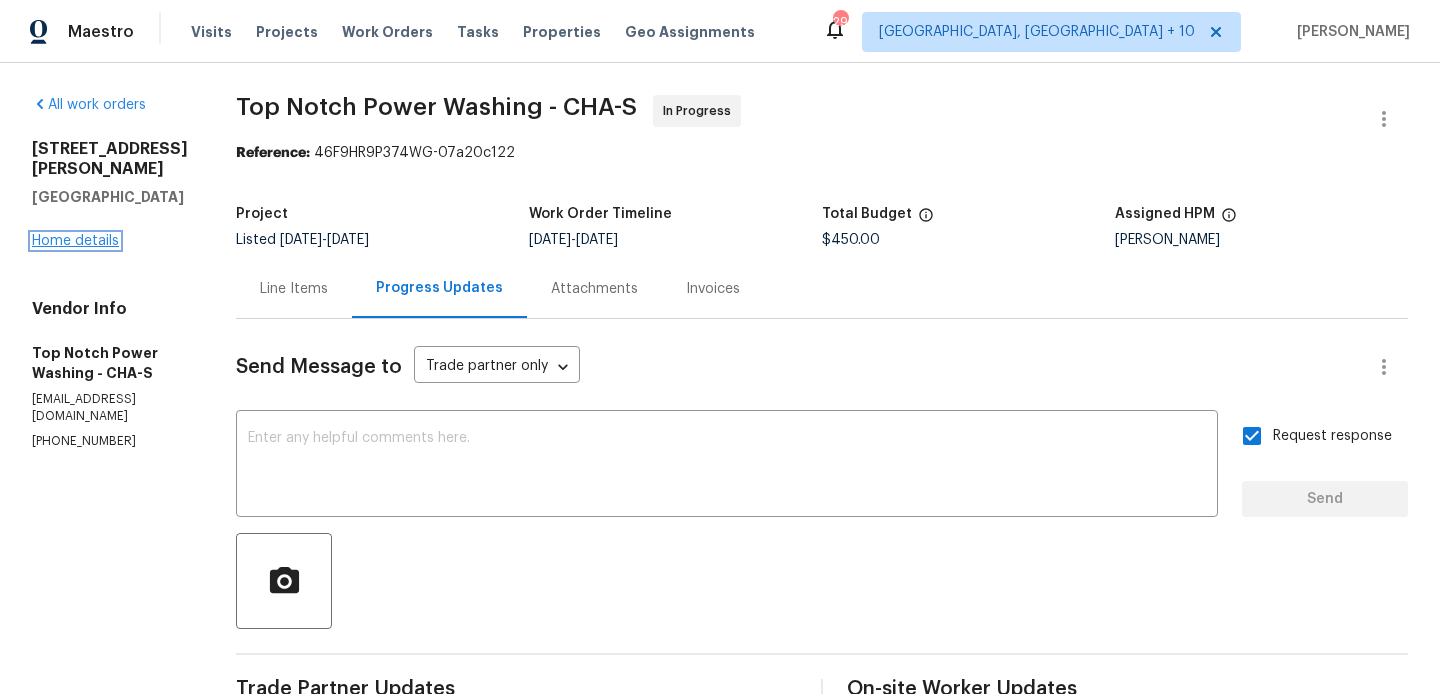 click on "Home details" at bounding box center (75, 241) 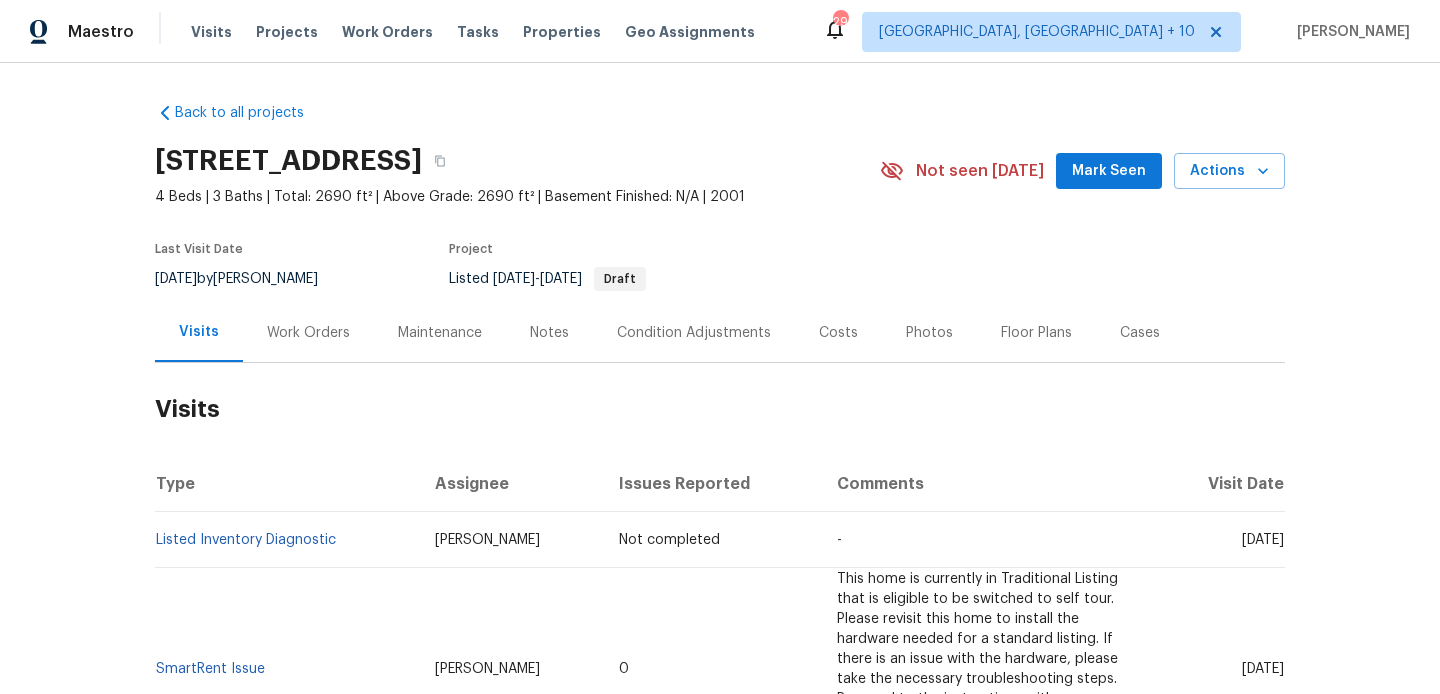 scroll, scrollTop: 0, scrollLeft: 0, axis: both 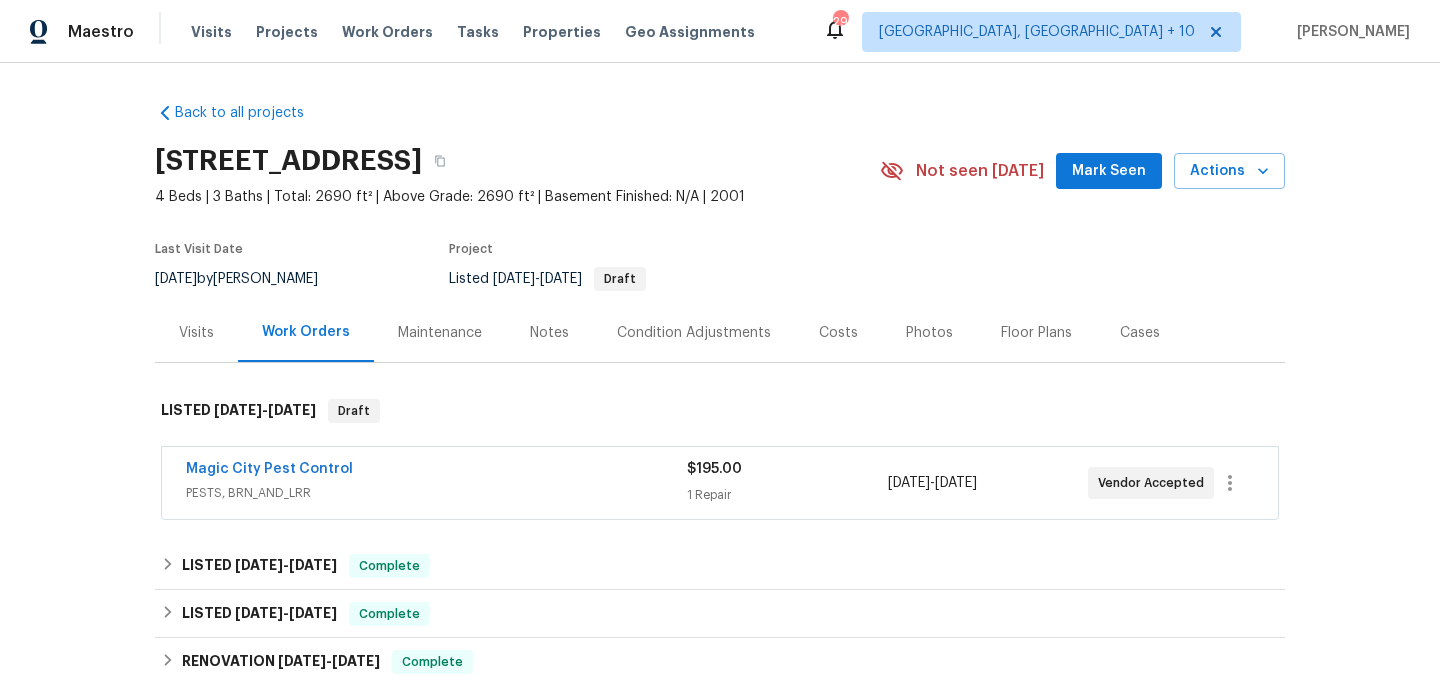 click on "Work Orders" at bounding box center (306, 332) 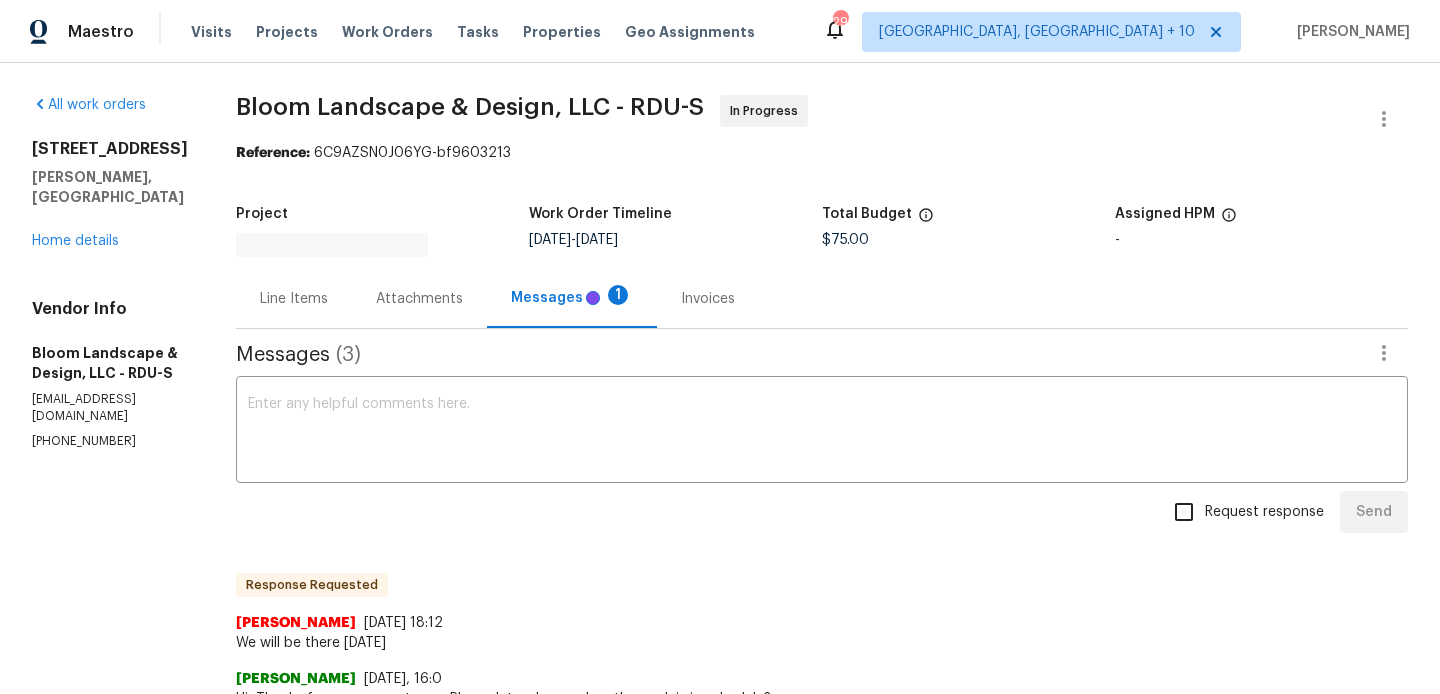 scroll, scrollTop: 0, scrollLeft: 0, axis: both 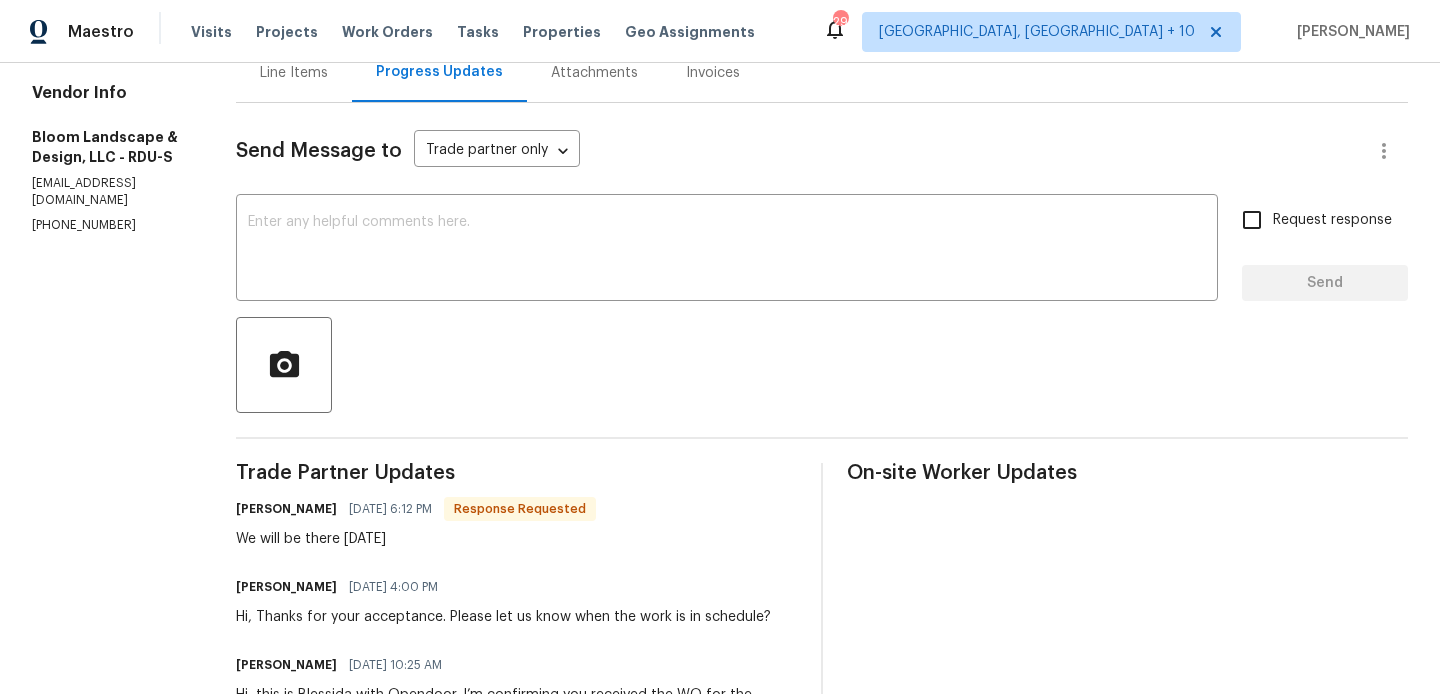click on "[PERSON_NAME]" at bounding box center [286, 509] 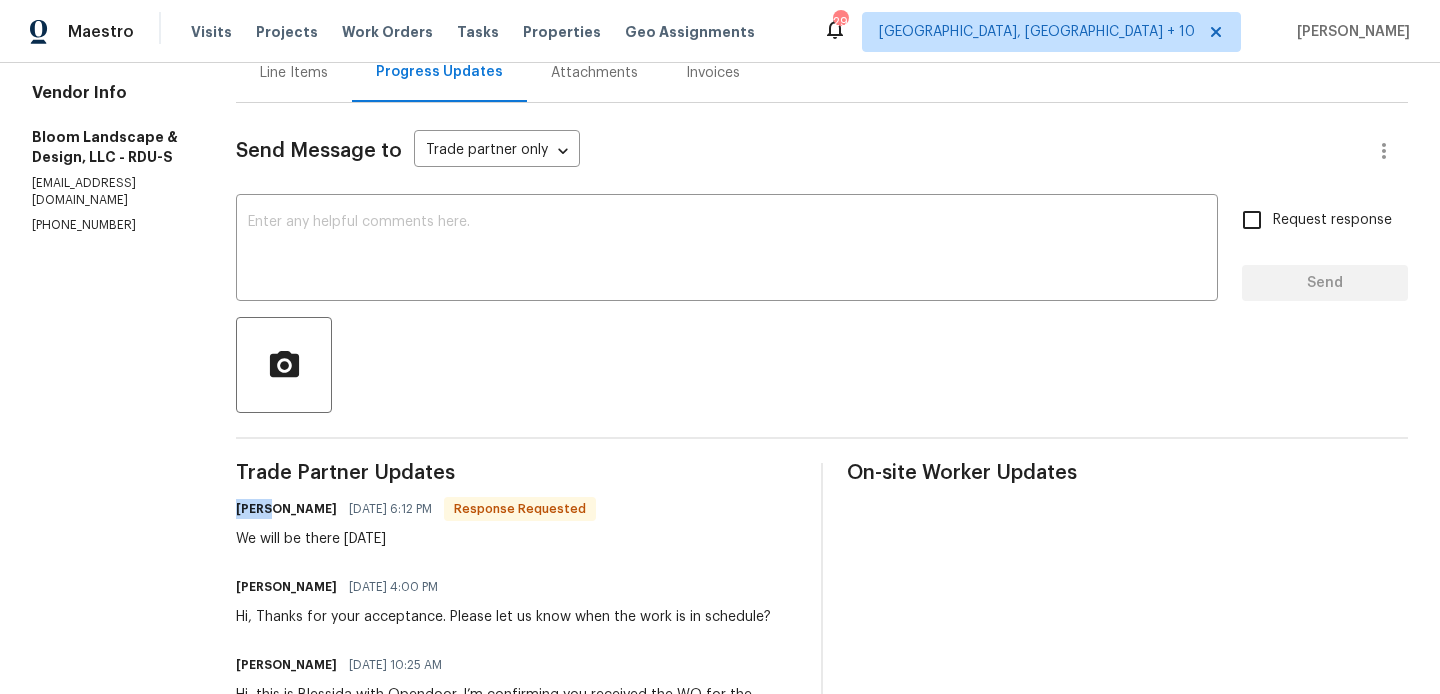 click on "[PERSON_NAME]" at bounding box center [286, 509] 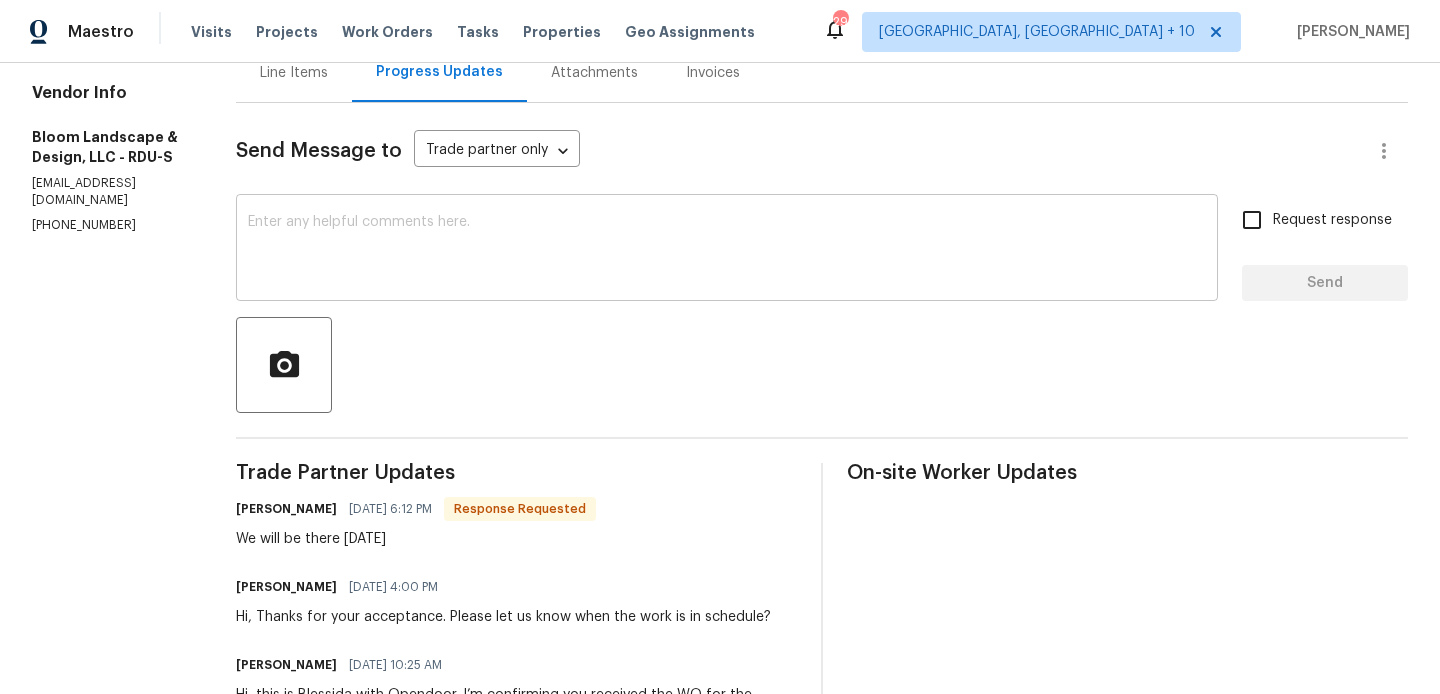 click on "x ​" at bounding box center [727, 250] 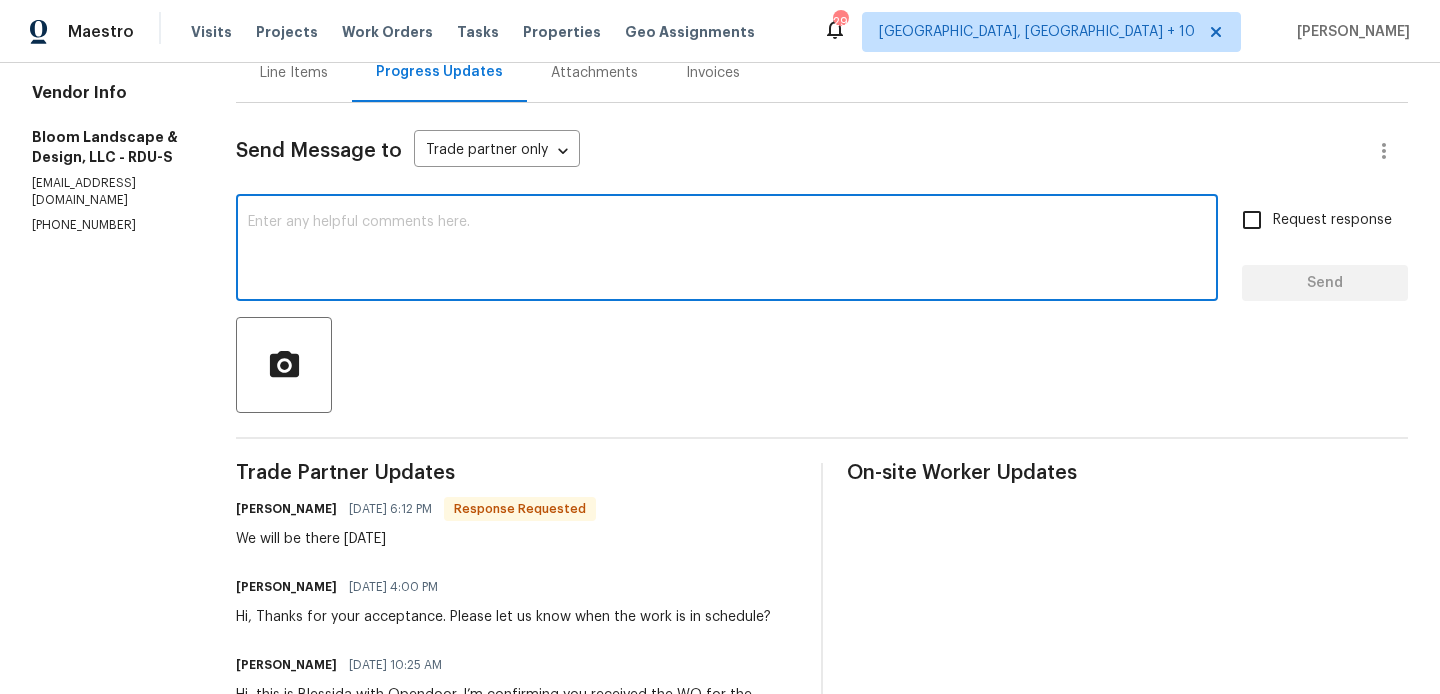 paste on "[PERSON_NAME]" 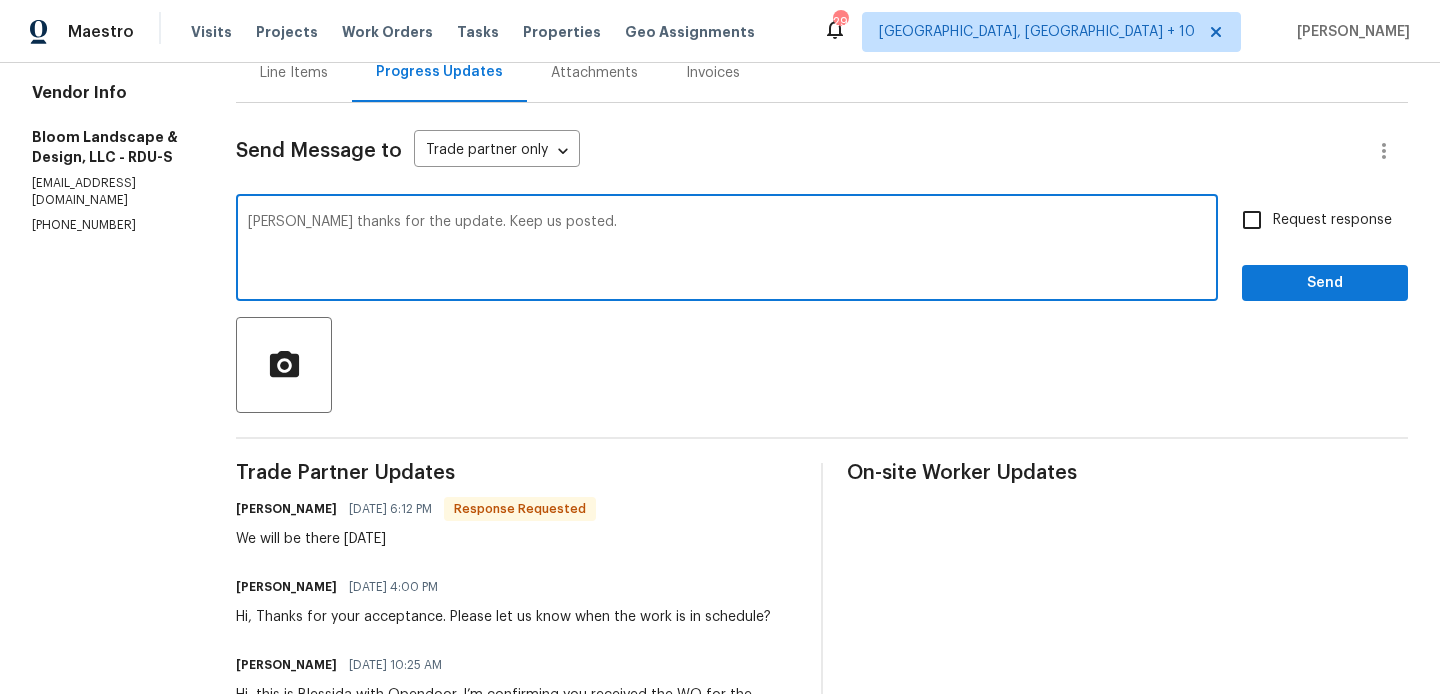 type on "[PERSON_NAME] thanks for the update. Keep us posted." 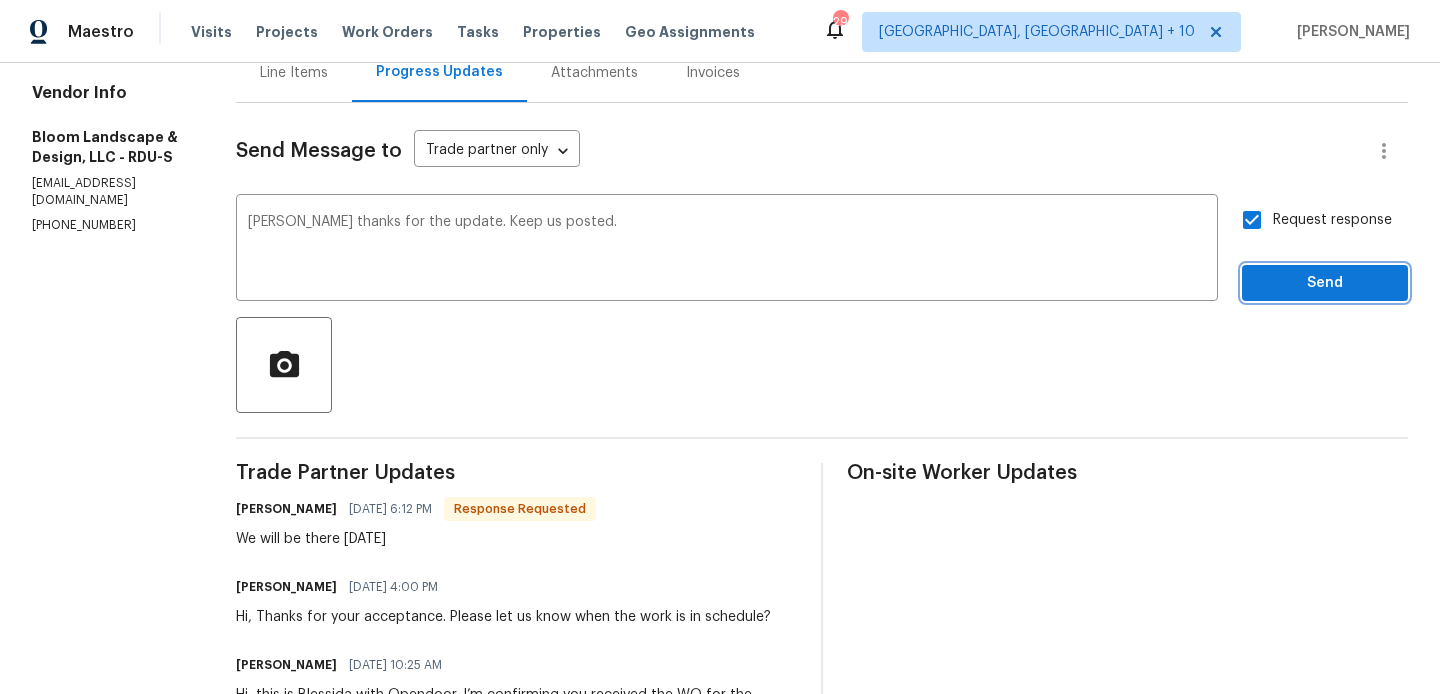 click on "Send" at bounding box center (1325, 283) 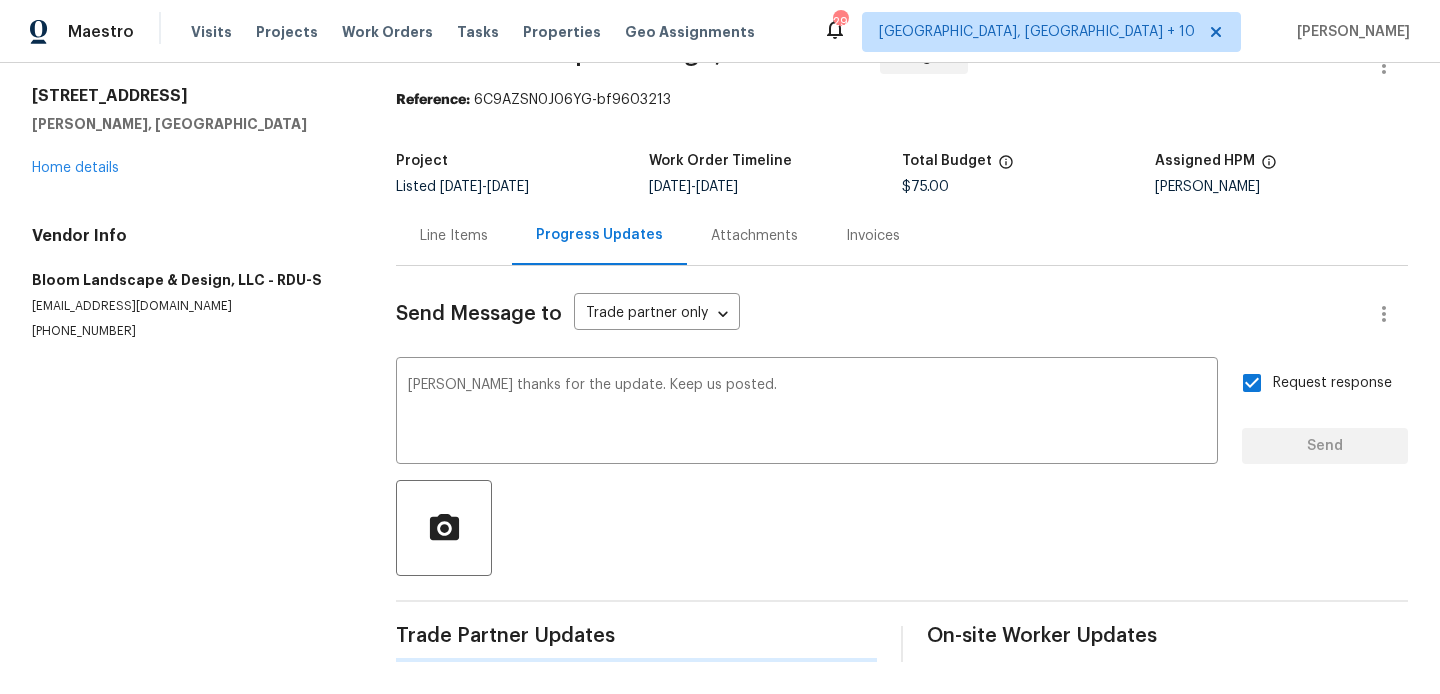 type 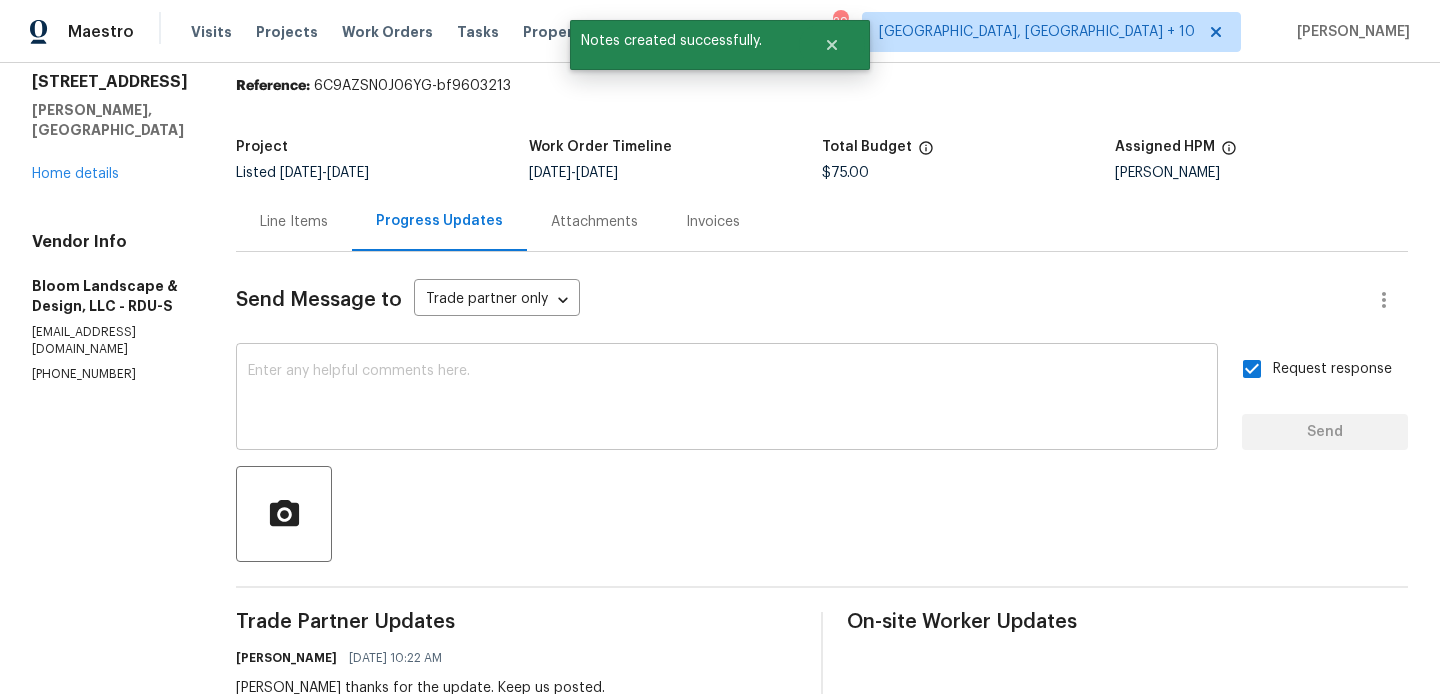 scroll, scrollTop: 0, scrollLeft: 0, axis: both 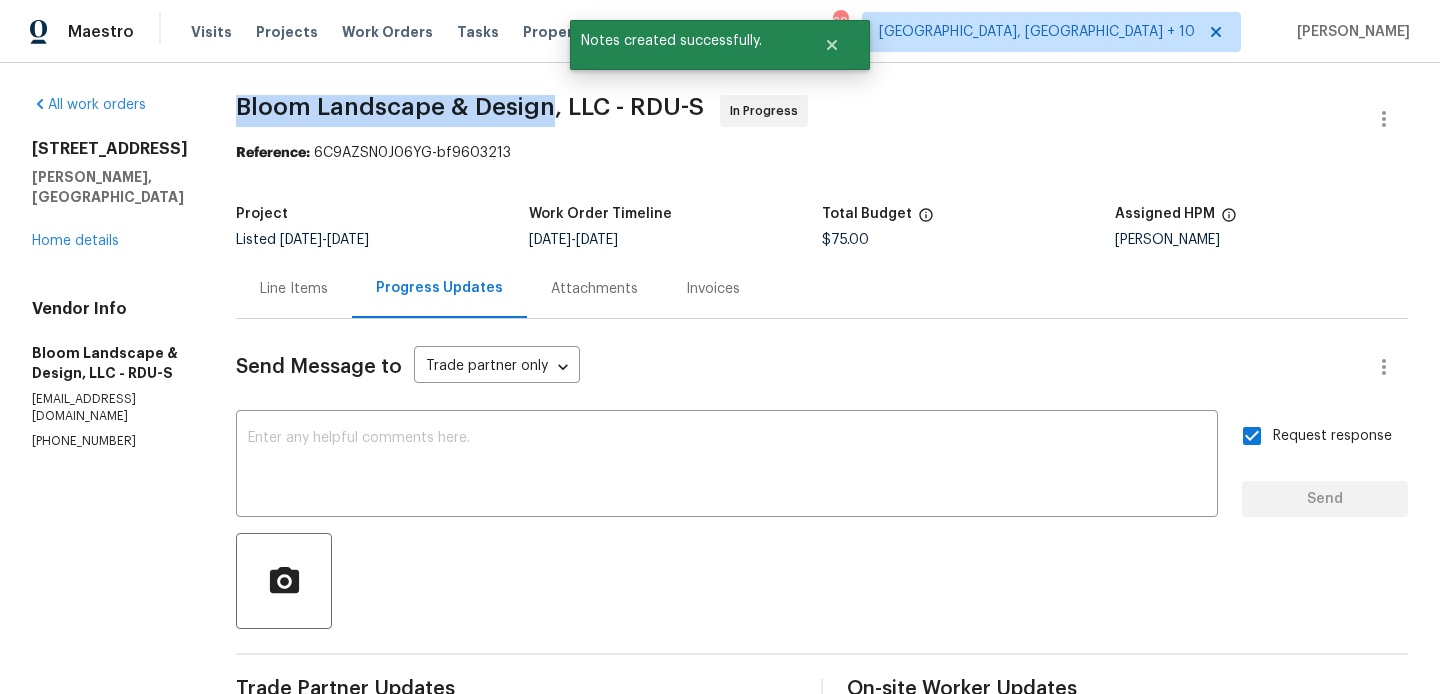 drag, startPoint x: 247, startPoint y: 111, endPoint x: 567, endPoint y: 109, distance: 320.00626 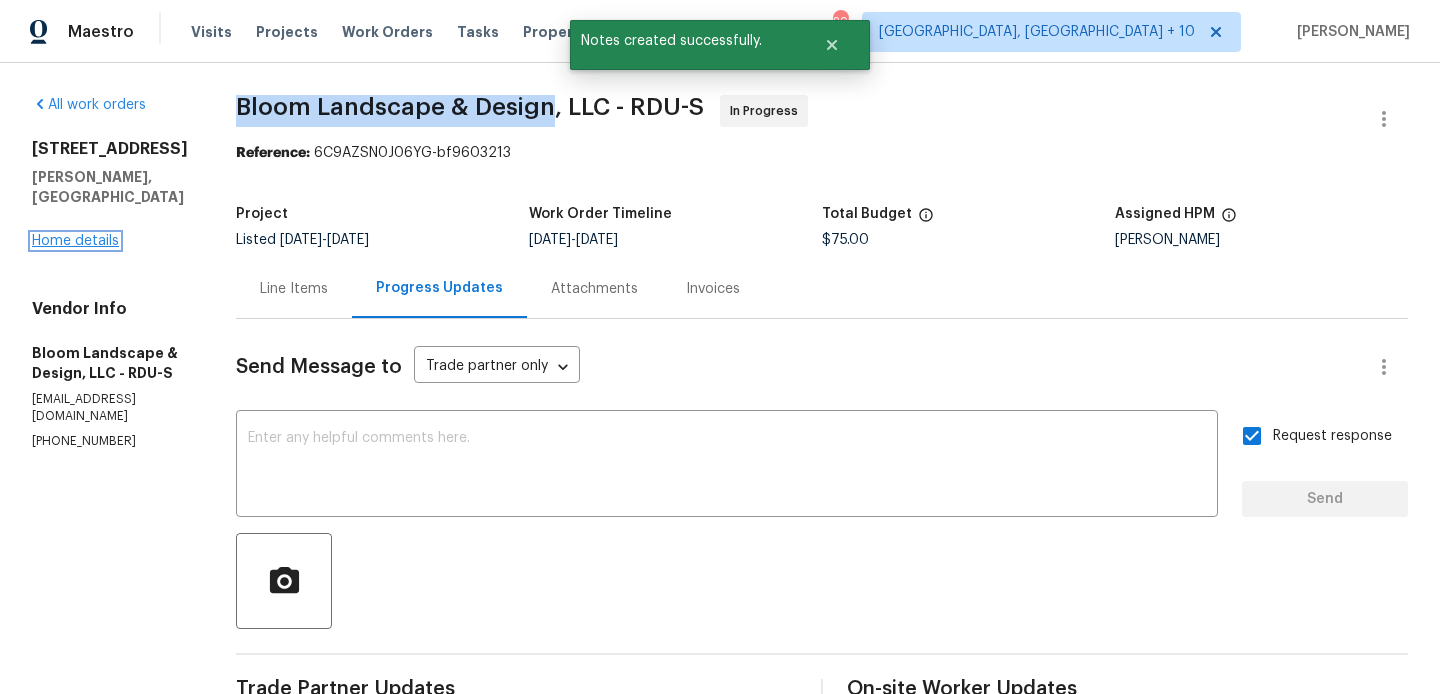 click on "Home details" at bounding box center (75, 241) 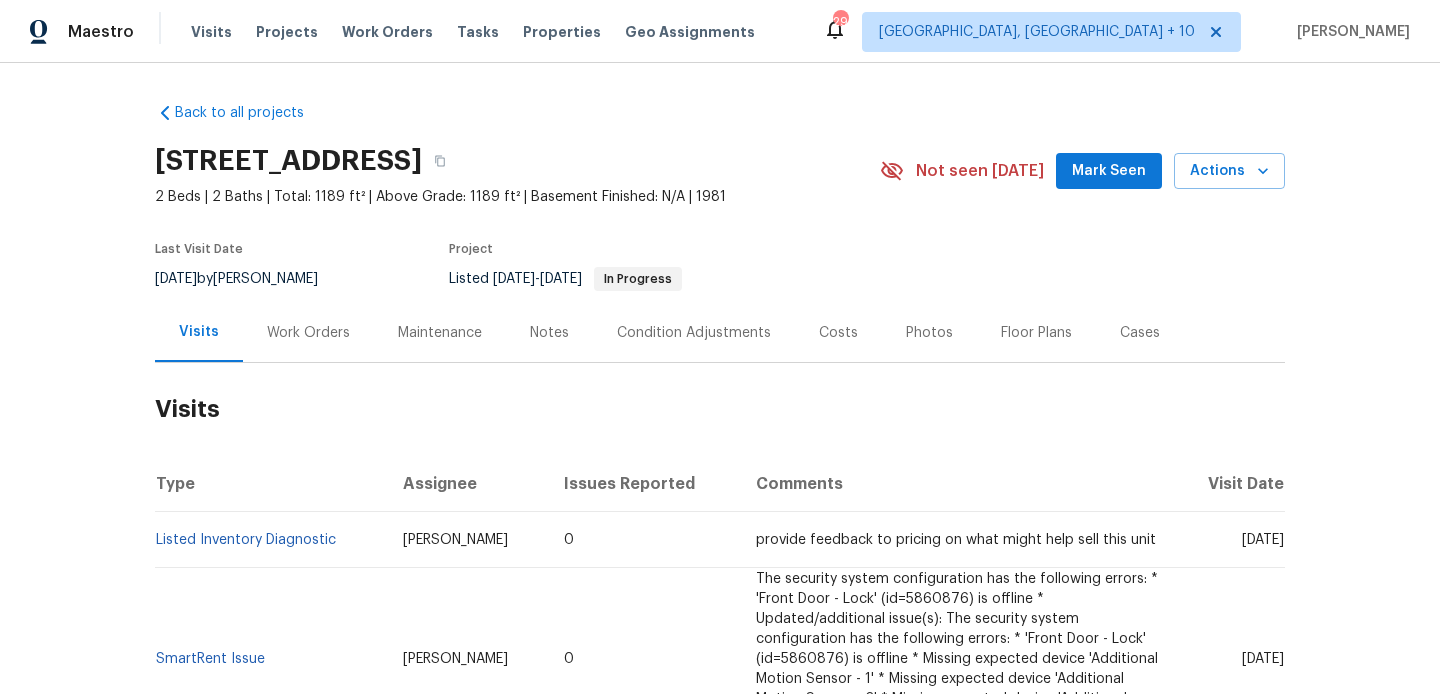 scroll, scrollTop: 0, scrollLeft: 0, axis: both 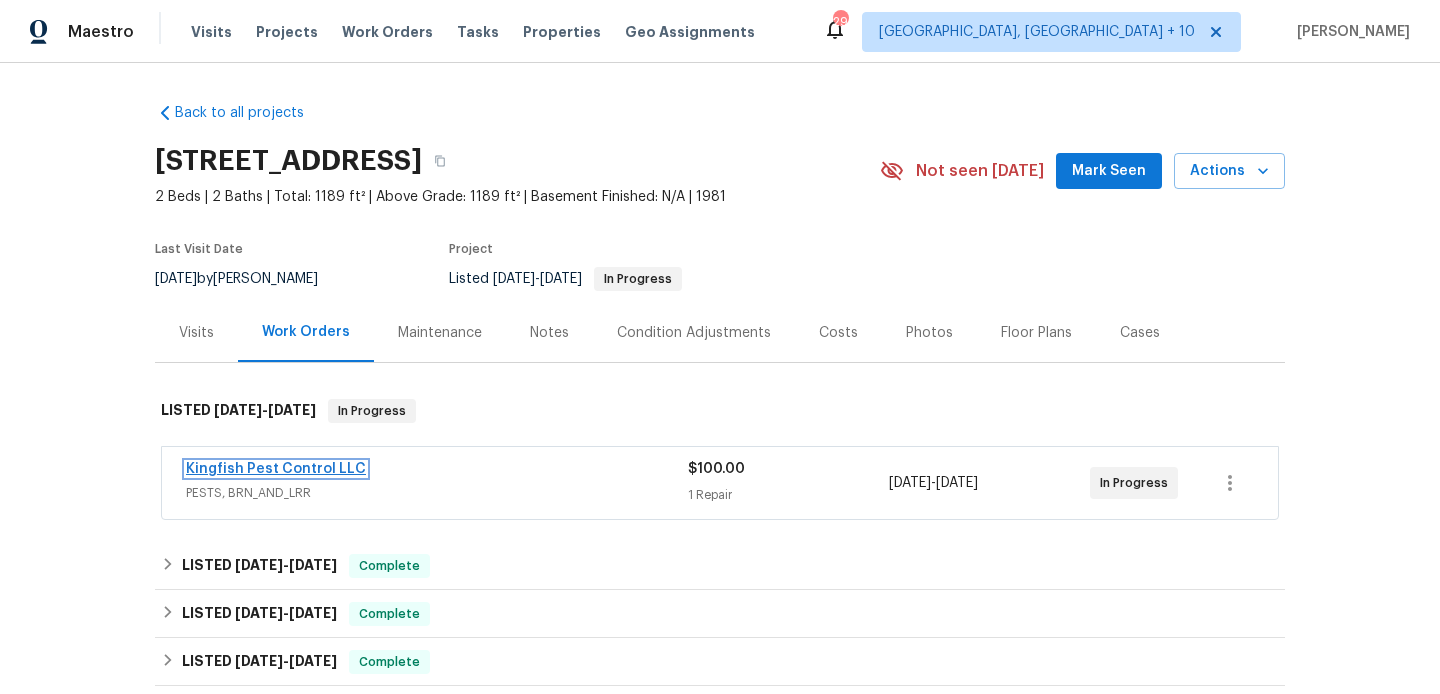 click on "Kingfish Pest Control LLC" at bounding box center [276, 469] 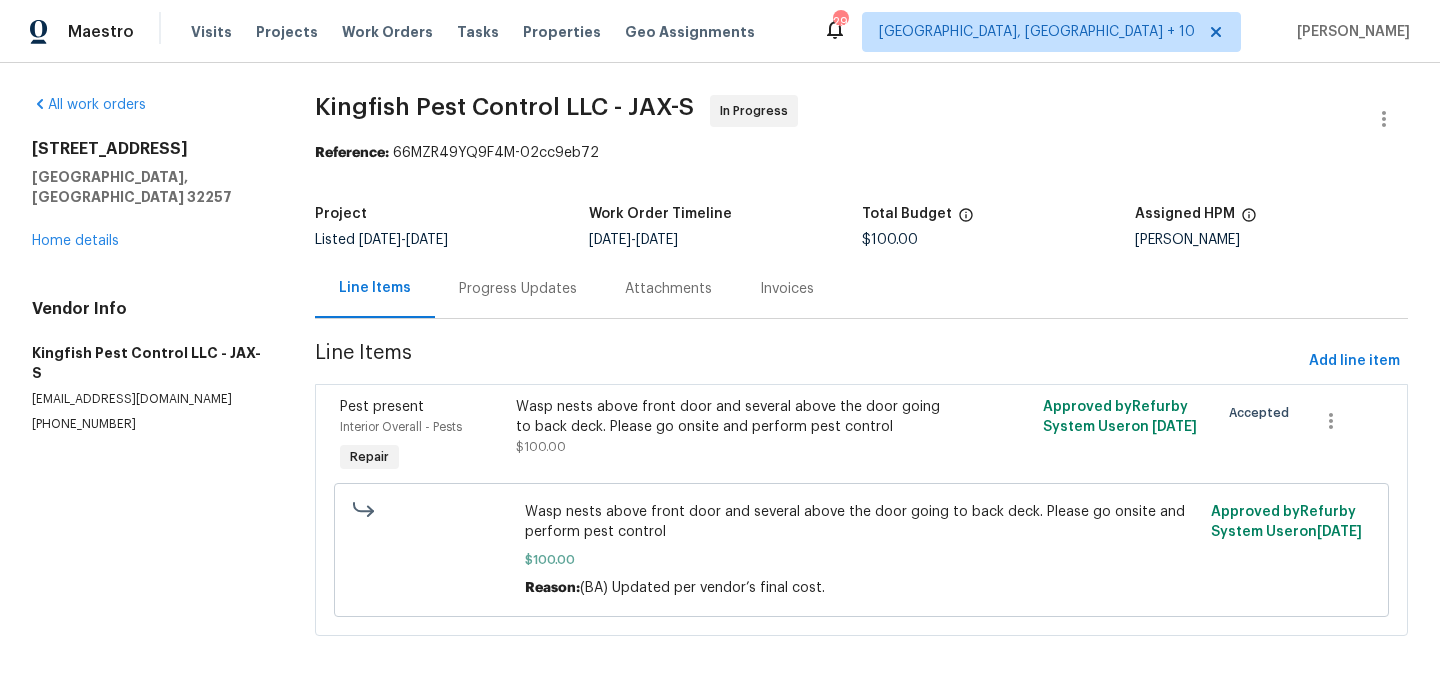 click on "Progress Updates" at bounding box center [518, 289] 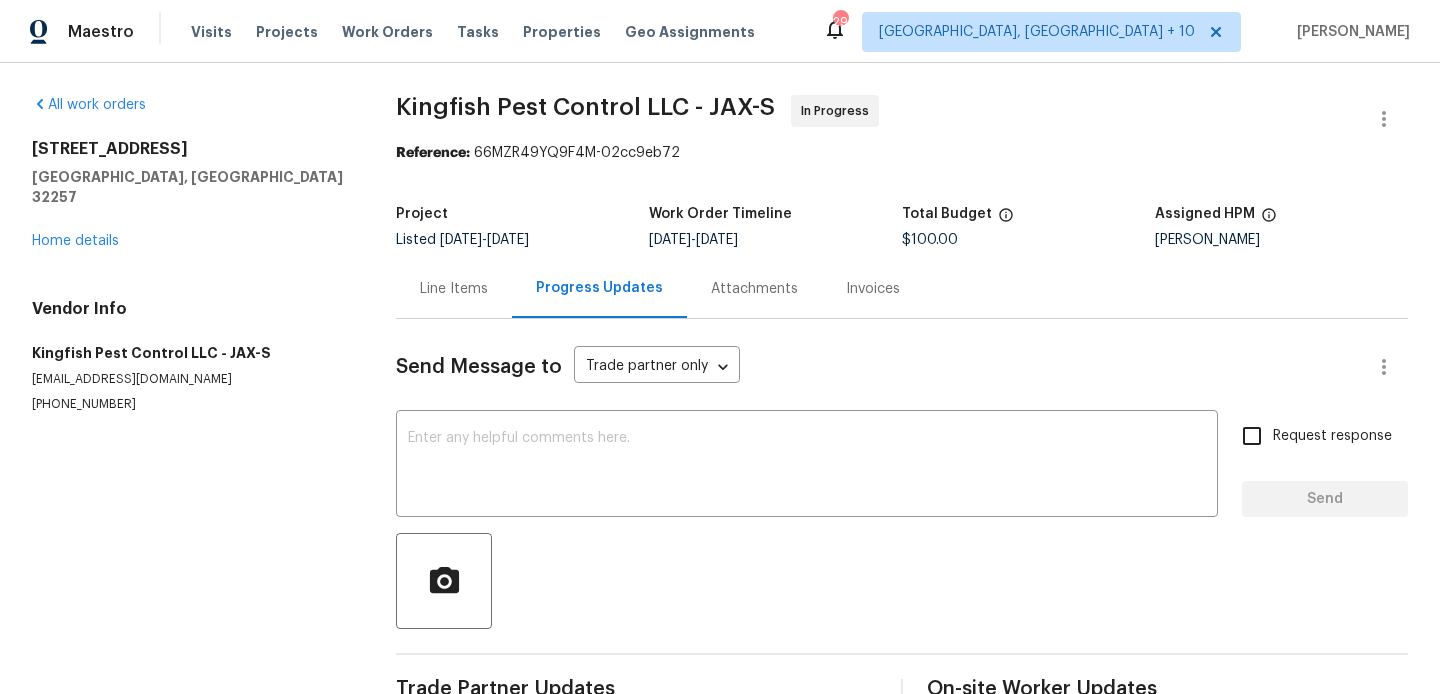 scroll, scrollTop: 383, scrollLeft: 0, axis: vertical 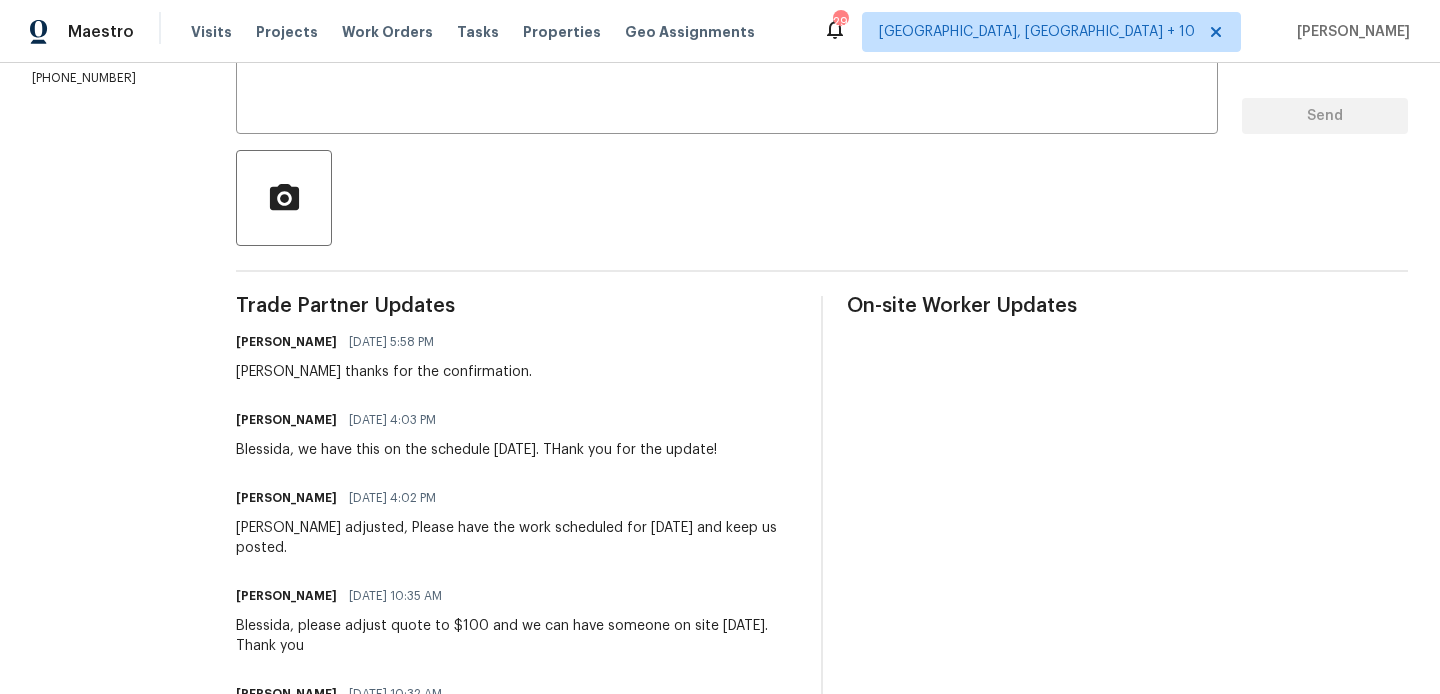 click on "Brian Wescott" at bounding box center (286, 420) 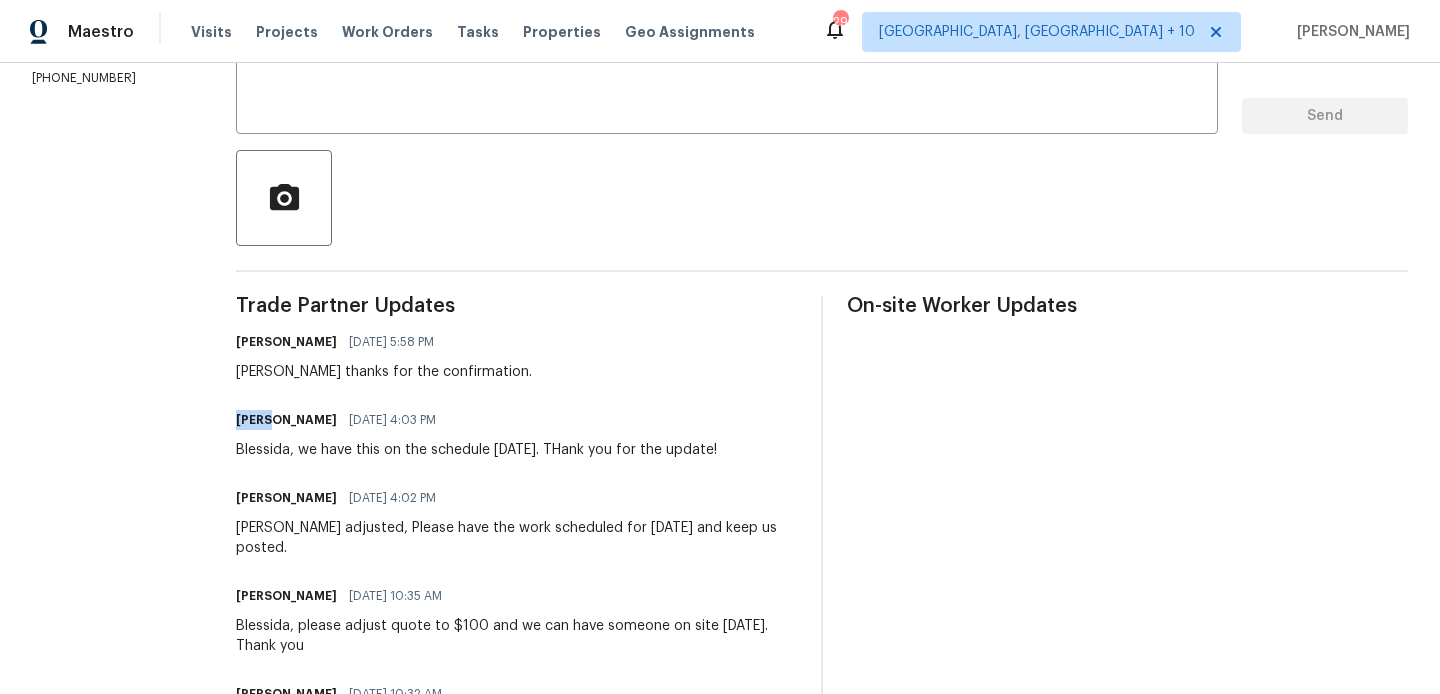click on "Brian Wescott" at bounding box center (286, 420) 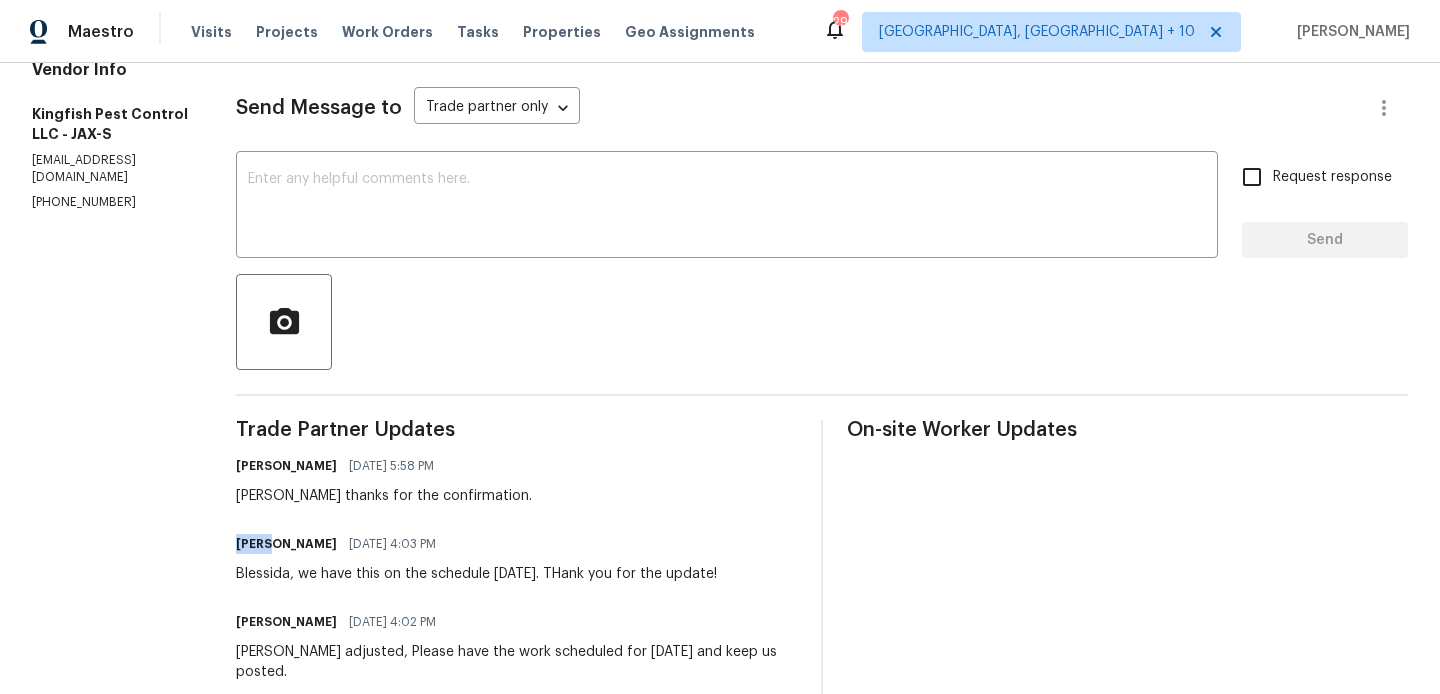 scroll, scrollTop: 13, scrollLeft: 0, axis: vertical 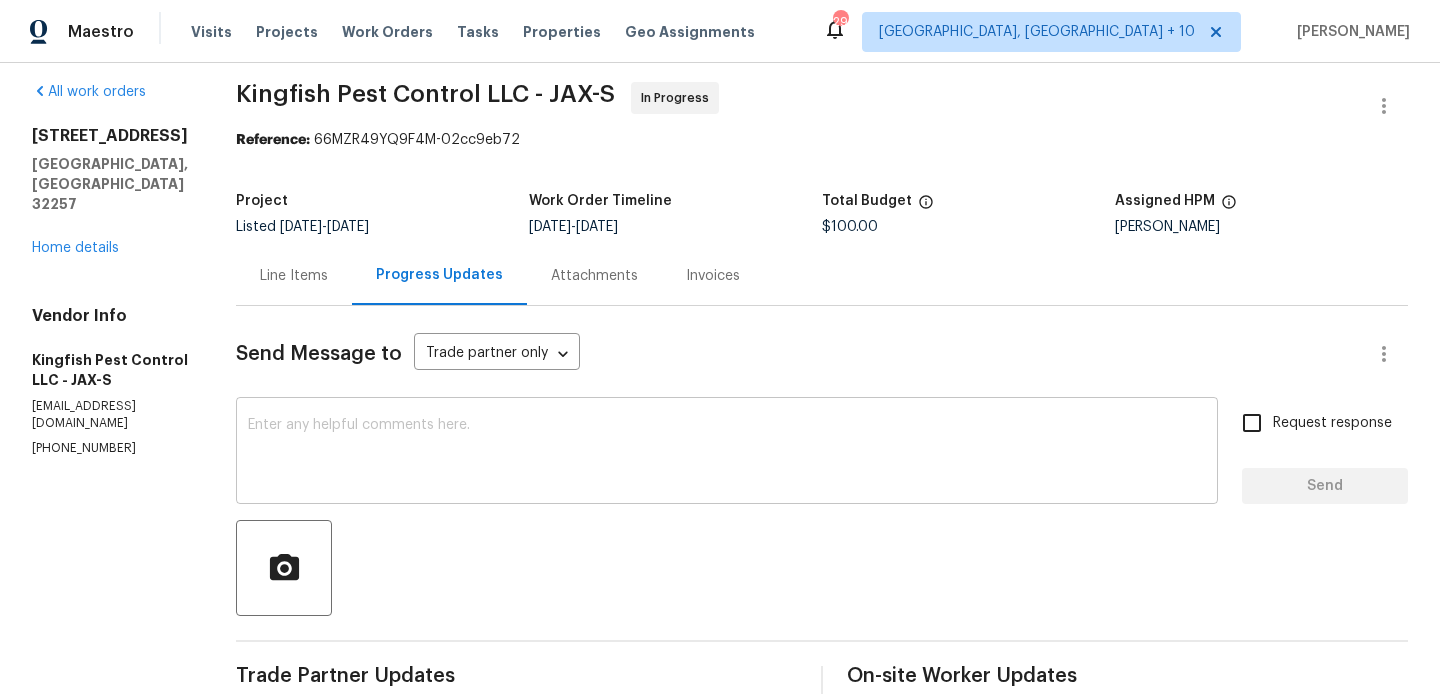 click at bounding box center (727, 453) 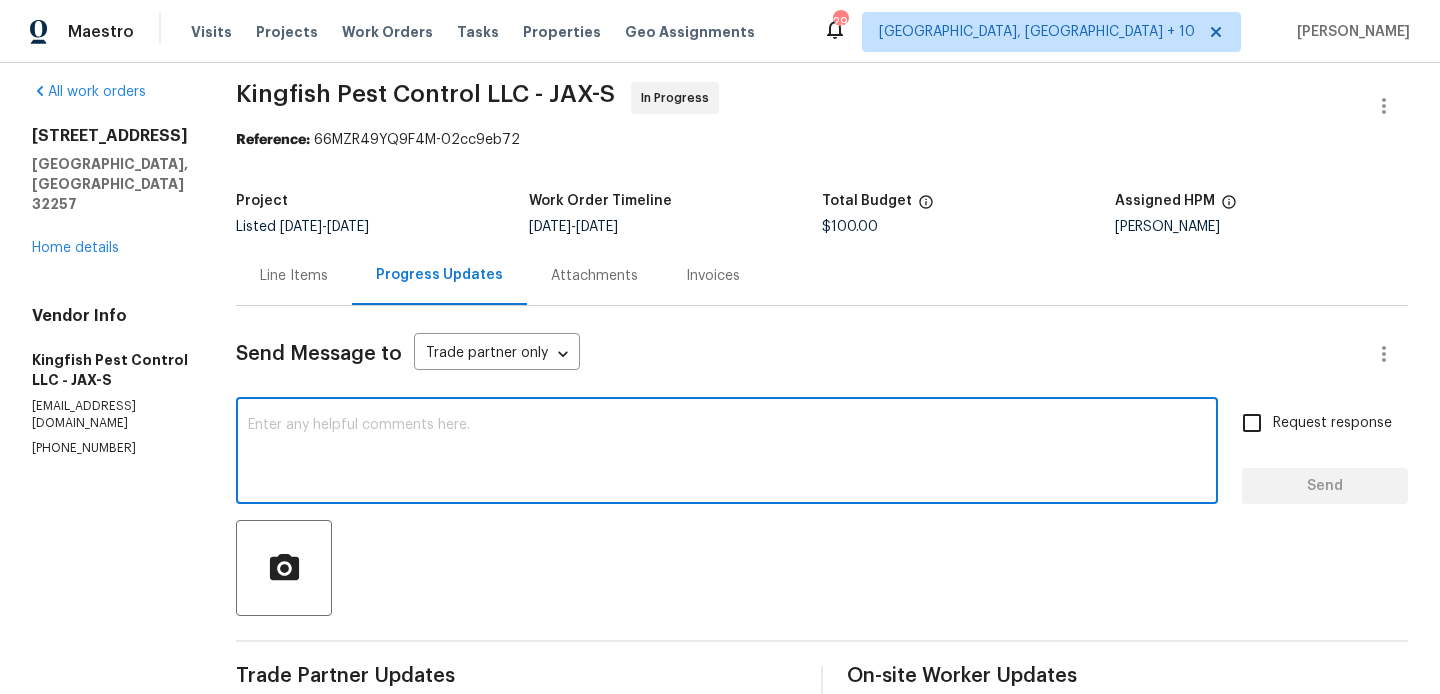 paste on "Brian" 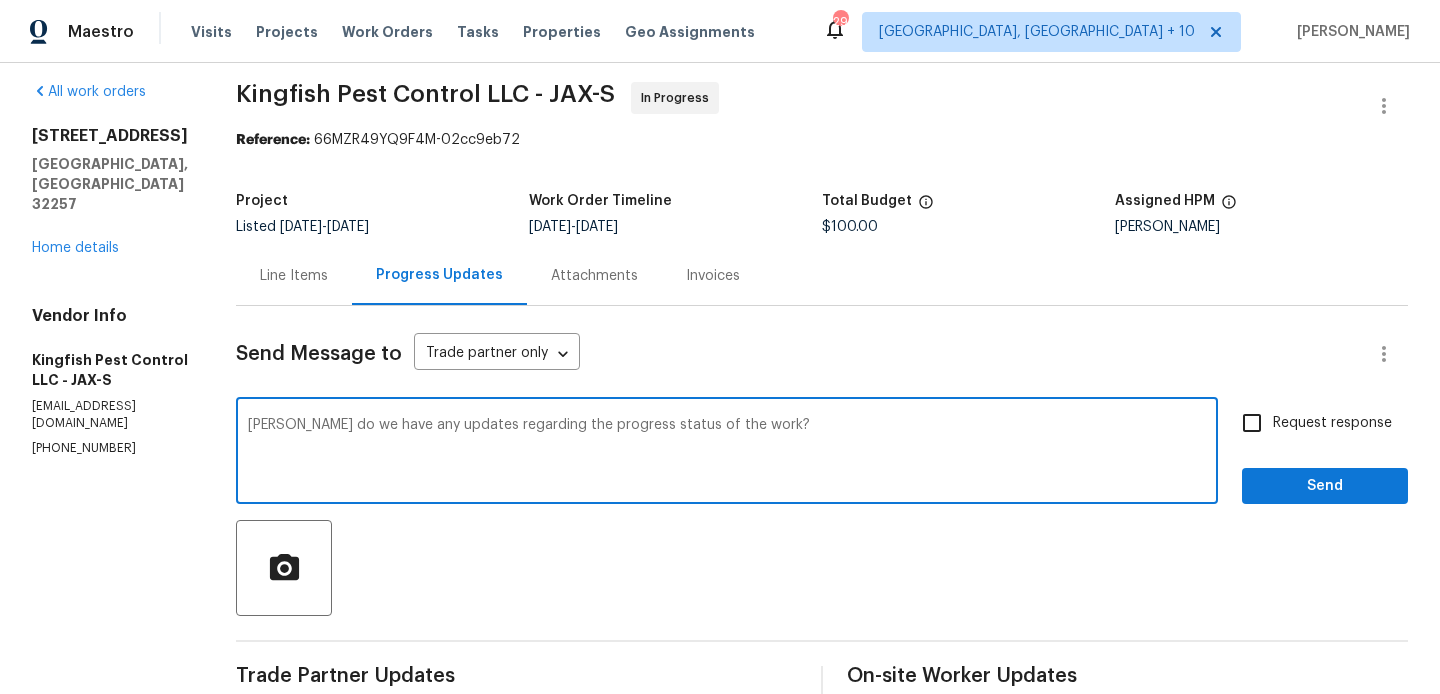 type on "Brian do we have any updates regarding the progress status of the work?" 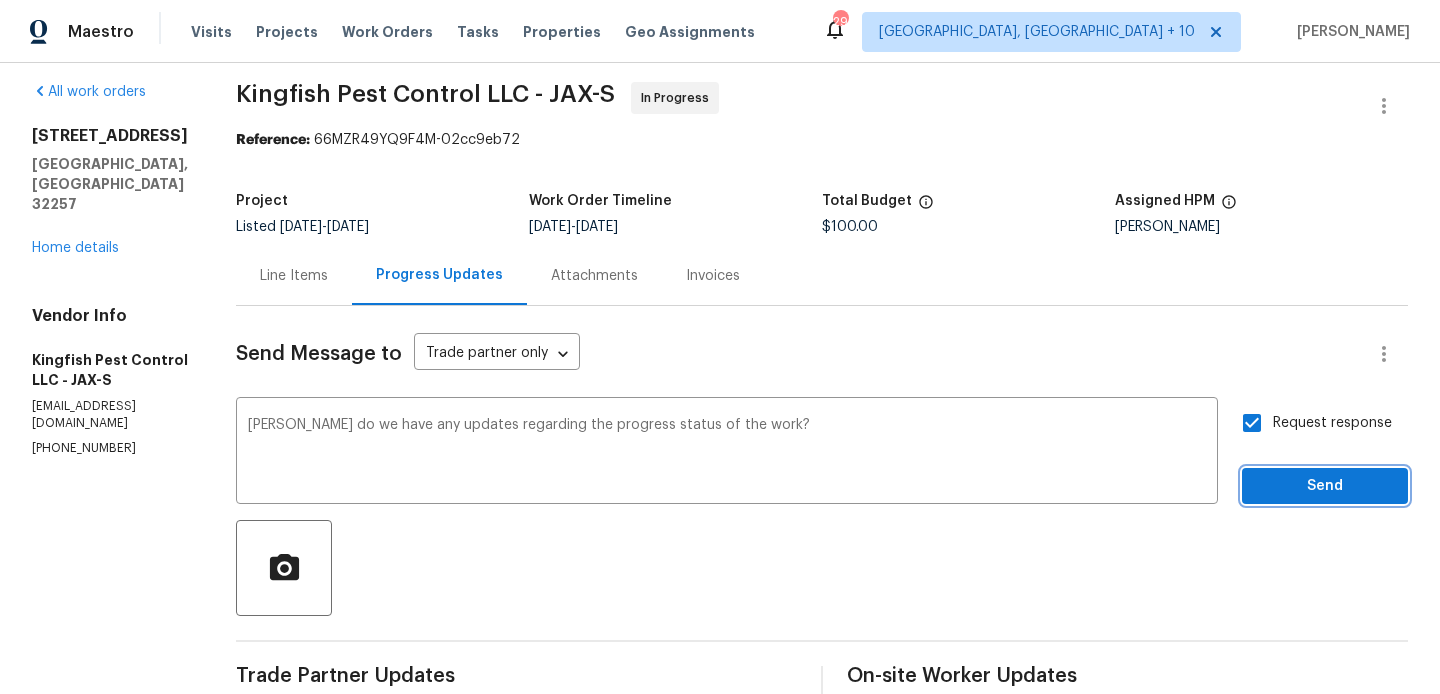 click on "Send" at bounding box center [1325, 486] 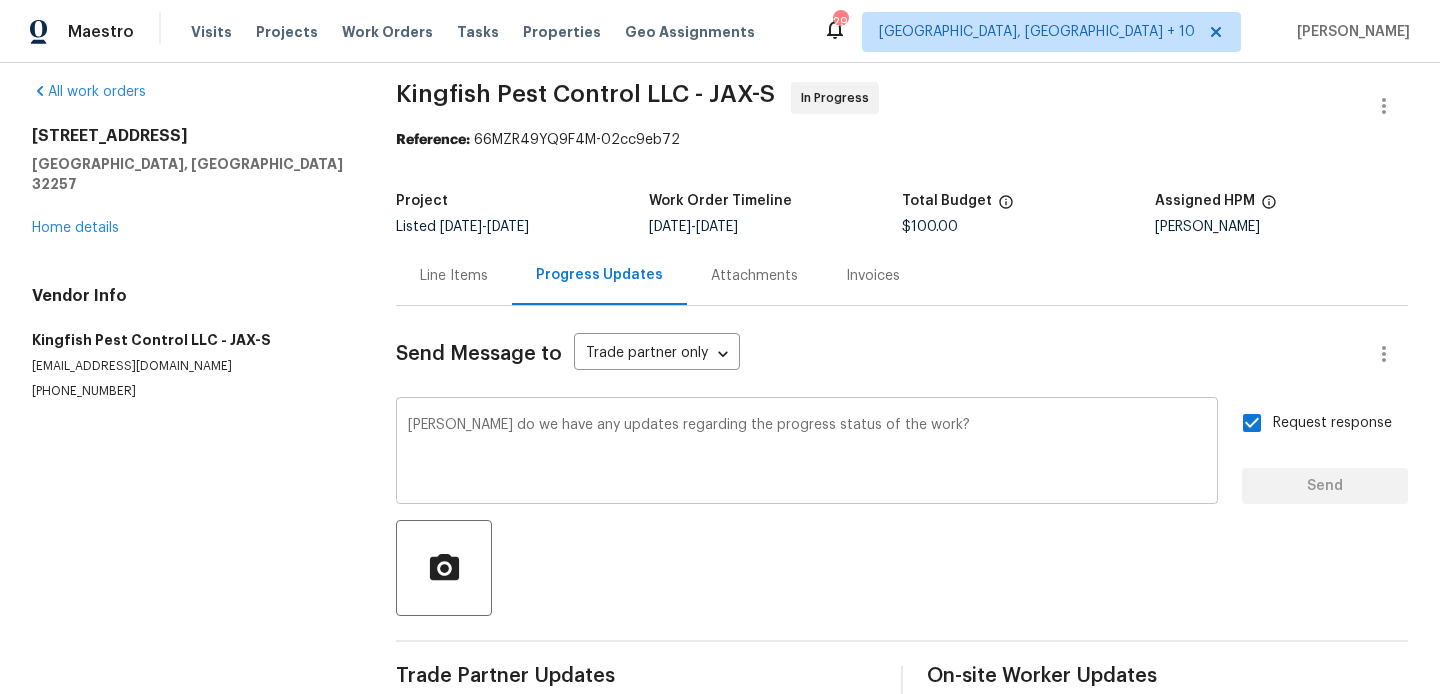 type 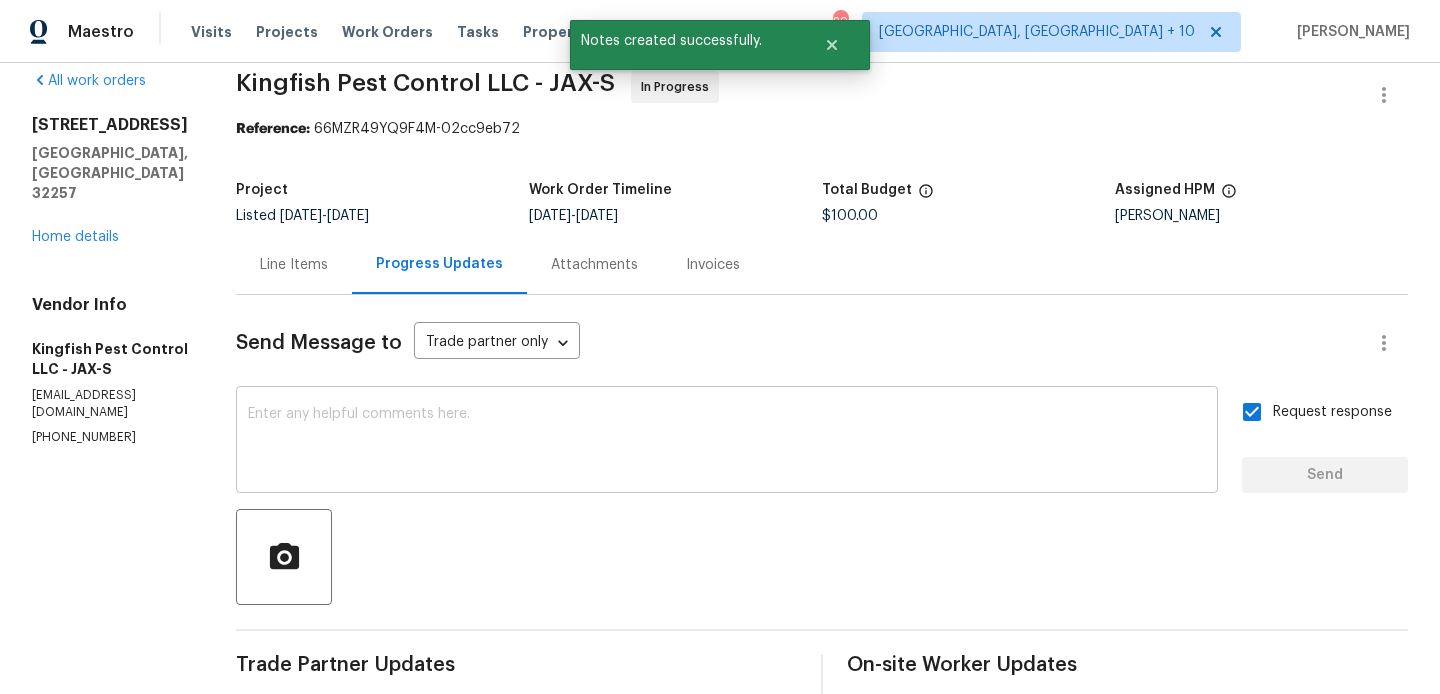 scroll, scrollTop: 0, scrollLeft: 0, axis: both 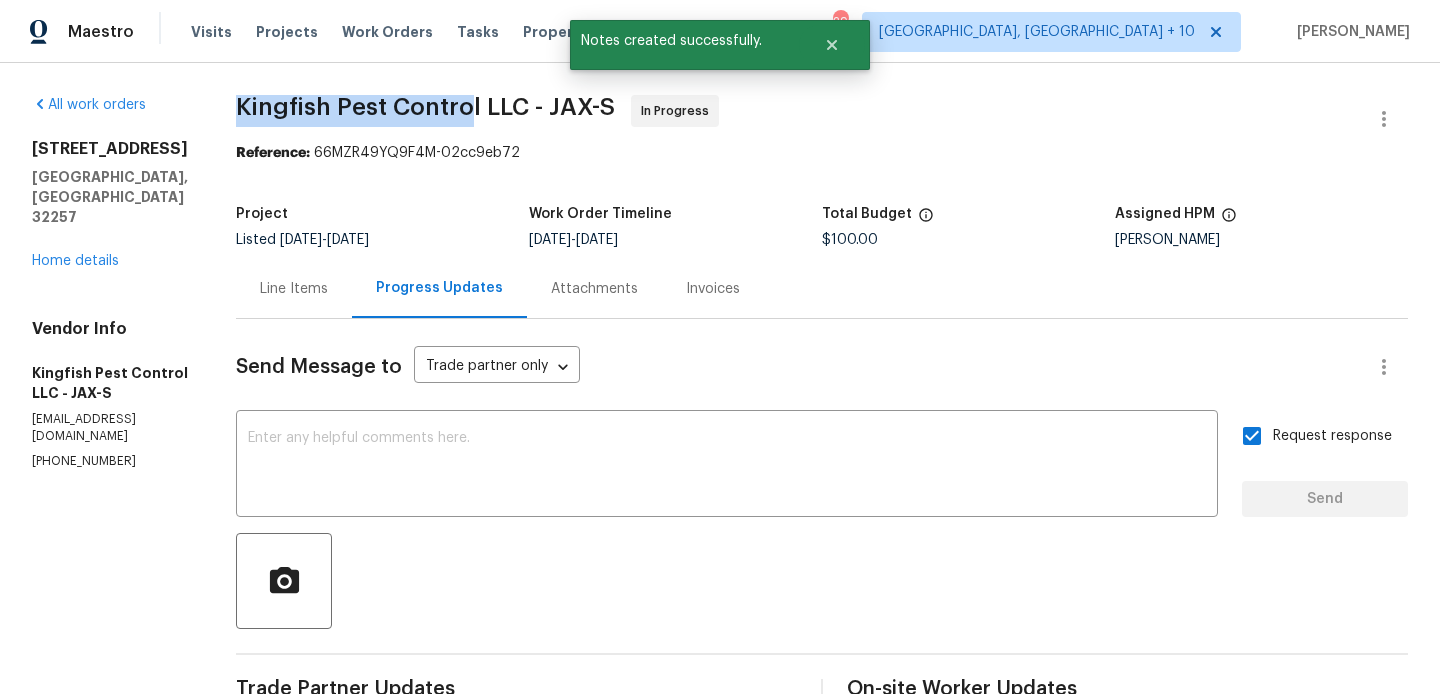 drag, startPoint x: 234, startPoint y: 102, endPoint x: 469, endPoint y: 103, distance: 235.00212 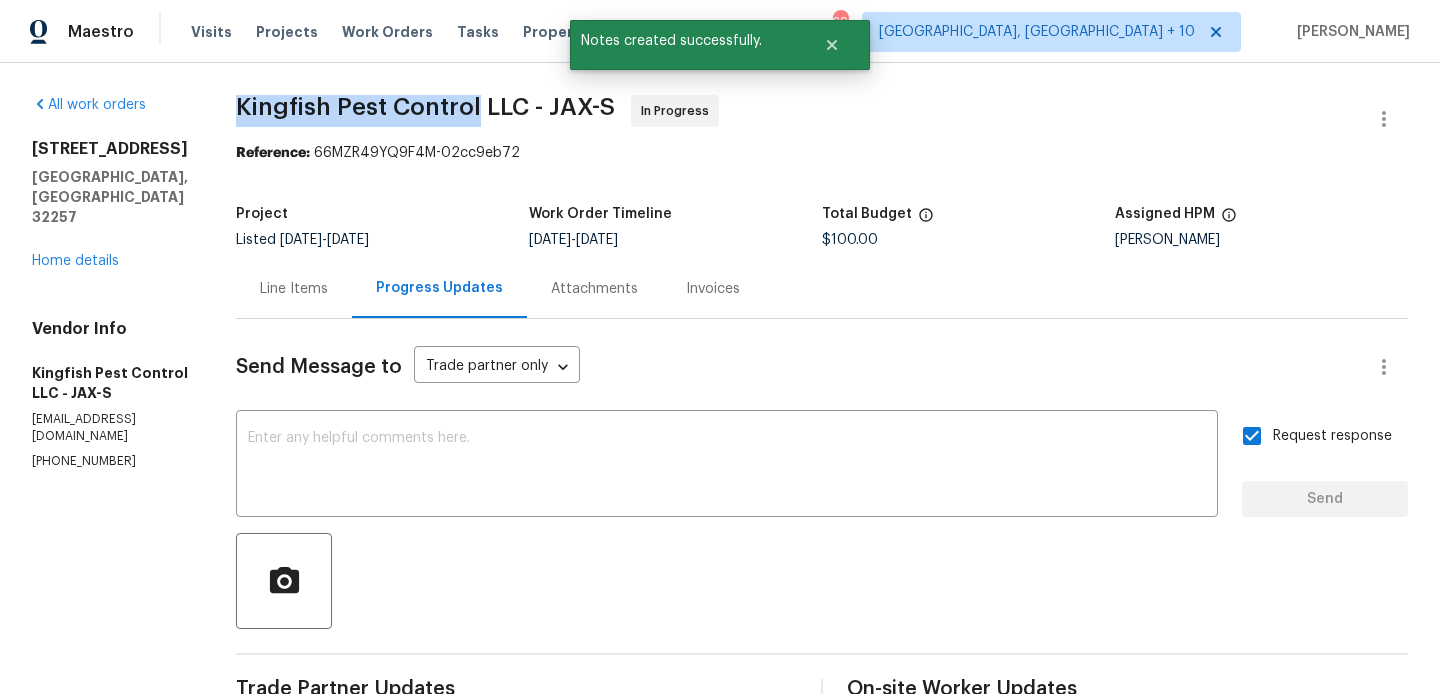 drag, startPoint x: 475, startPoint y: 104, endPoint x: 226, endPoint y: 109, distance: 249.0502 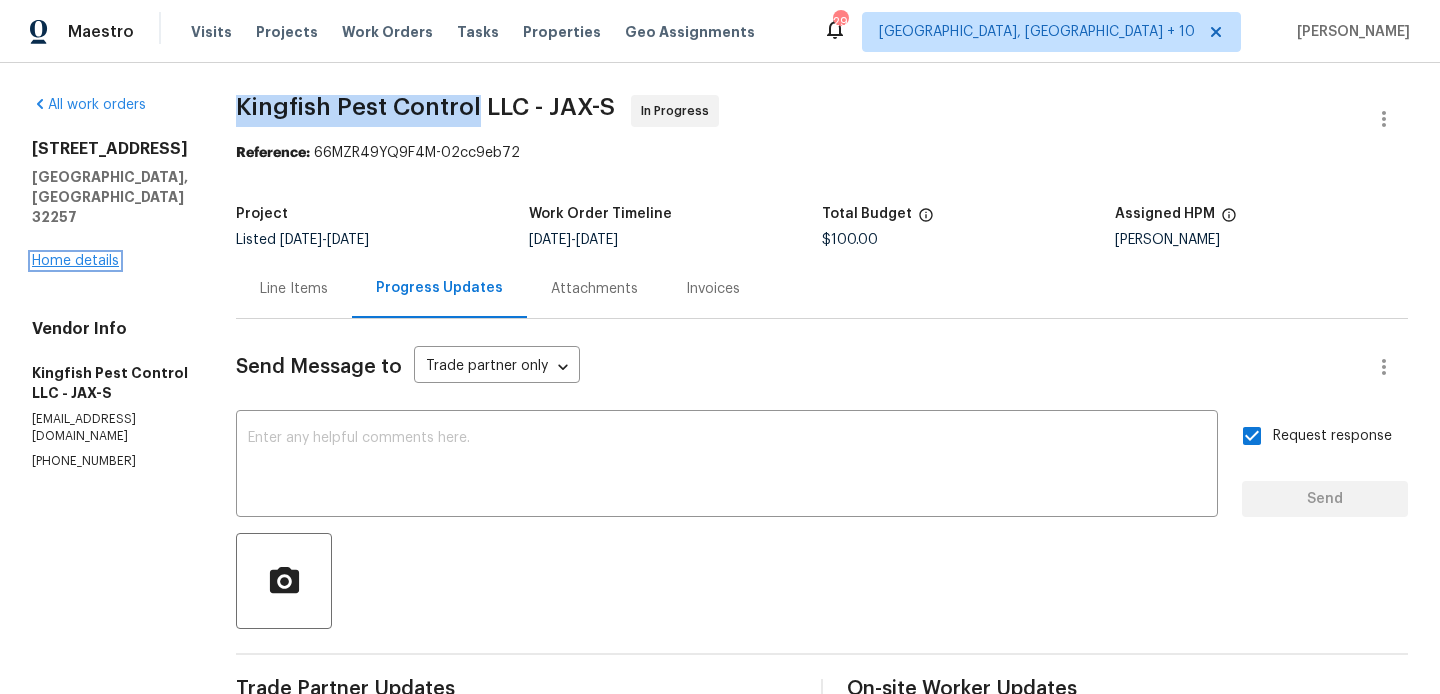 click on "Home details" at bounding box center [75, 261] 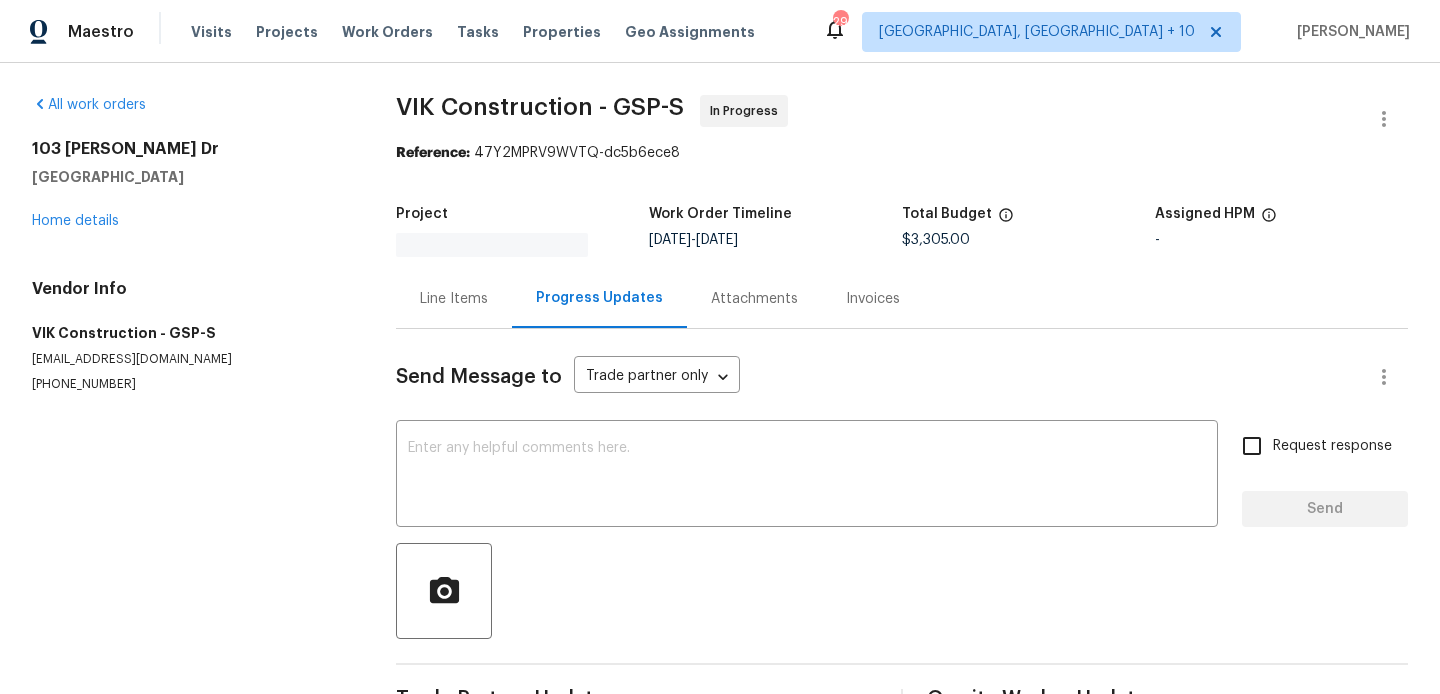 scroll, scrollTop: 0, scrollLeft: 0, axis: both 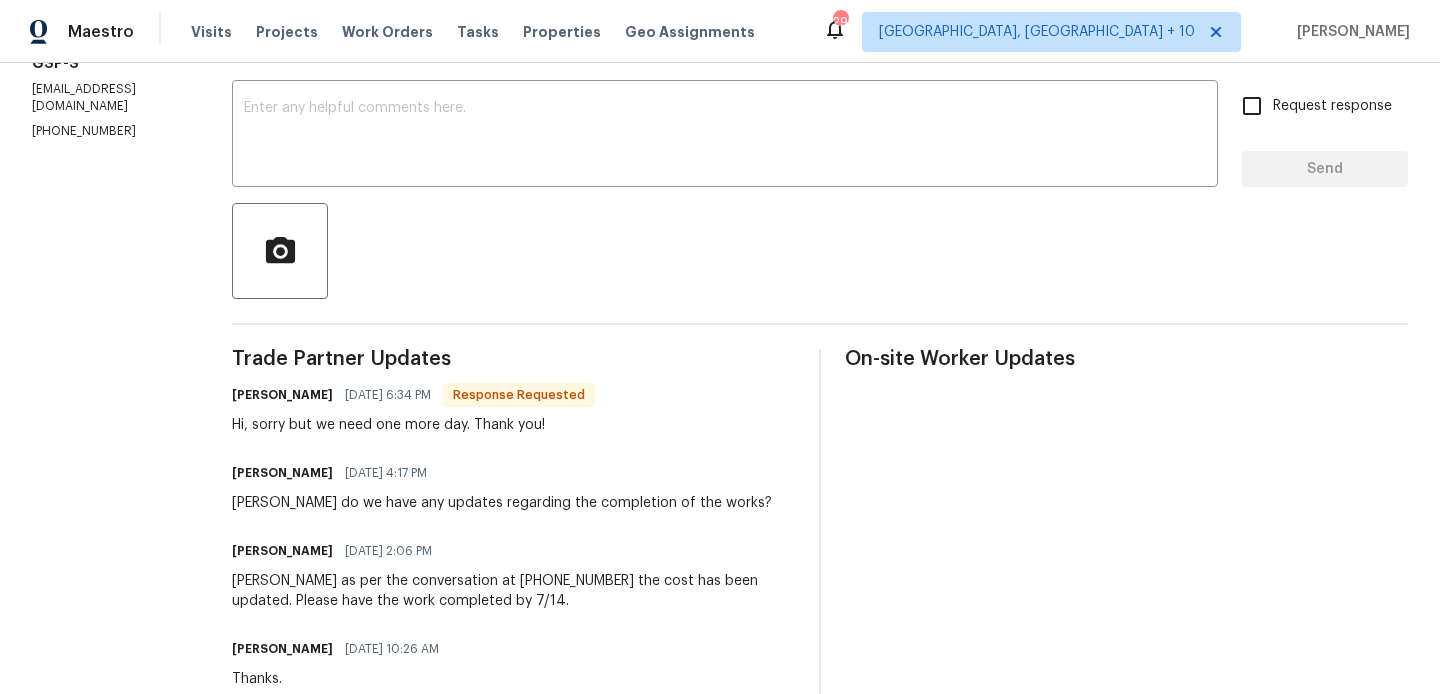 click on "[PERSON_NAME]" at bounding box center [282, 395] 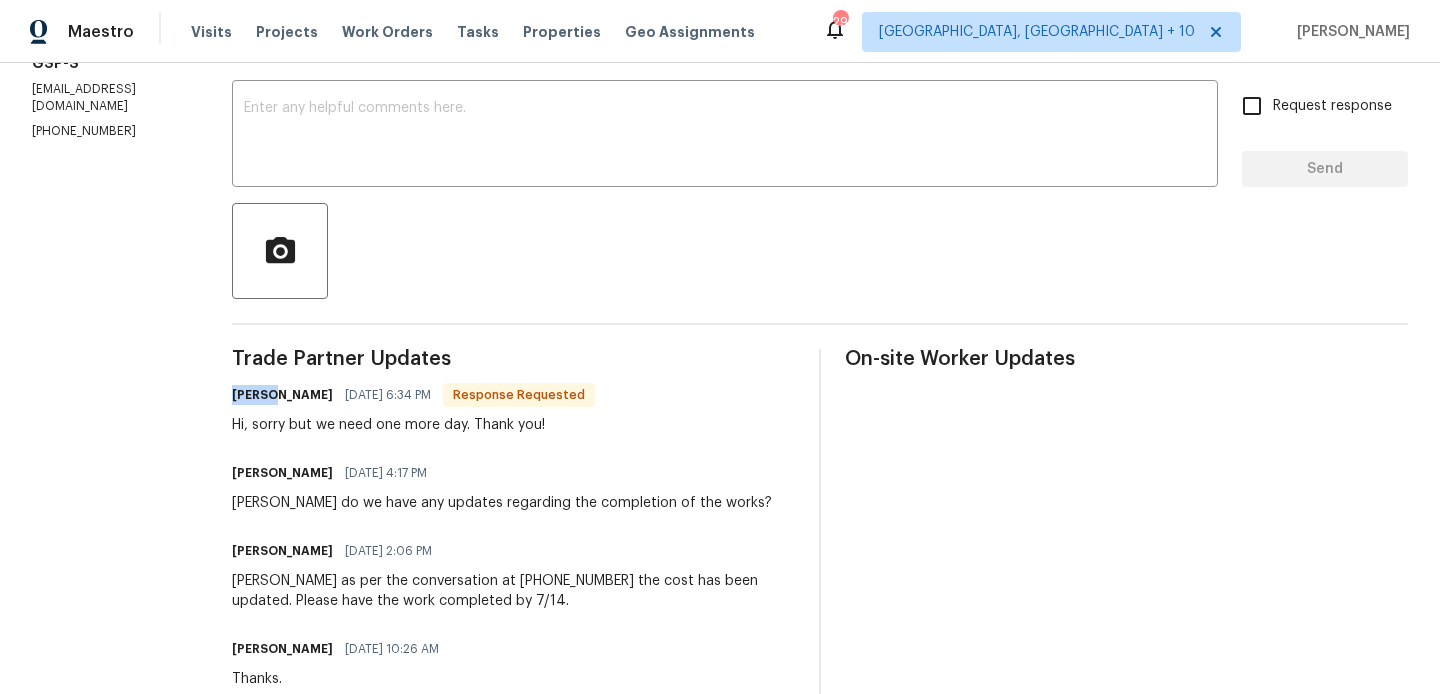 click on "[PERSON_NAME]" at bounding box center (282, 395) 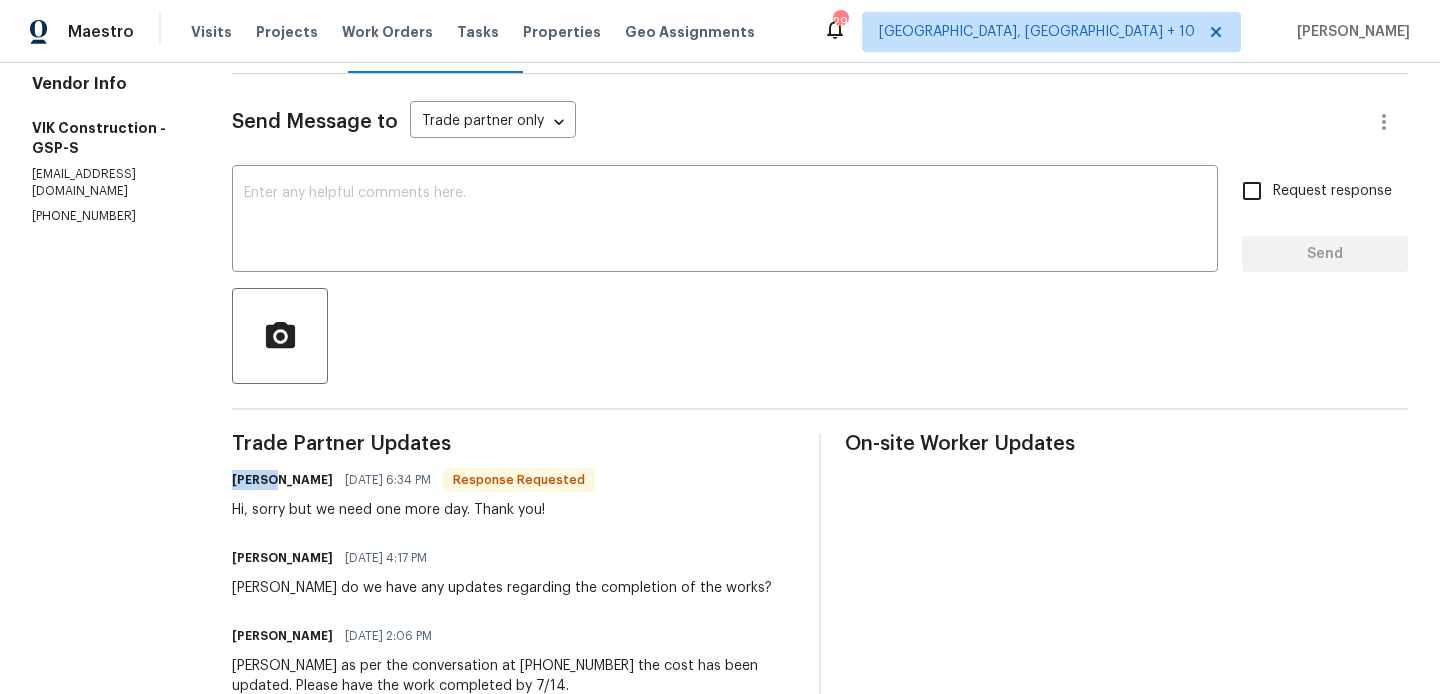 scroll, scrollTop: 226, scrollLeft: 0, axis: vertical 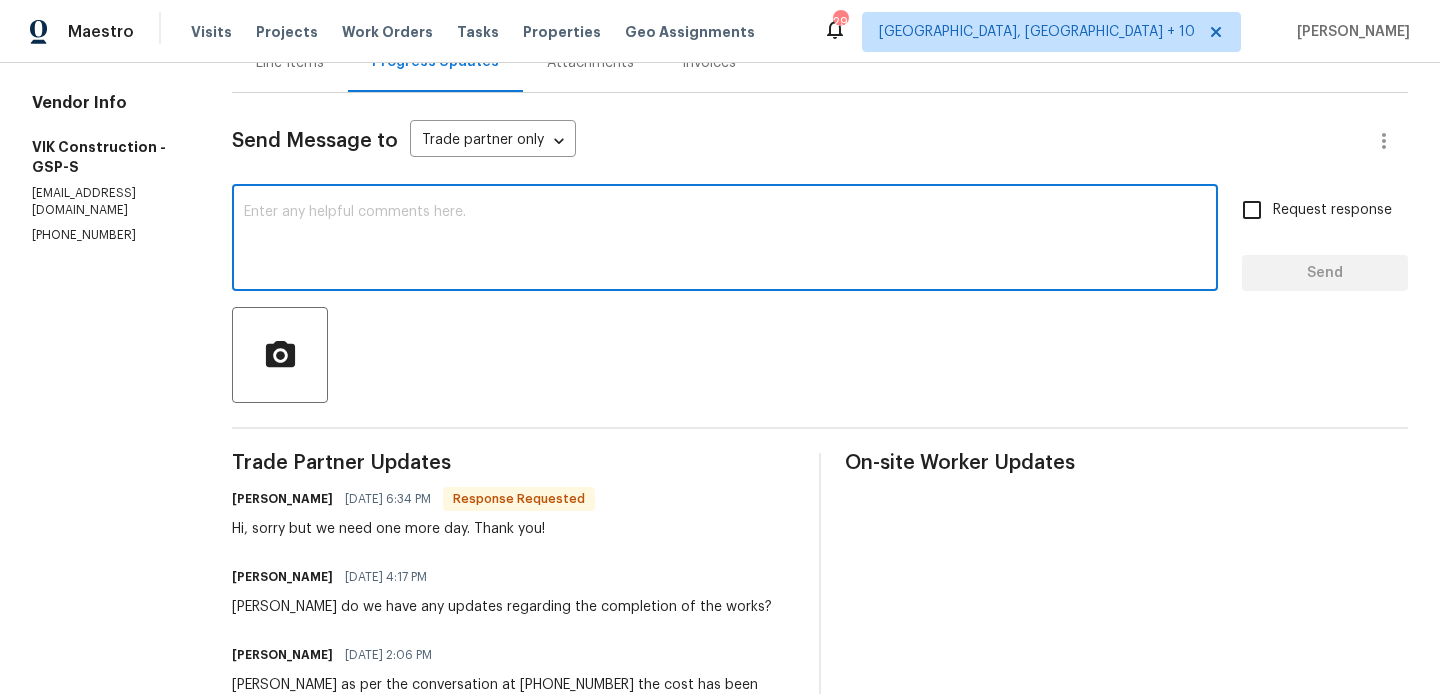 click at bounding box center (725, 240) 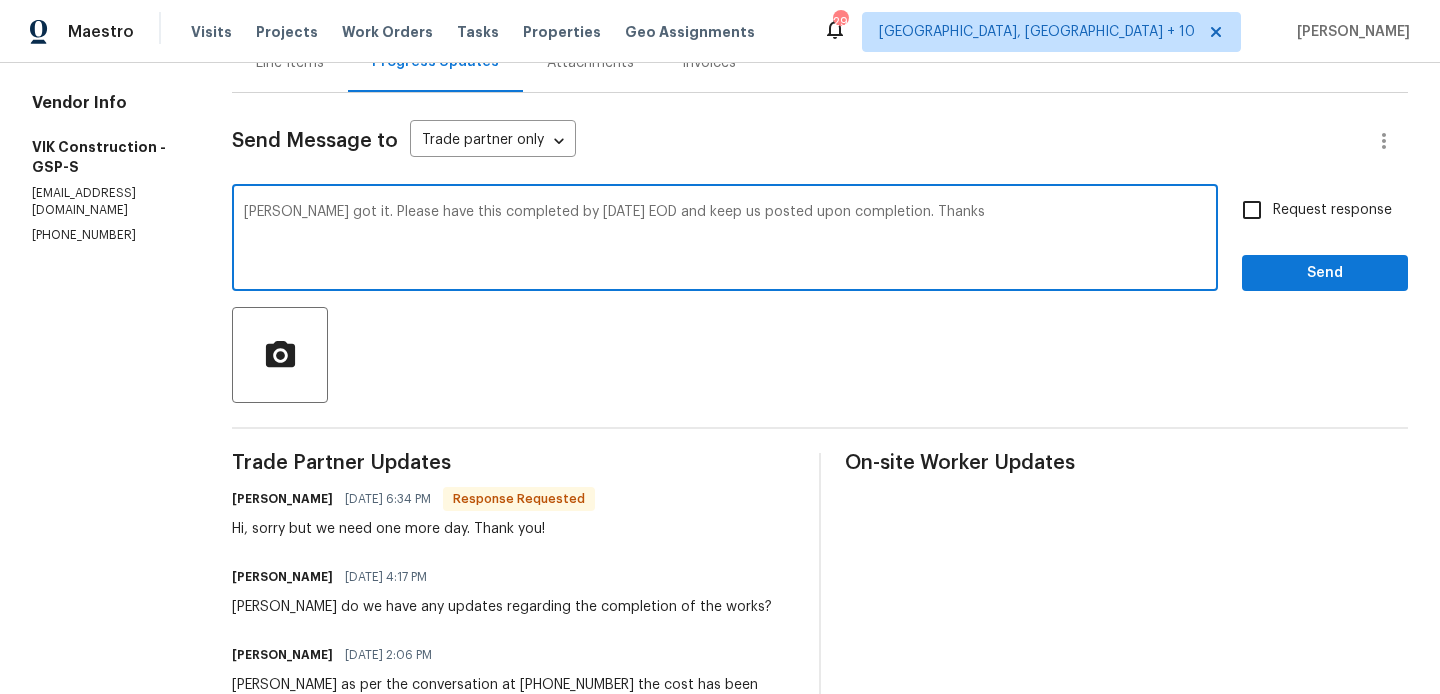 type on "[PERSON_NAME] got it. Please have this completed by [DATE] EOD and keep us posted upon completion. Thanks" 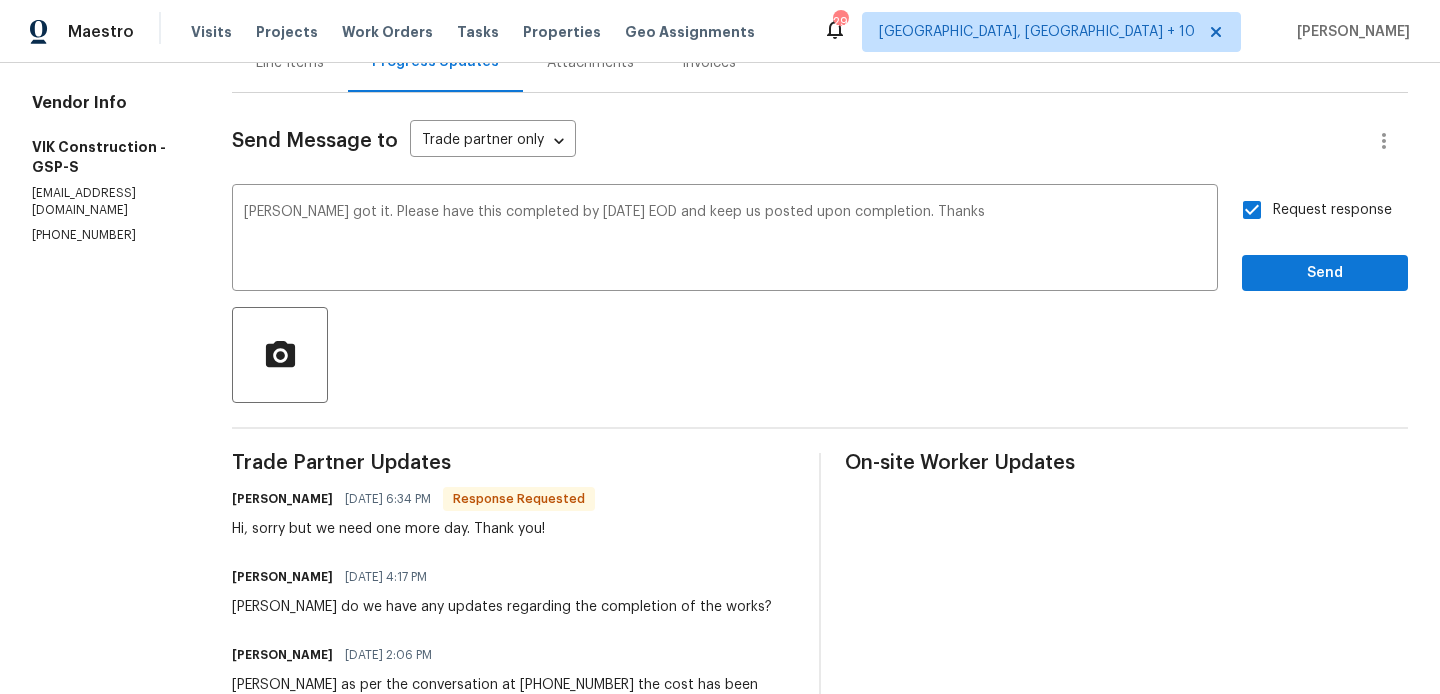 click on "Send Message to Trade partner only Trade partner only ​ [PERSON_NAME] got it. Please have this completed by [DATE] EOD and keep us posted upon completion. Thanks x ​ Request response Send Trade Partner Updates [PERSON_NAME] [DATE] 6:34 PM Response Requested Hi, sorry but we need one more day.
Thank you! Blessida Angeline M [DATE] 4:17 PM [PERSON_NAME] do we have any updates regarding the completion of the works? Blessida Angeline M [DATE] 2:06 PM [PERSON_NAME] as per the conversation at [PHONE_NUMBER] the cost has been updated. Please have the work completed by 7/14. Blessida Angeline M [DATE] 10:26 AM Thanks. [PERSON_NAME] [DATE] 8:06 PM Ok Blessida Angeline M [DATE] 4:55 PM [PERSON_NAME] I will circle back to you. [PERSON_NAME] [DATE] 3:41 PM Total $3905 [PERSON_NAME] [DATE] 3:41 PM Blessida Angeline M [DATE] 12:54 PM [PERSON_NAME] as per the conversation at [PHONE_NUMBER] please have the estimate by [DATE]. Thanks Blessida Angeline M [DATE] 10:59 AM Blessida Angeline M [DATE] 10:59 AM" at bounding box center [820, 1004] 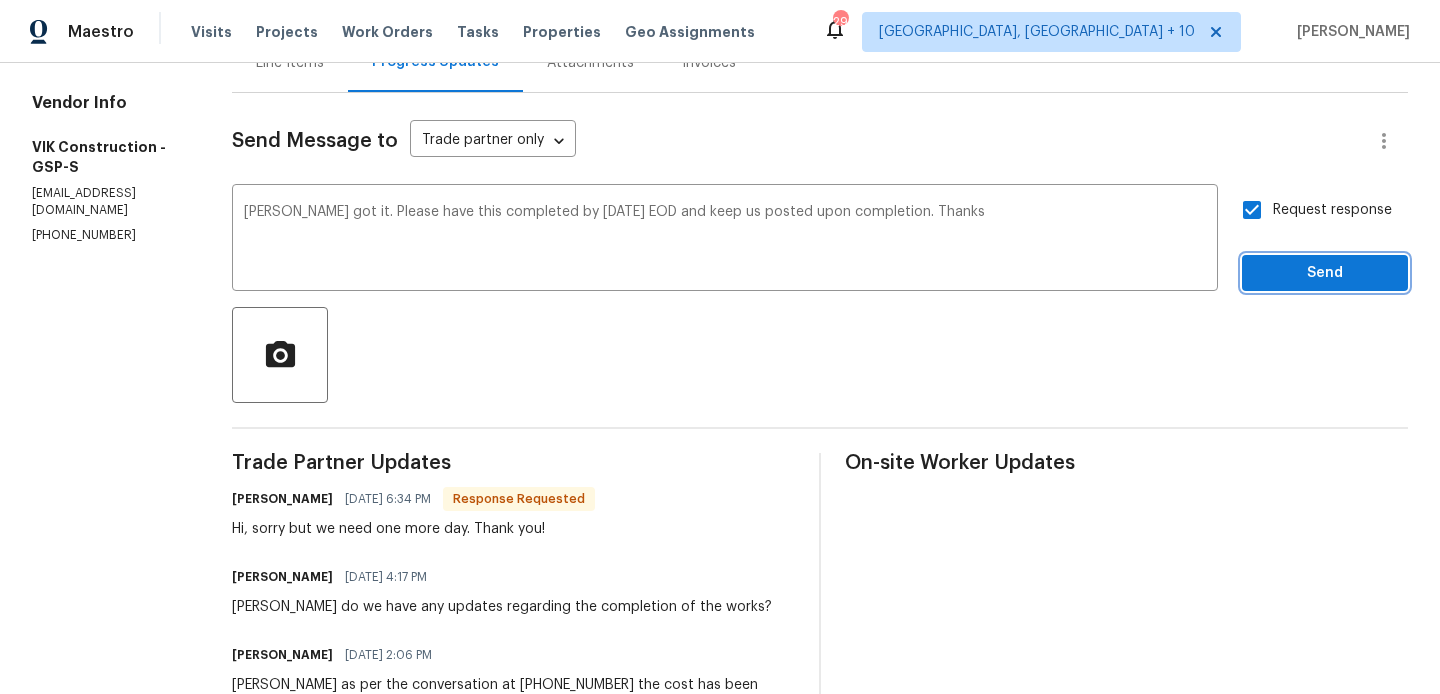 click on "Send" at bounding box center [1325, 273] 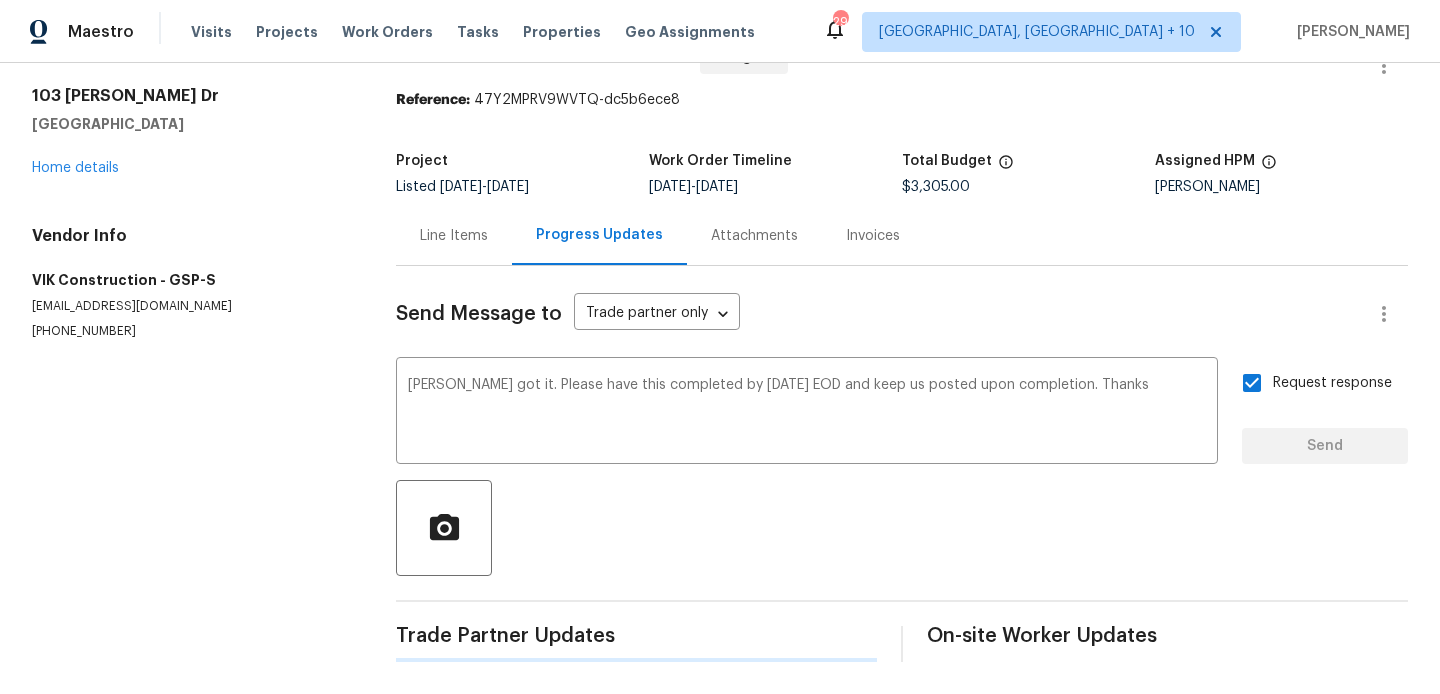 type 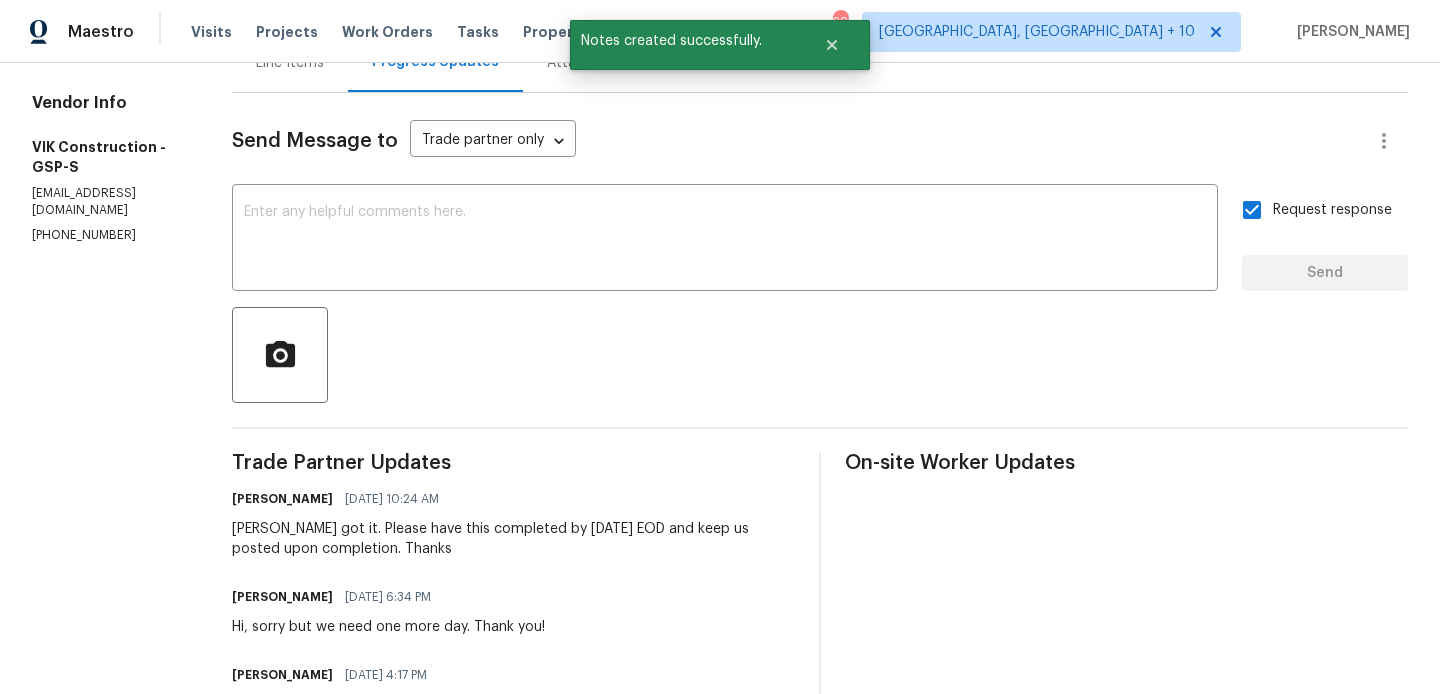 scroll, scrollTop: 0, scrollLeft: 0, axis: both 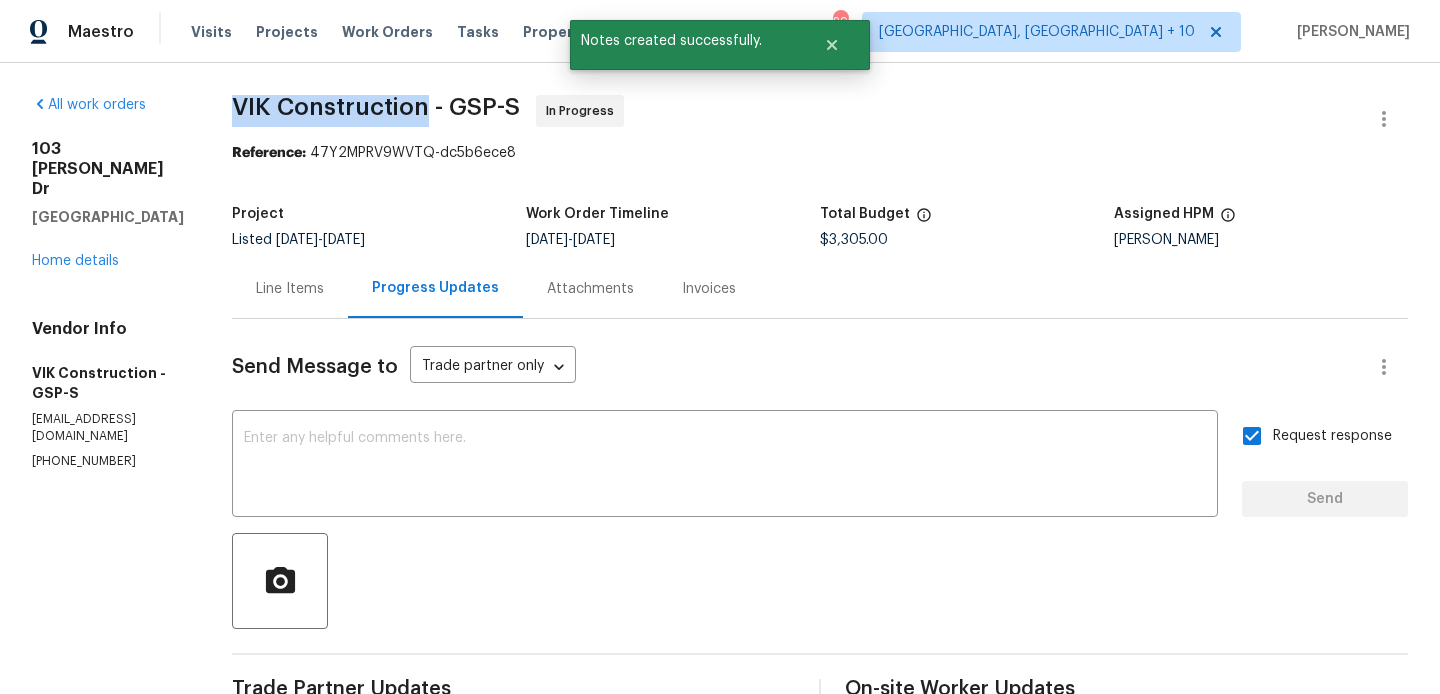 drag, startPoint x: 275, startPoint y: 103, endPoint x: 471, endPoint y: 109, distance: 196.09181 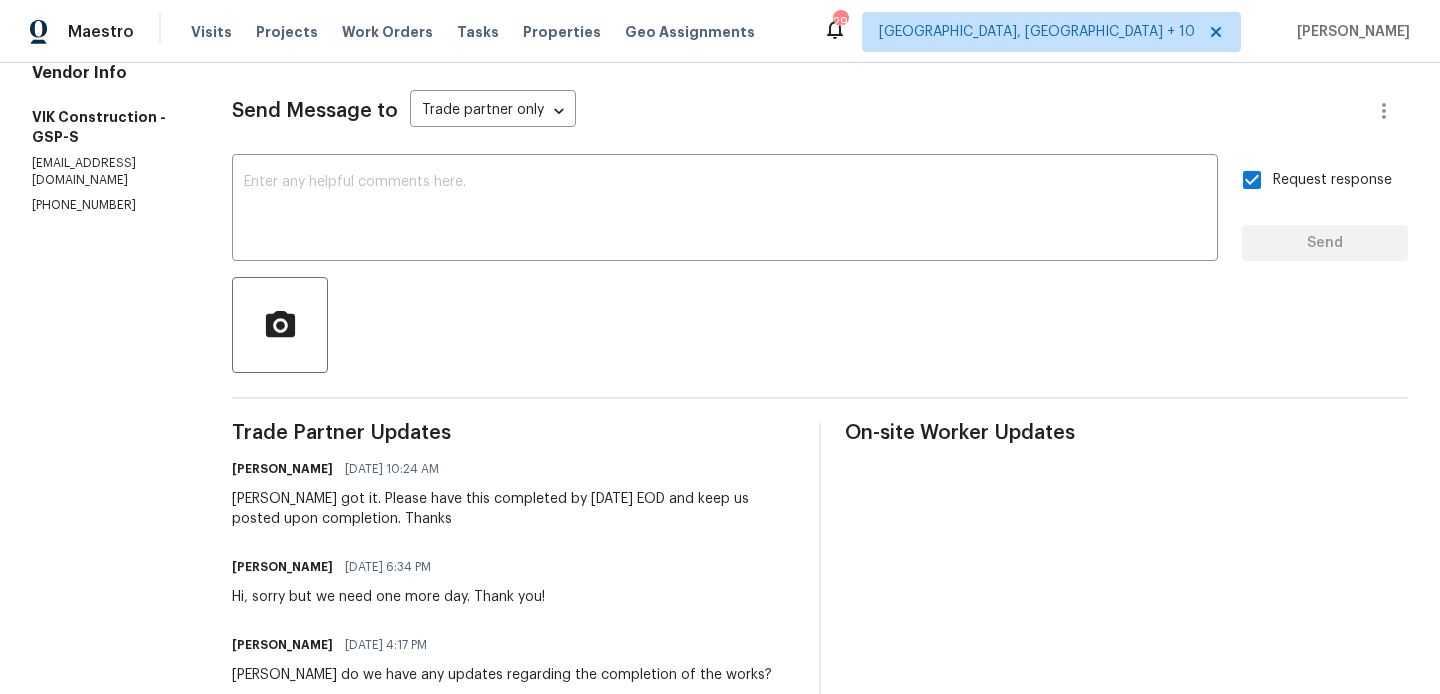 scroll, scrollTop: 0, scrollLeft: 0, axis: both 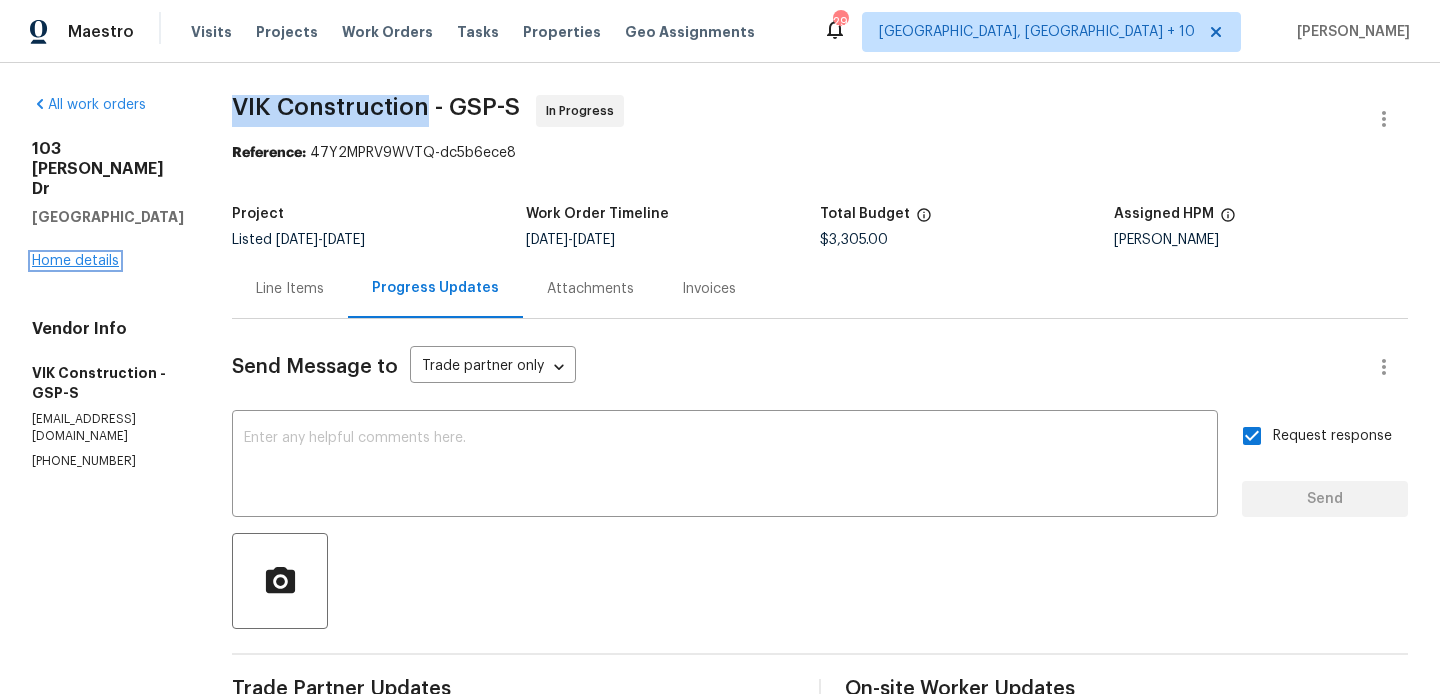 click on "Home details" at bounding box center [75, 261] 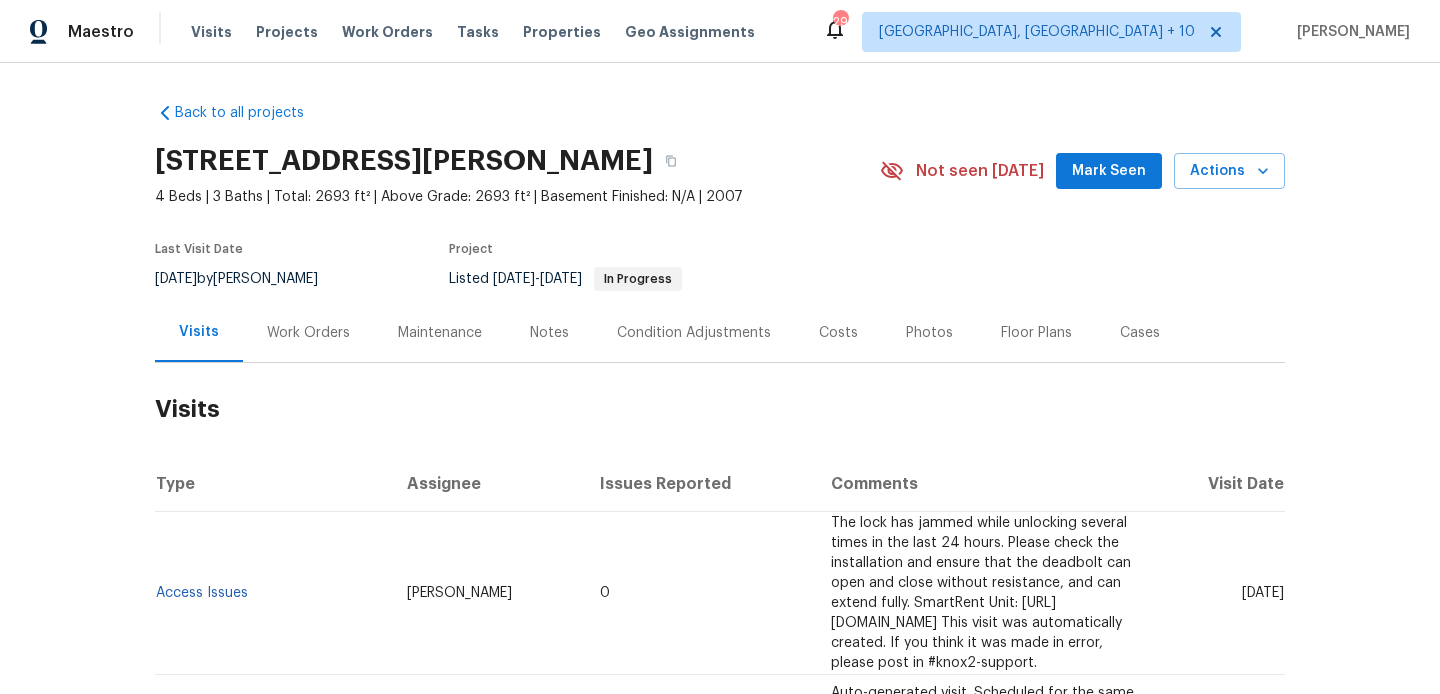 scroll, scrollTop: 0, scrollLeft: 0, axis: both 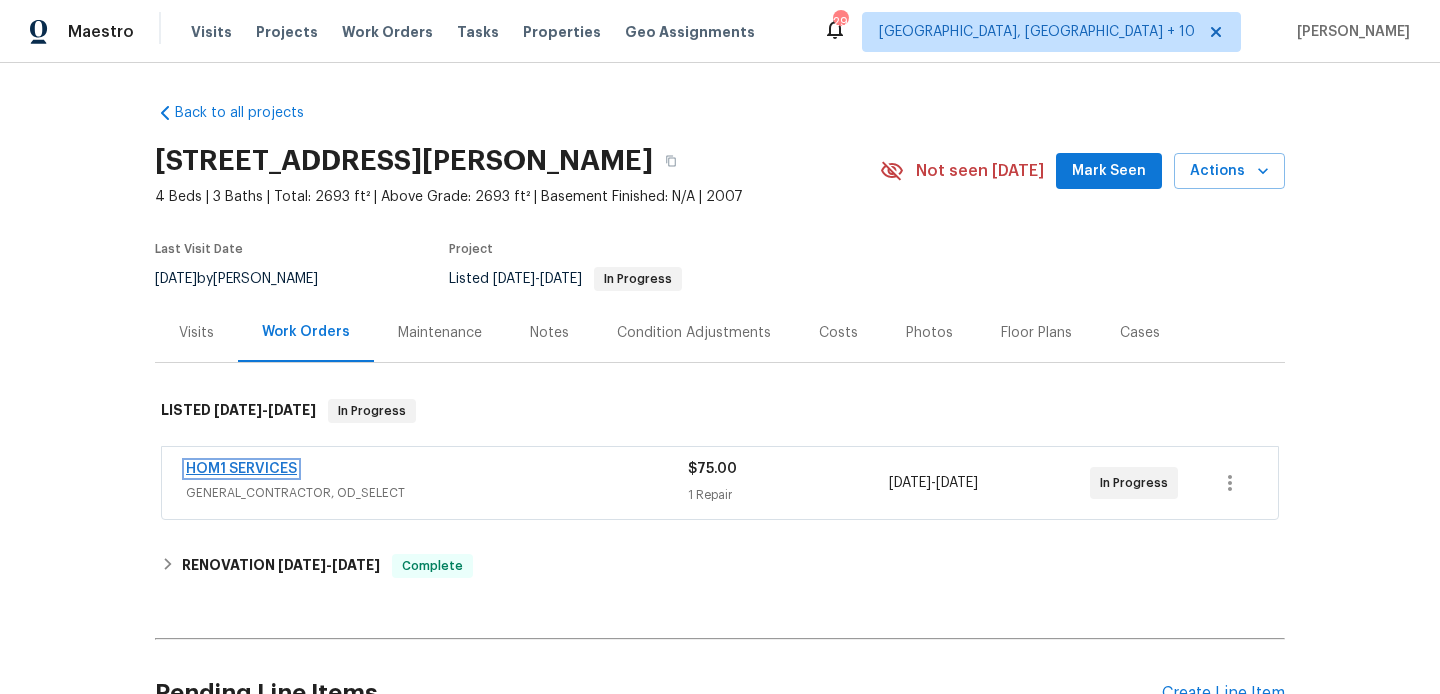 click on "HOM1 SERVICES" at bounding box center [241, 469] 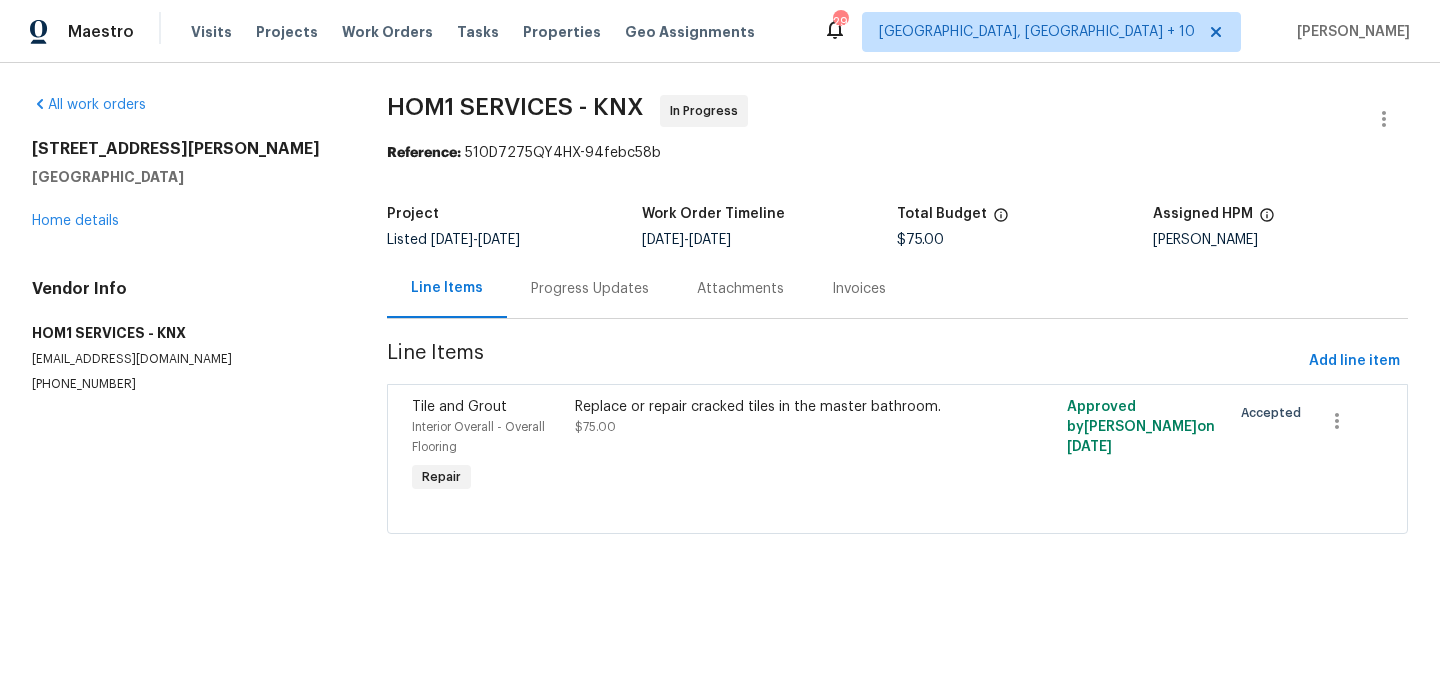 click on "Progress Updates" at bounding box center (590, 289) 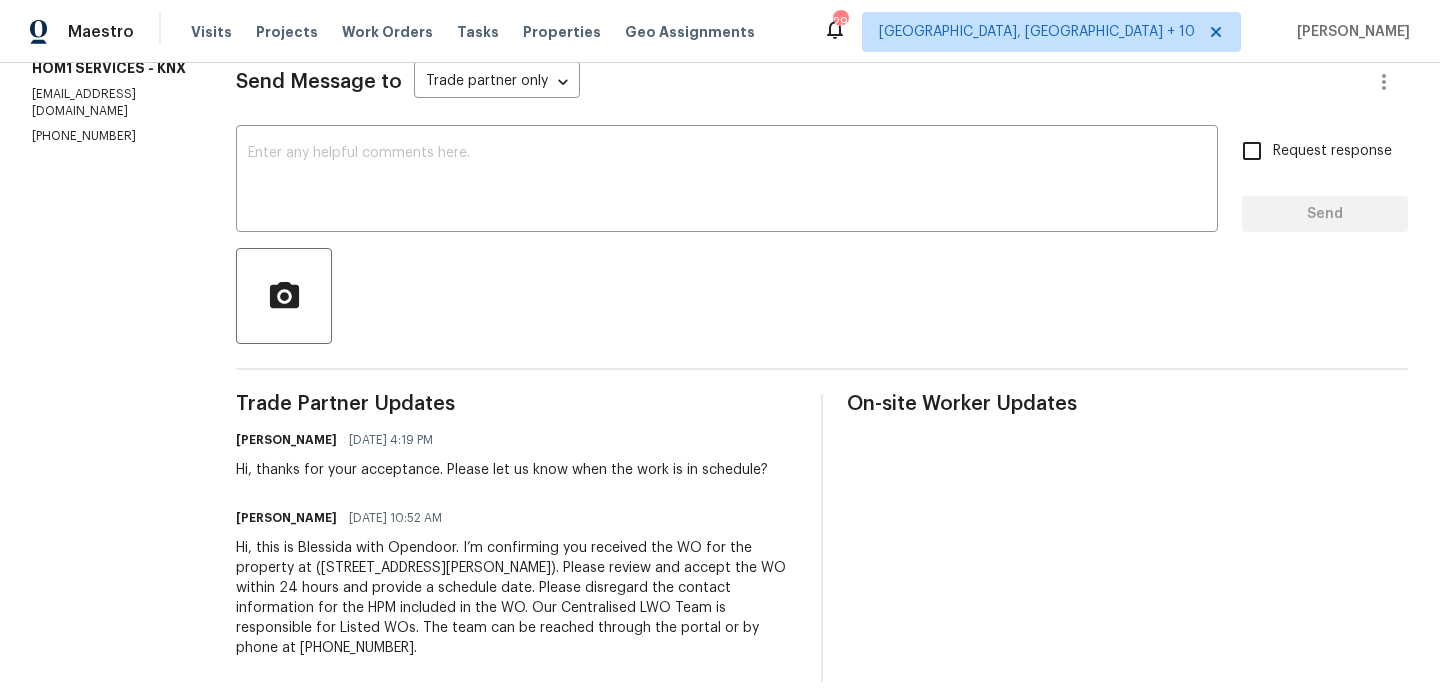 scroll, scrollTop: 0, scrollLeft: 0, axis: both 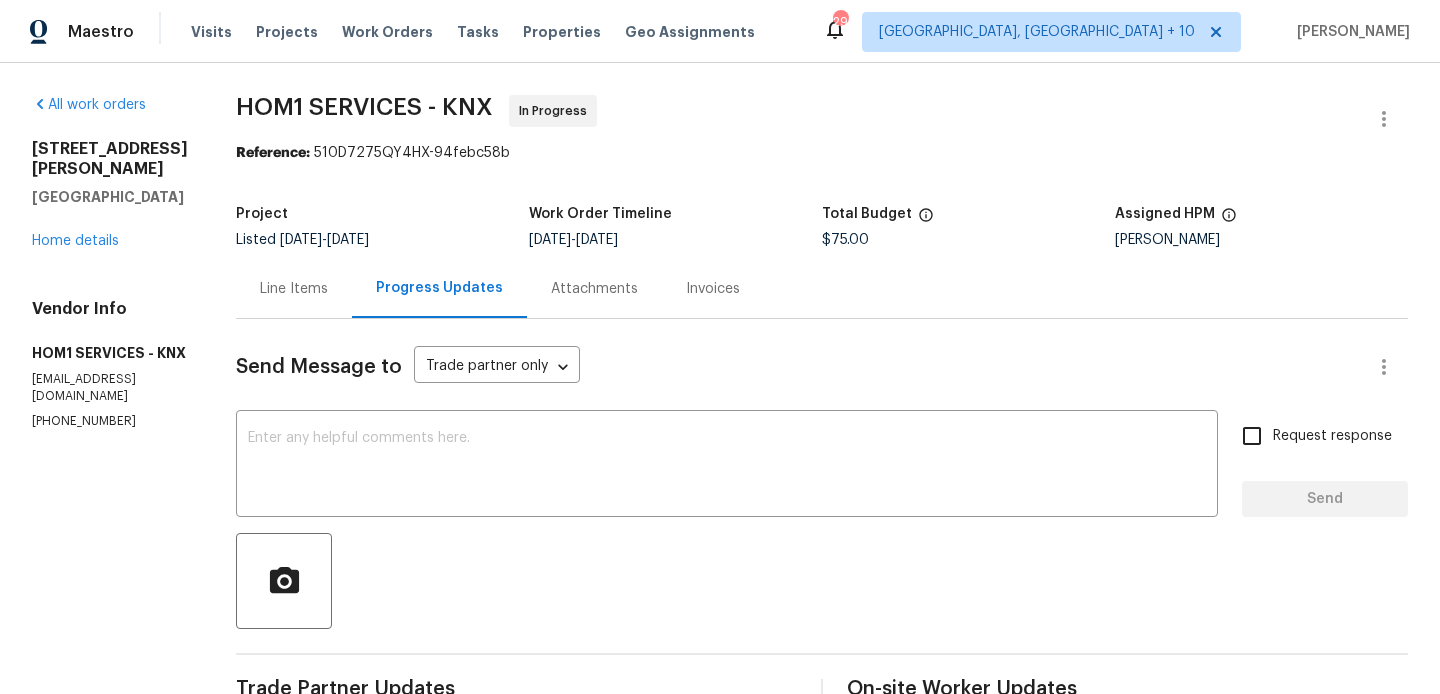 click on "[PHONE_NUMBER]" at bounding box center [110, 421] 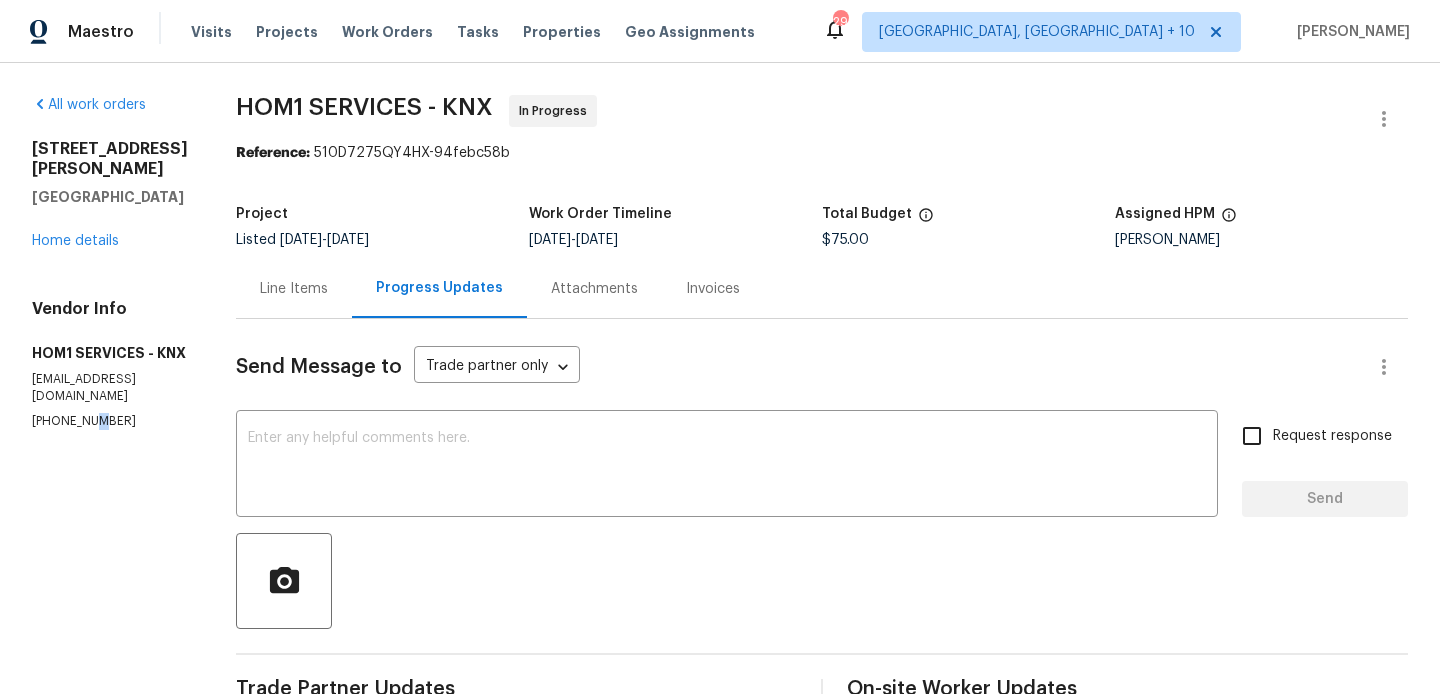 click on "[PHONE_NUMBER]" at bounding box center (110, 421) 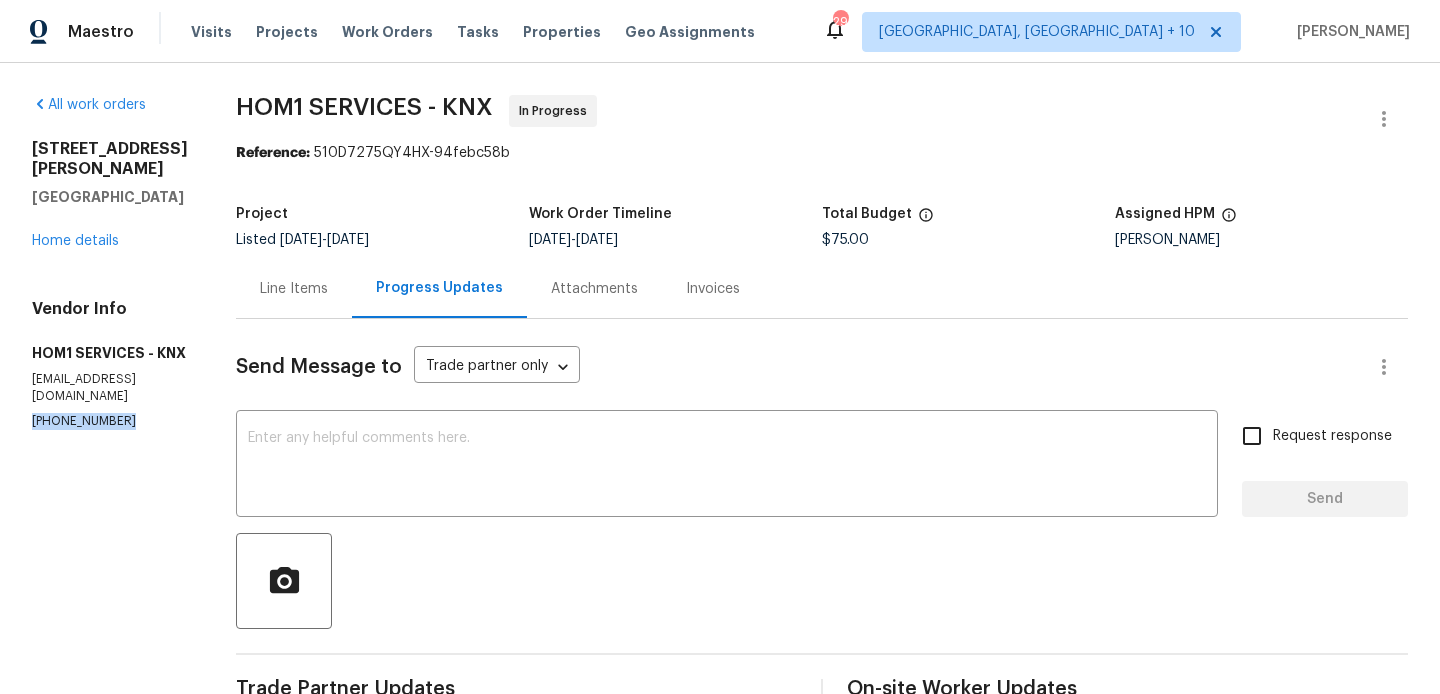 click on "[PHONE_NUMBER]" at bounding box center [110, 421] 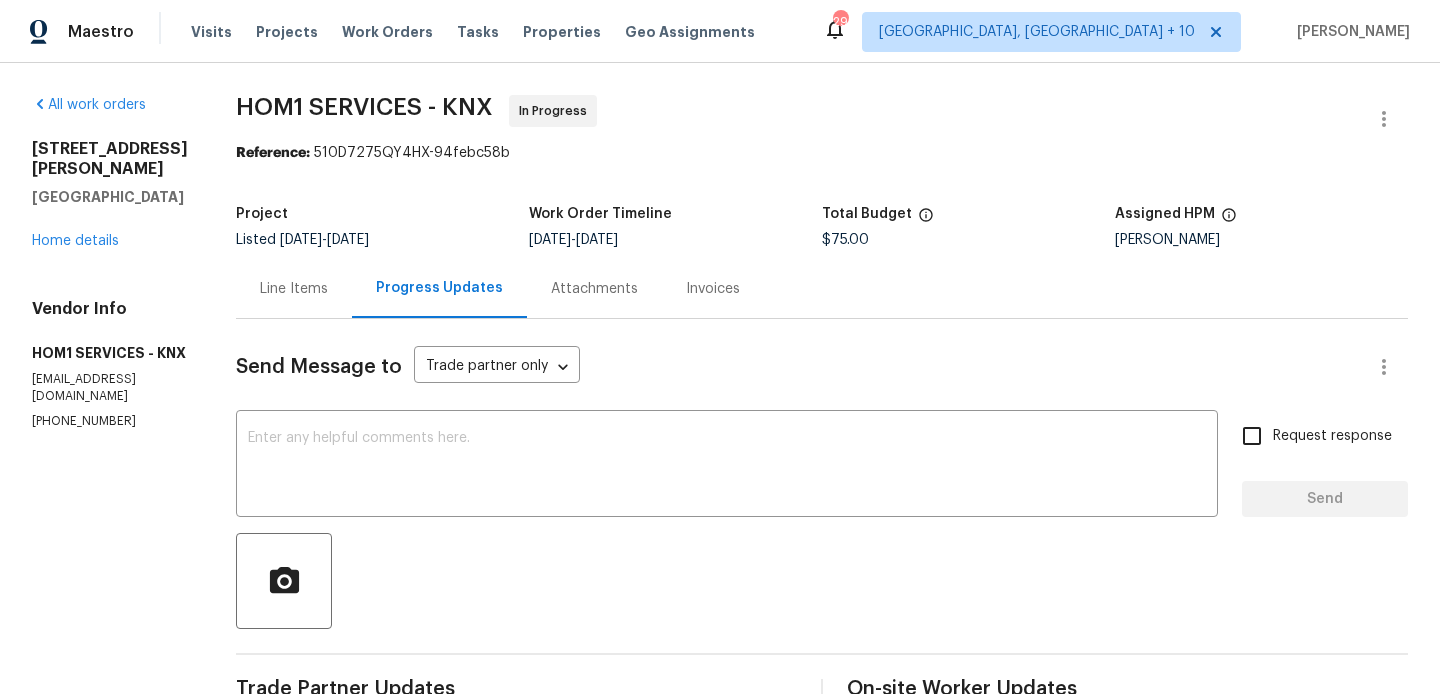 click on "[STREET_ADDRESS][PERSON_NAME] Home details" at bounding box center (110, 195) 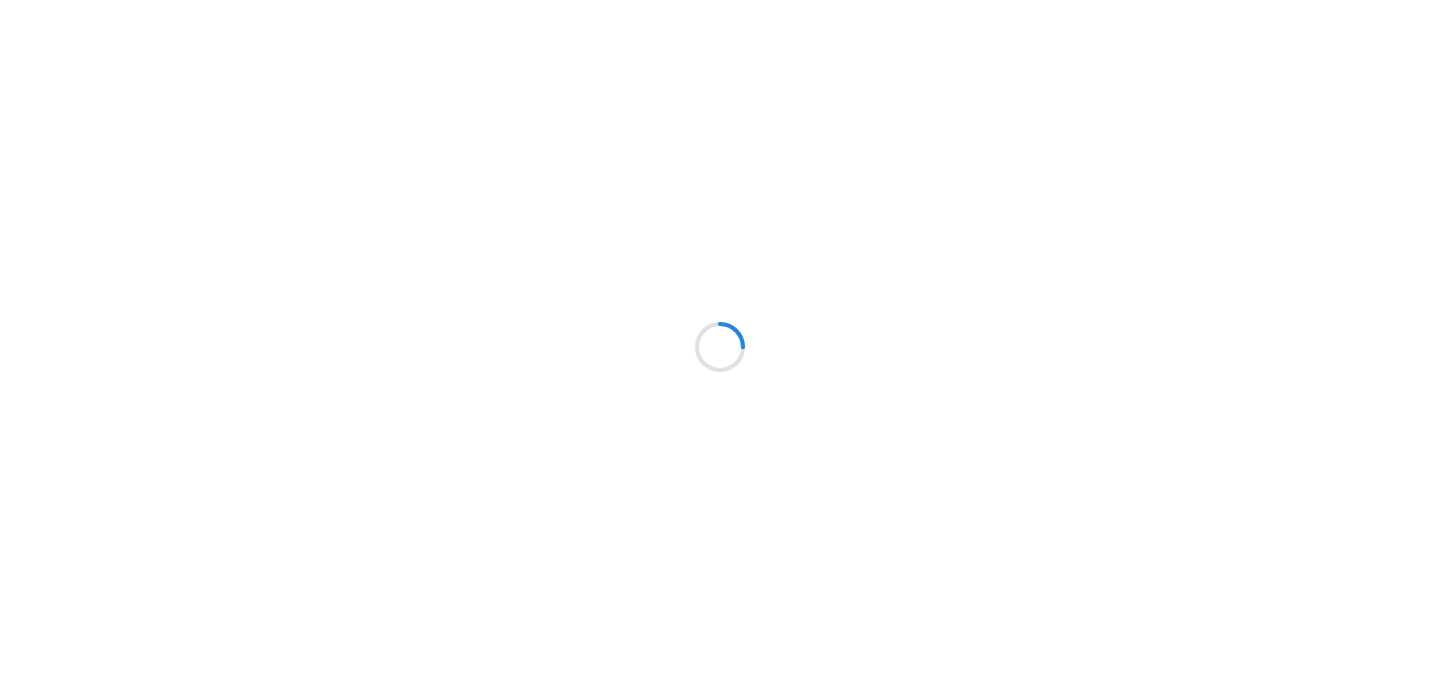 scroll, scrollTop: 0, scrollLeft: 0, axis: both 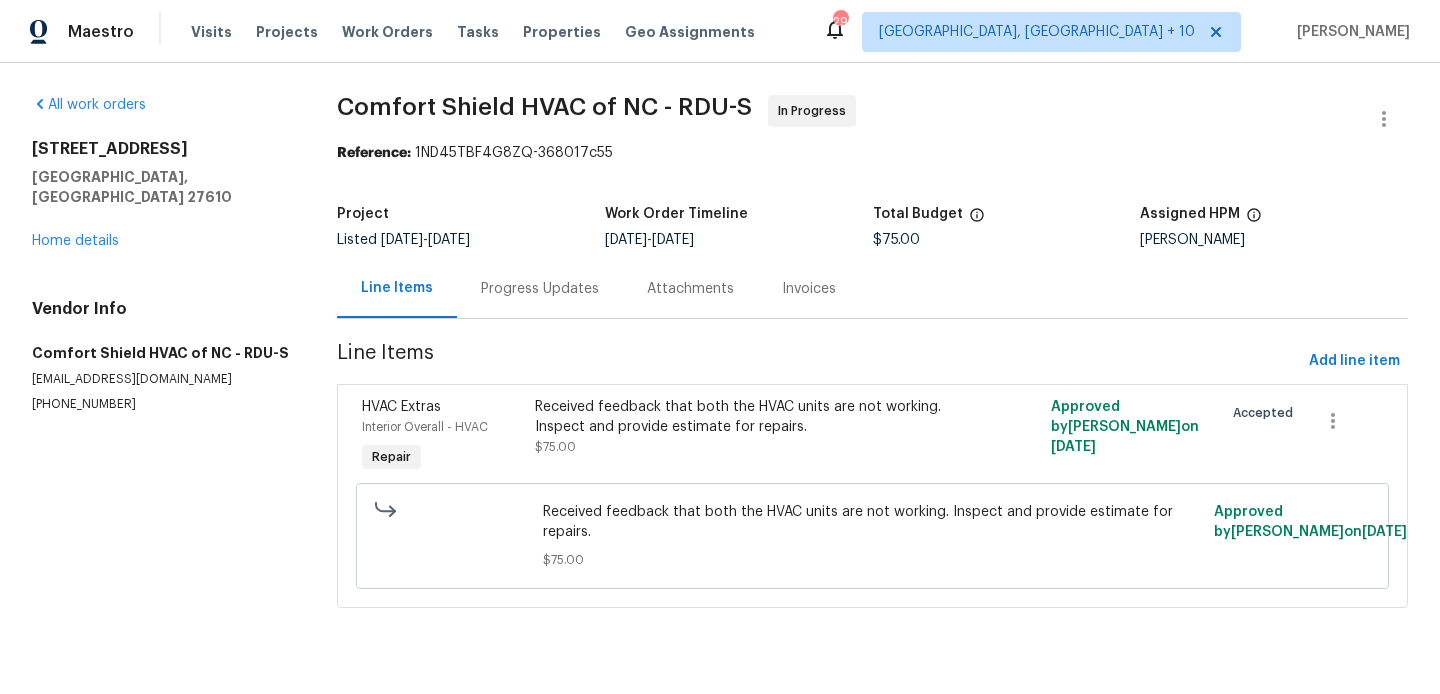 click on "Progress Updates" at bounding box center (540, 288) 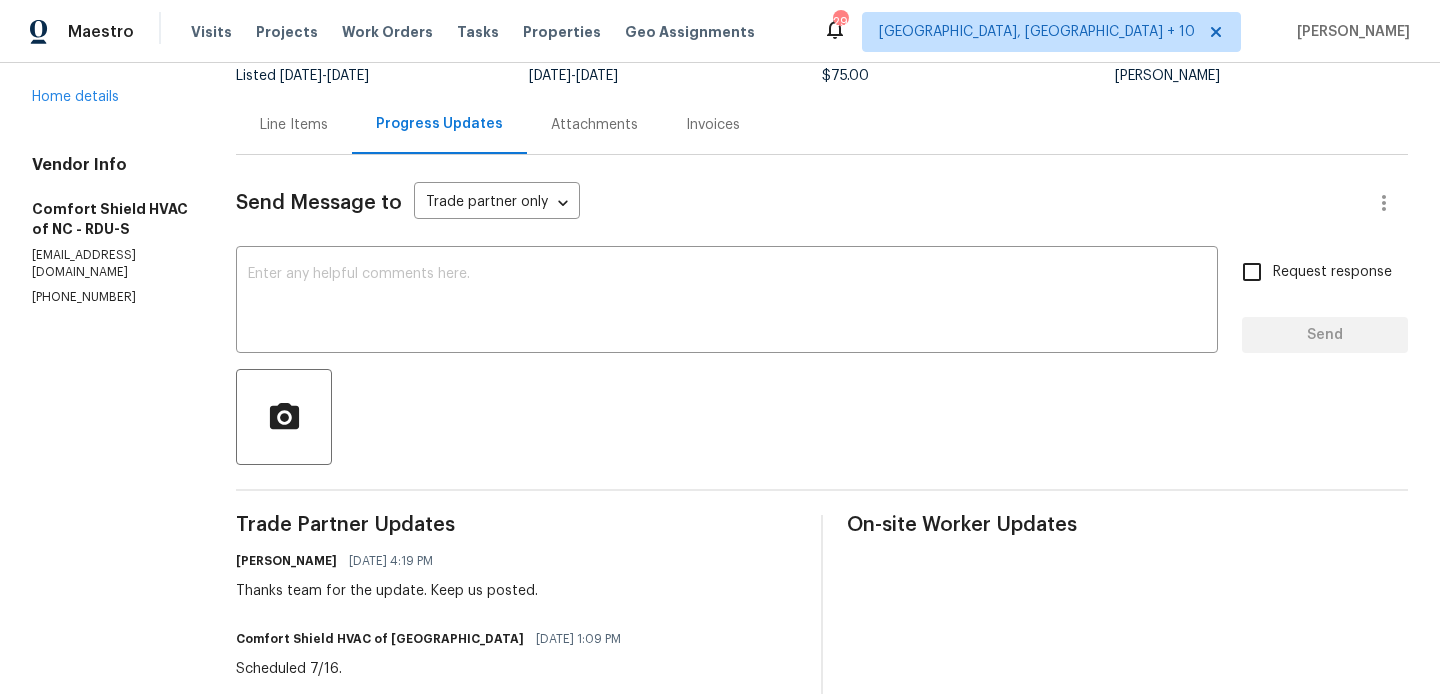 scroll, scrollTop: 163, scrollLeft: 0, axis: vertical 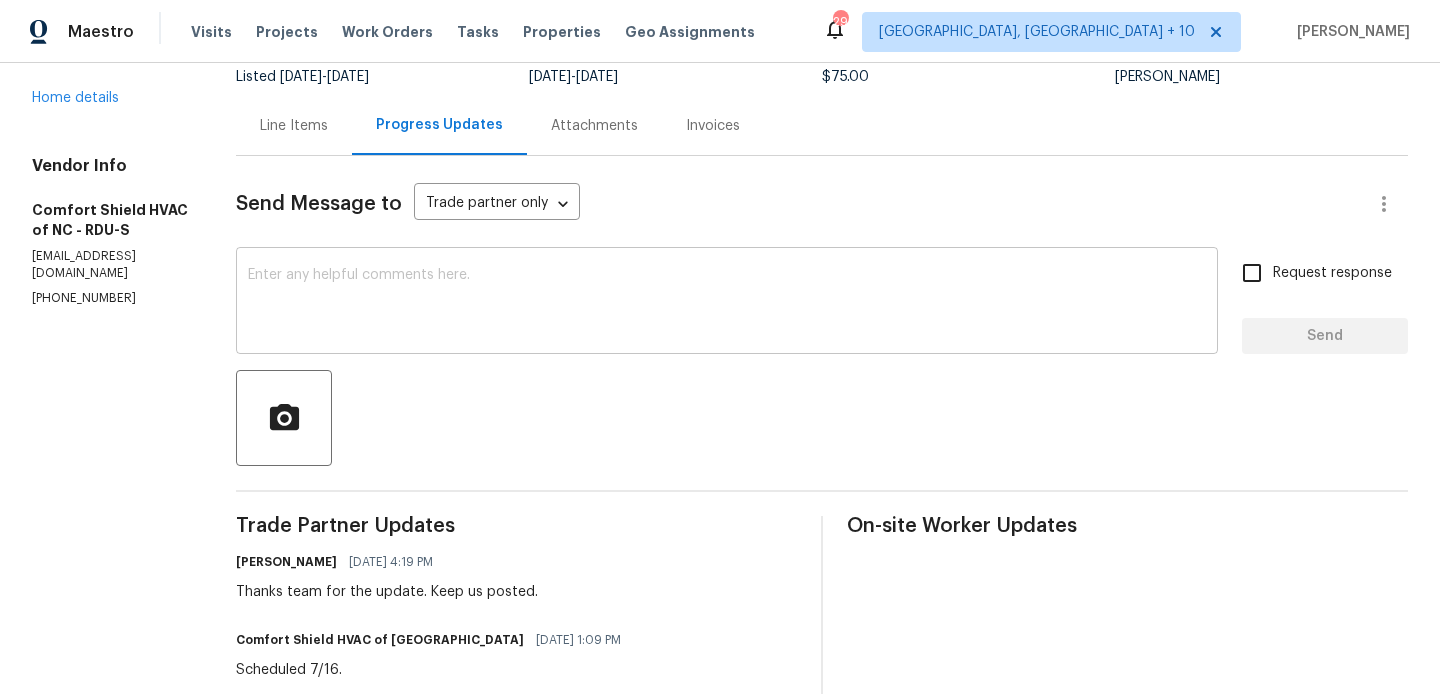 click on "x ​" at bounding box center [727, 303] 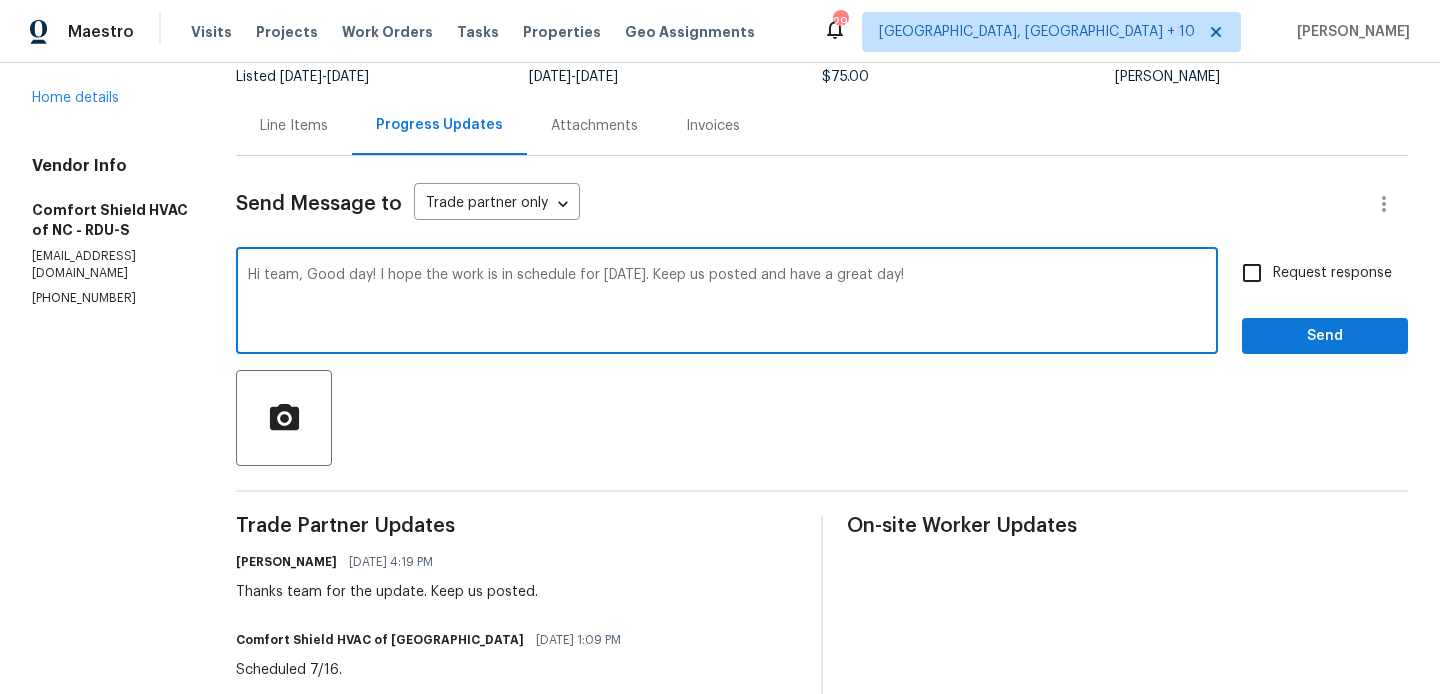 click on "Fix the preposition" at bounding box center [0, 0] 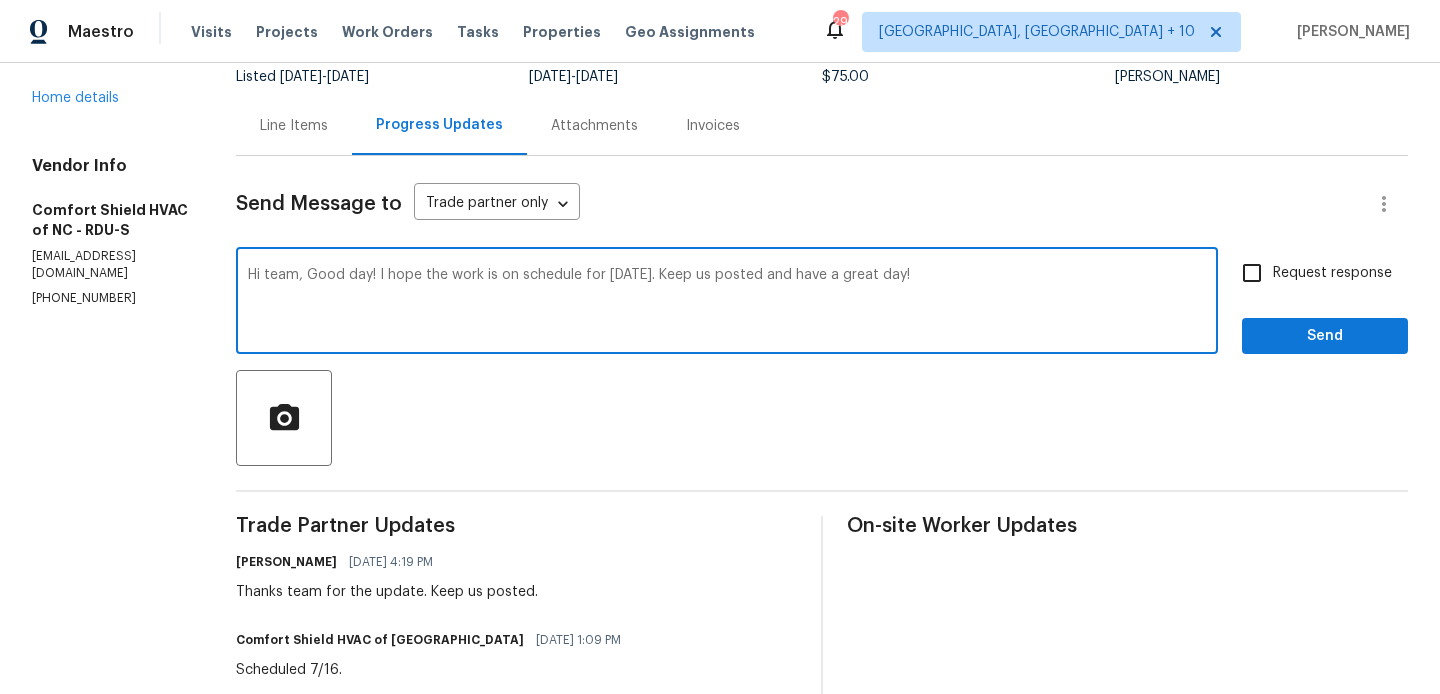 type on "Hi team, Good day! I hope the work is on schedule for [DATE]. Keep us posted and have a great day!" 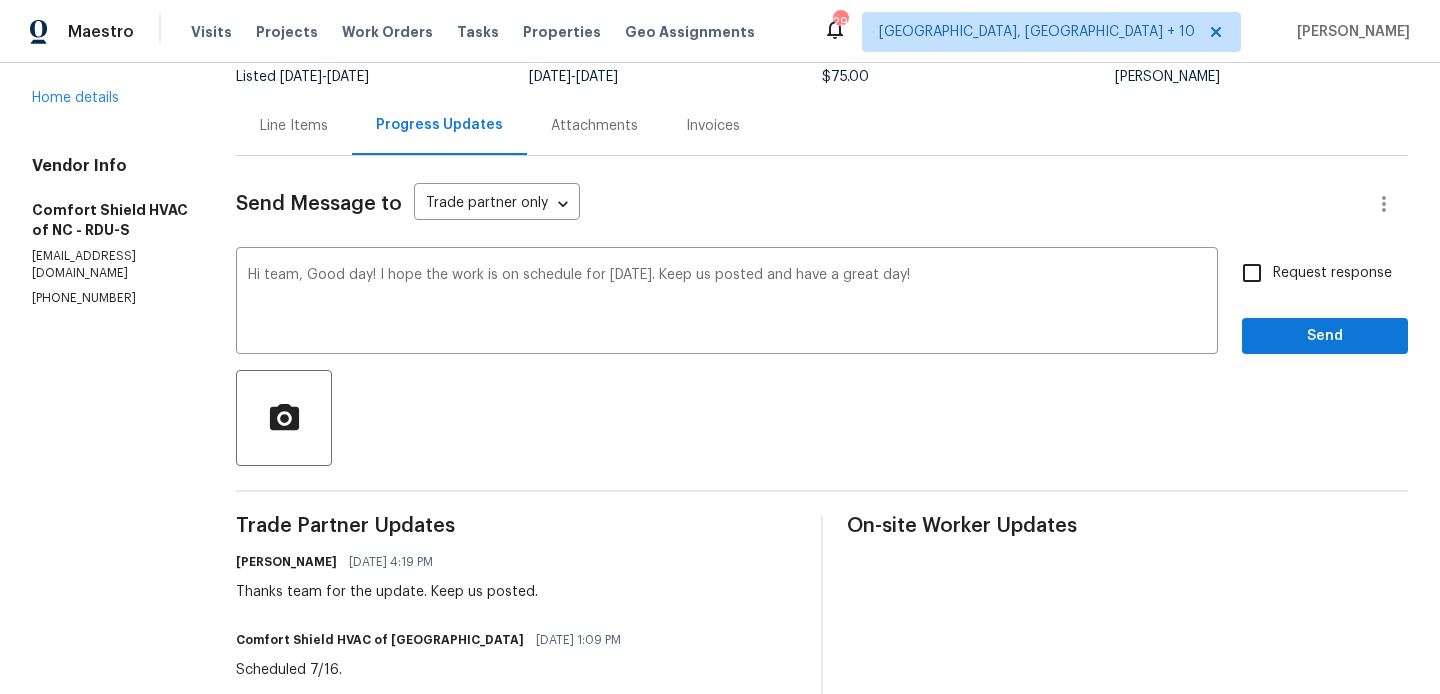 click on "Request response" at bounding box center (1332, 273) 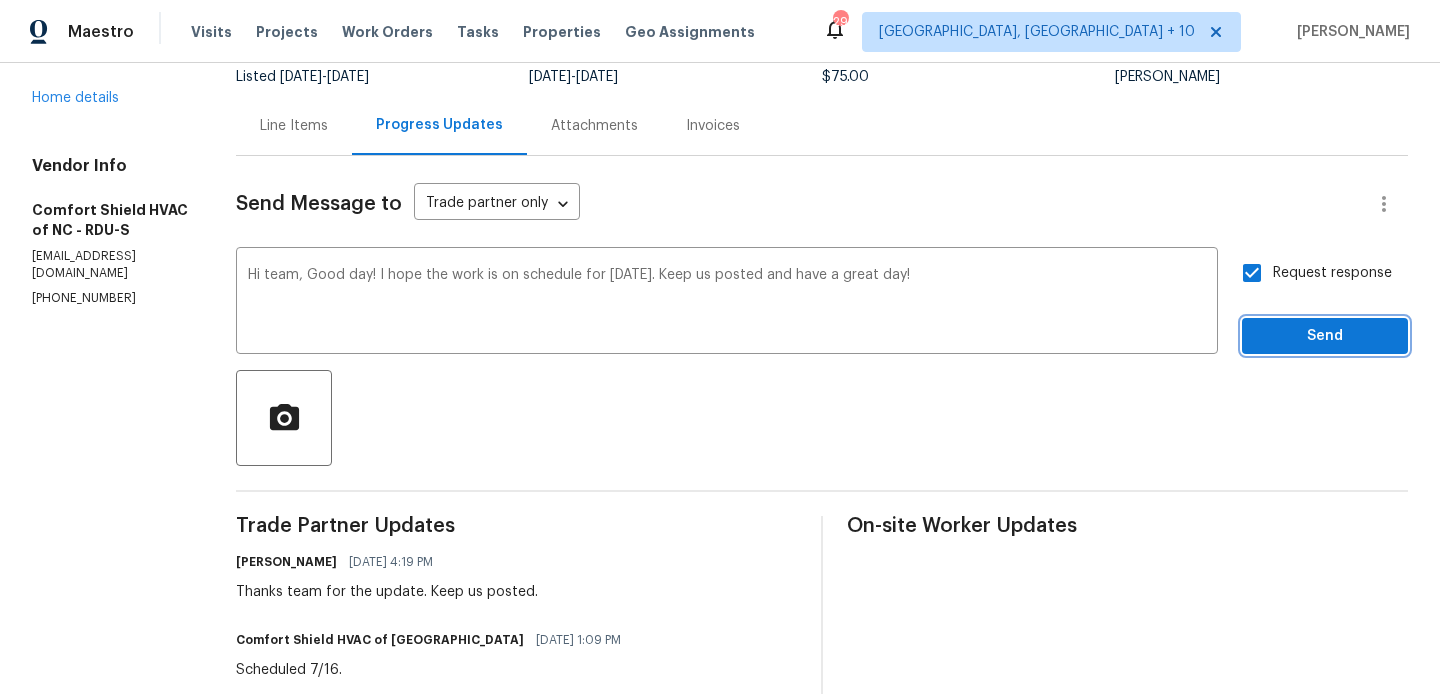 click on "Send" at bounding box center (1325, 336) 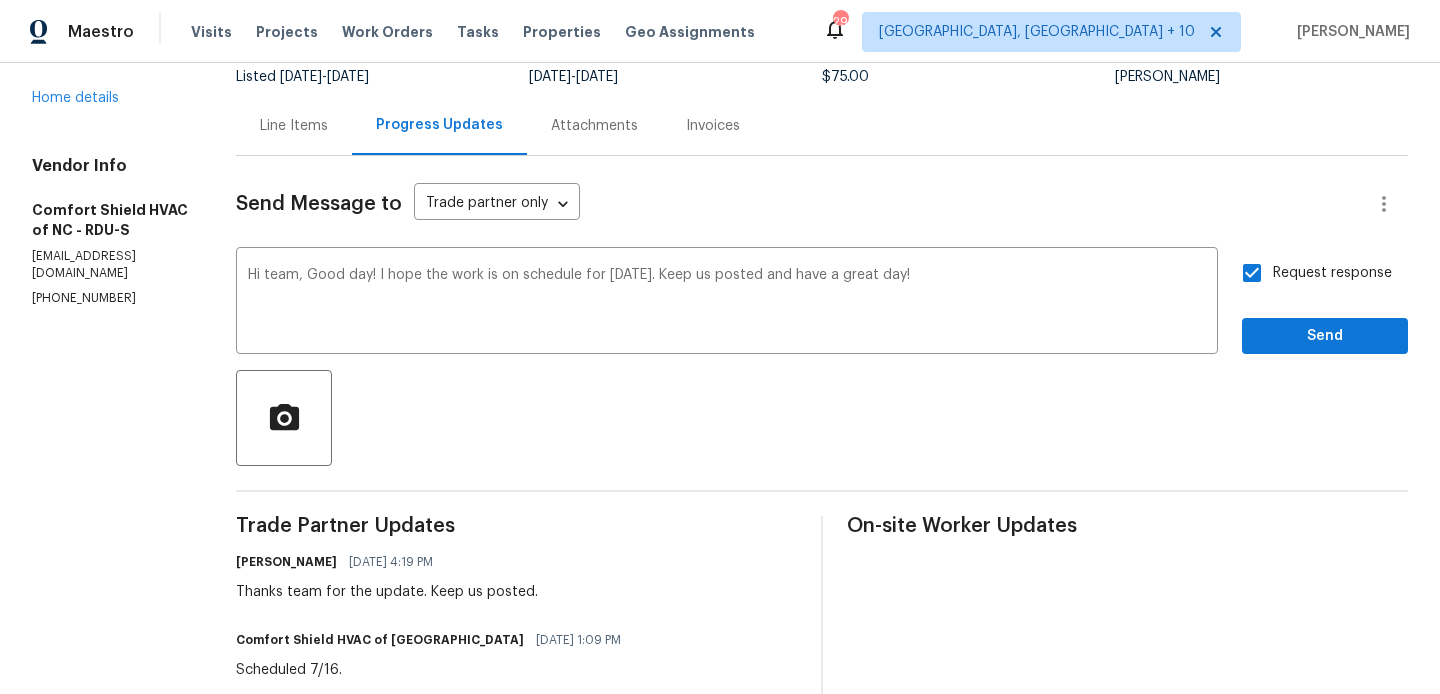 scroll, scrollTop: 53, scrollLeft: 0, axis: vertical 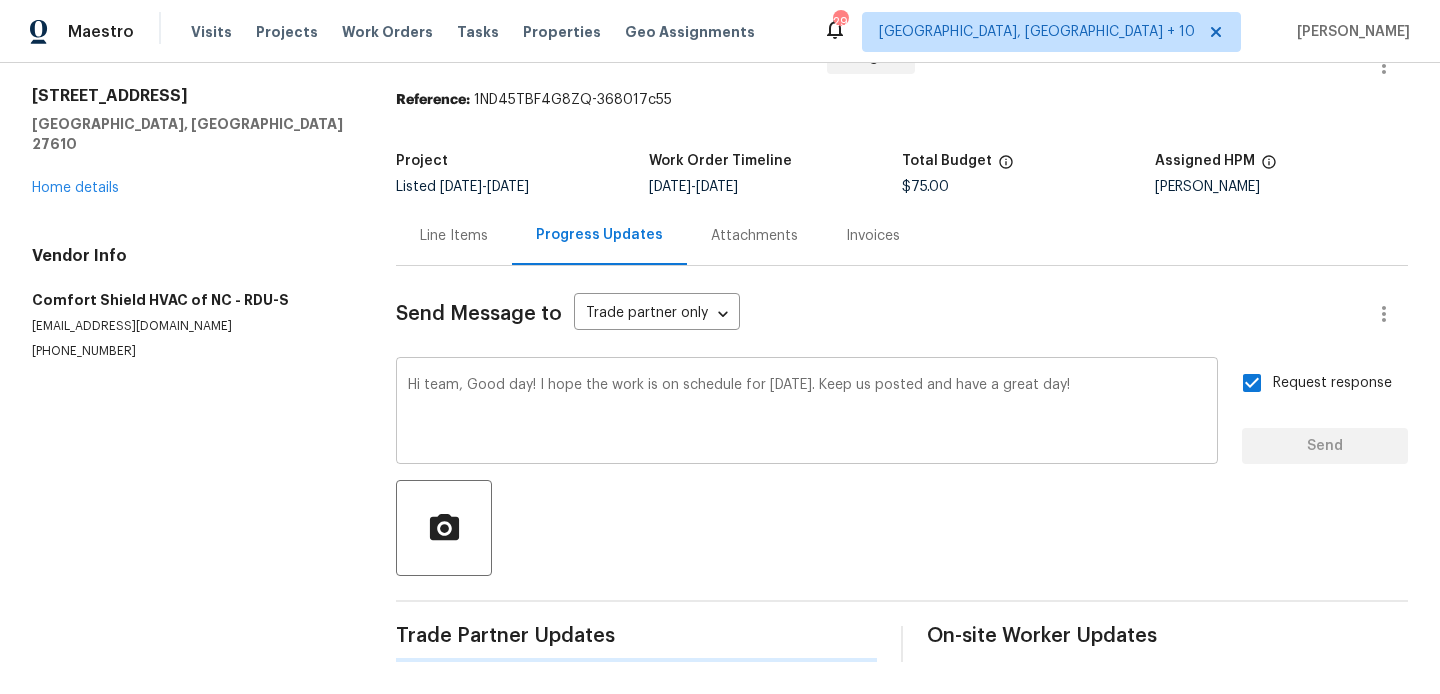 type 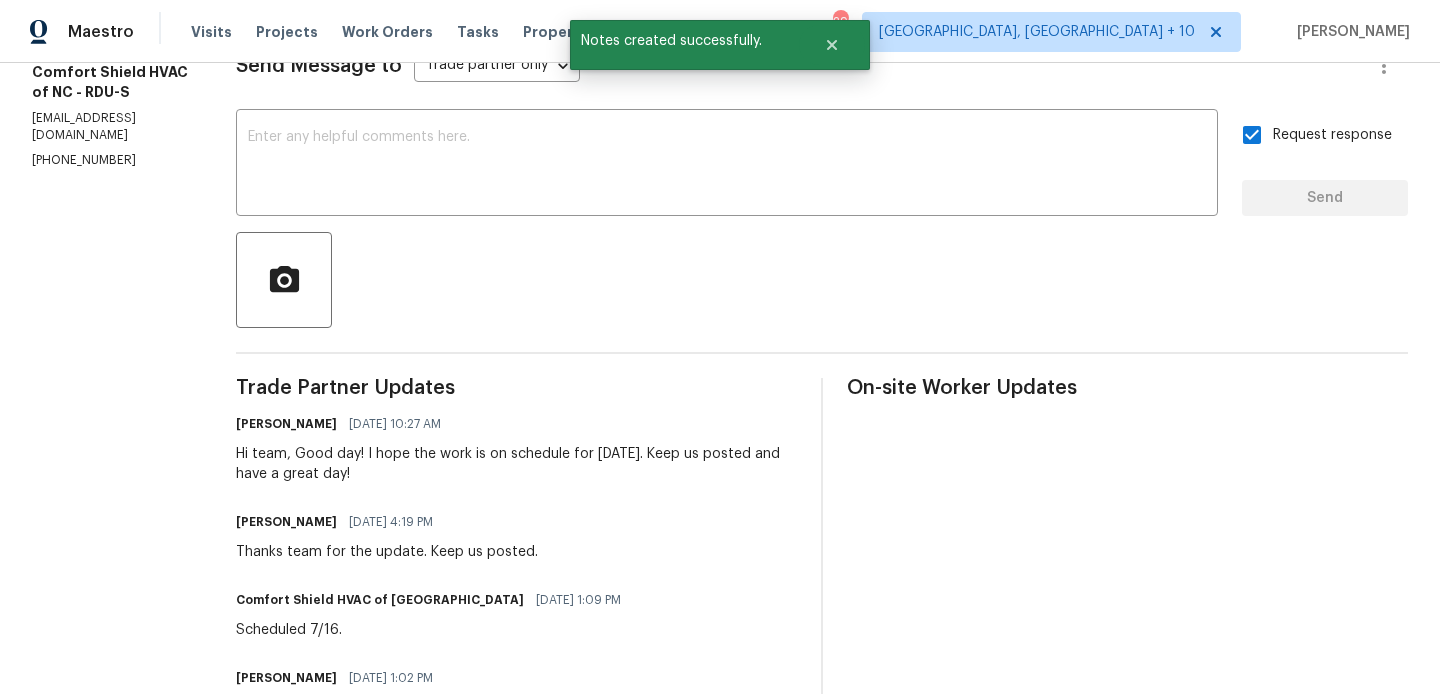 scroll, scrollTop: 0, scrollLeft: 0, axis: both 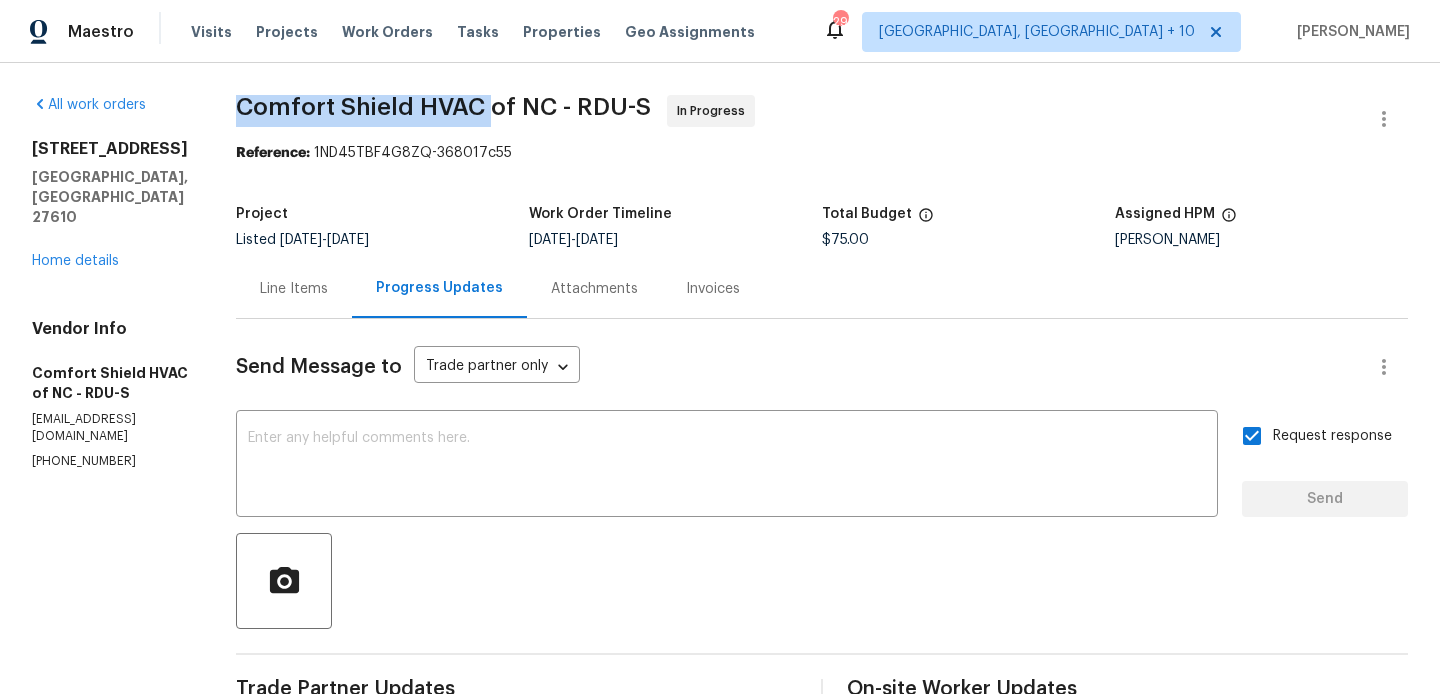 drag, startPoint x: 288, startPoint y: 124, endPoint x: 541, endPoint y: 113, distance: 253.23901 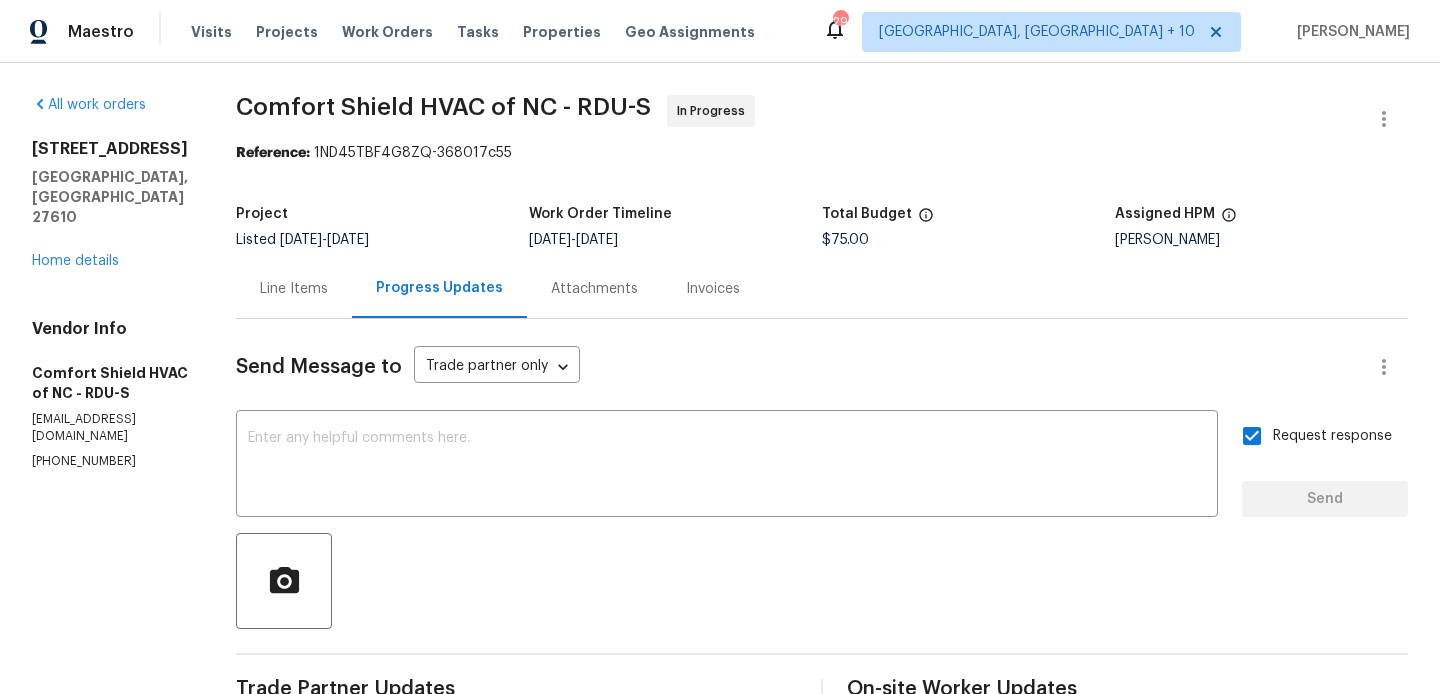 click on "[STREET_ADDRESS][PERSON_NAME] Home details" at bounding box center (110, 205) 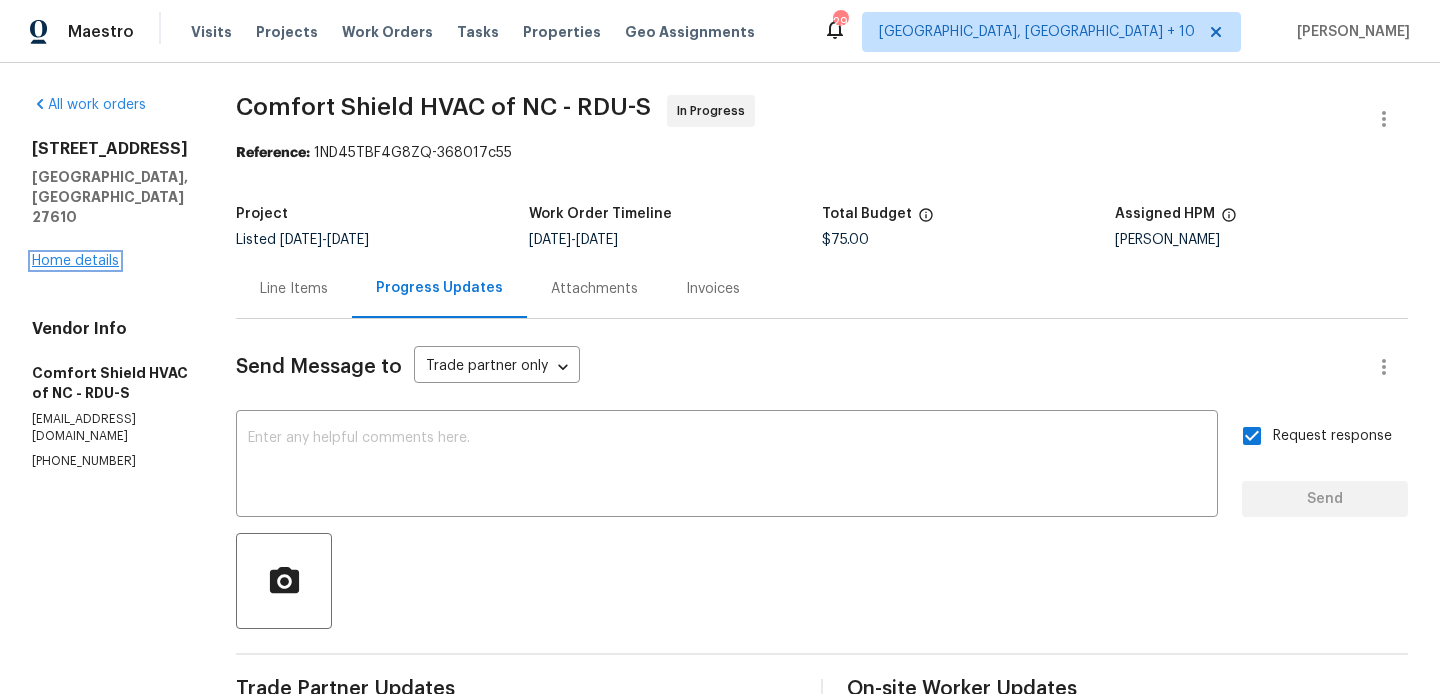 click on "Home details" at bounding box center [75, 261] 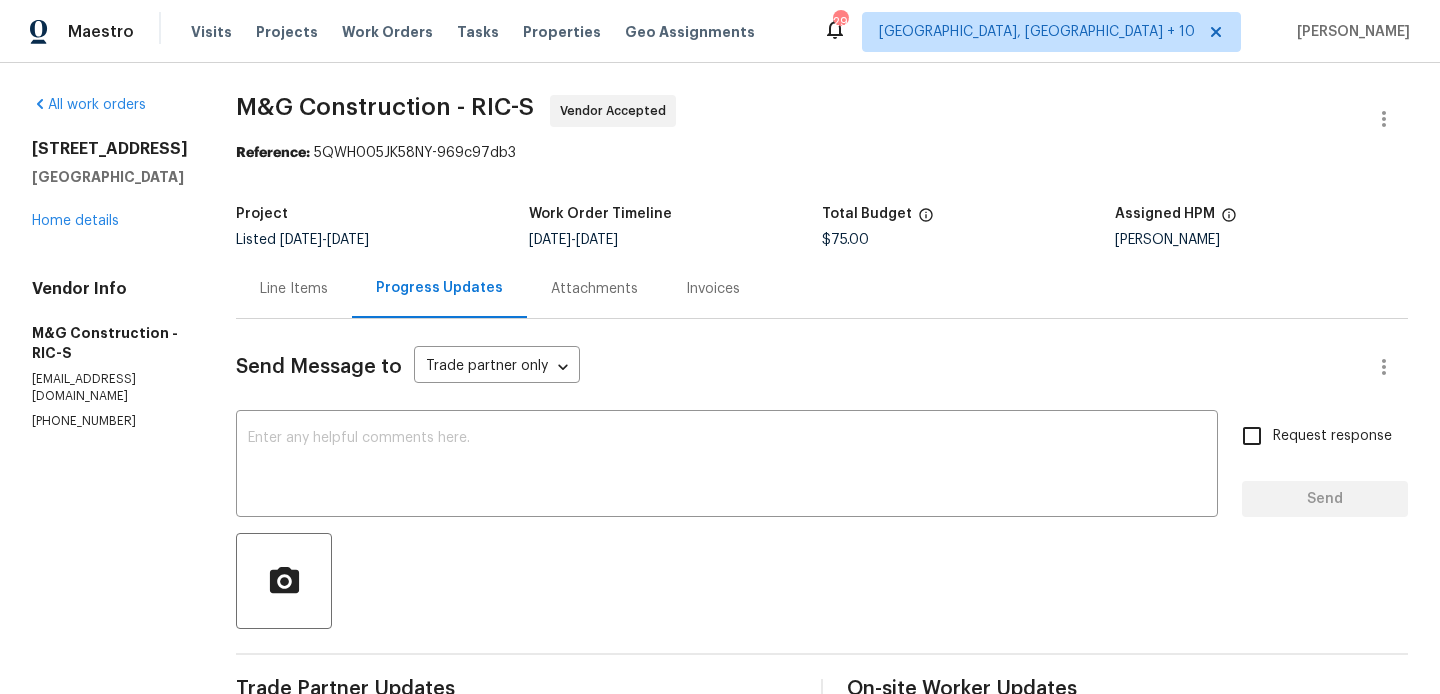 scroll, scrollTop: 0, scrollLeft: 0, axis: both 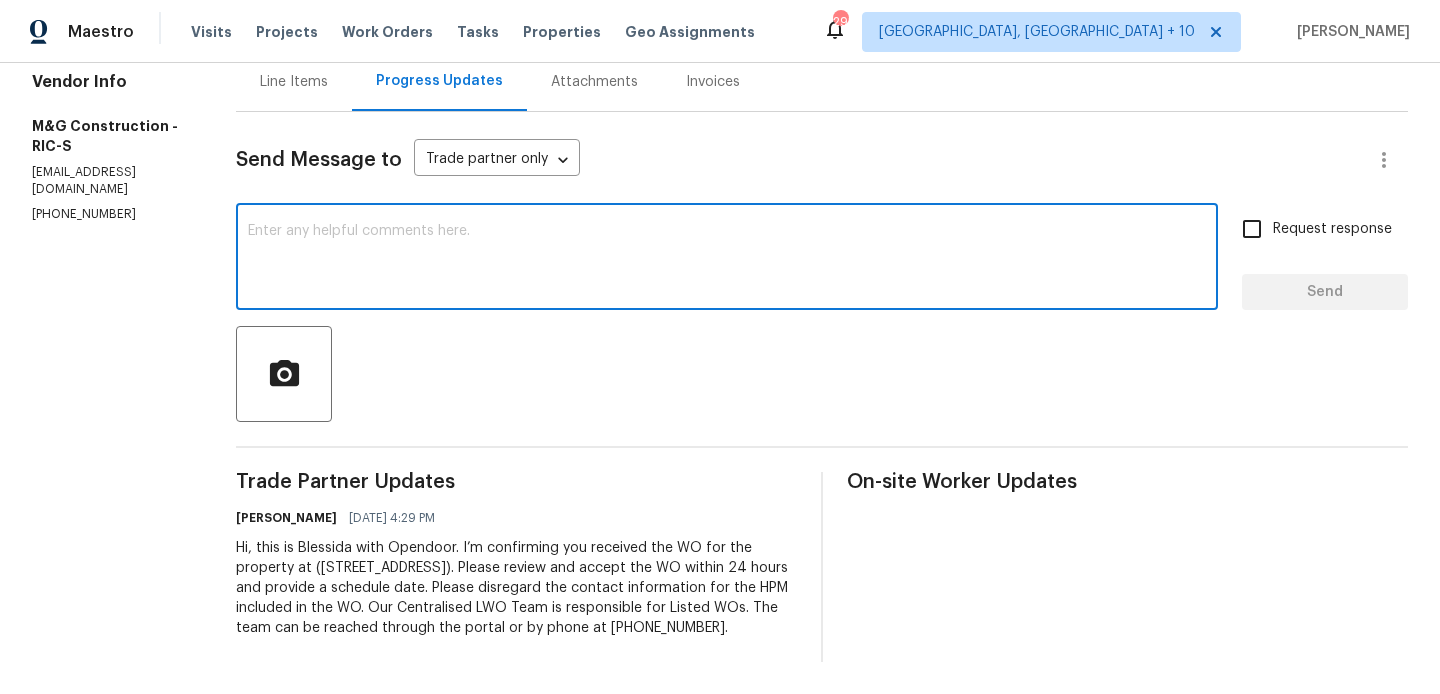 click at bounding box center (727, 259) 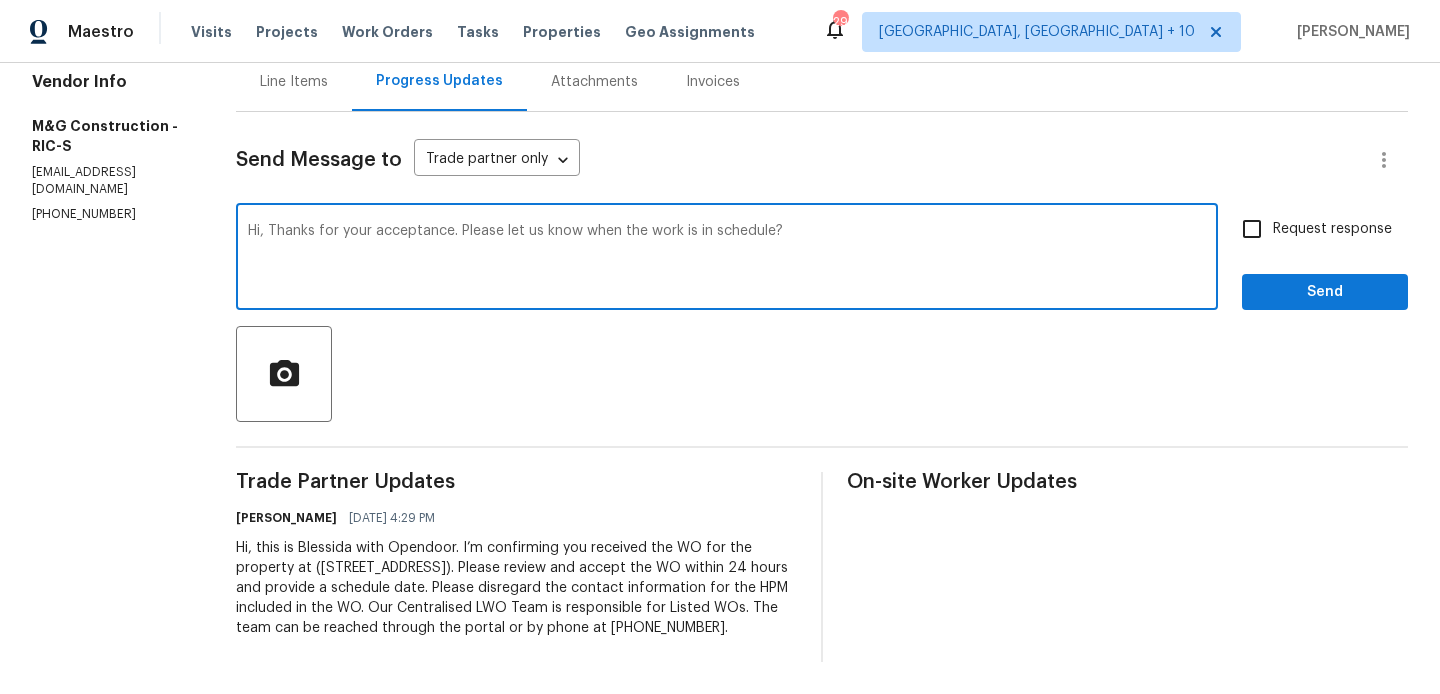 type on "Hi, Thanks for your acceptance. Please let us know when the work is in schedule?" 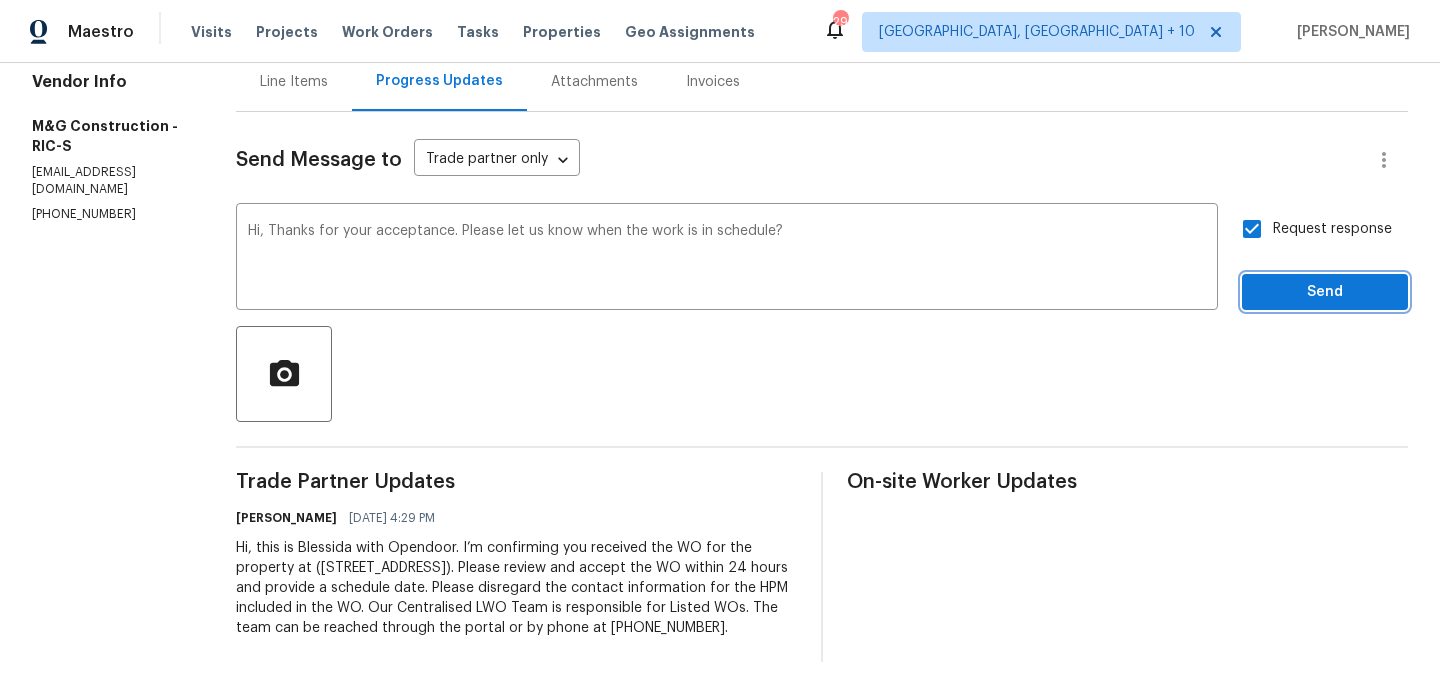 click on "Send" at bounding box center (1325, 292) 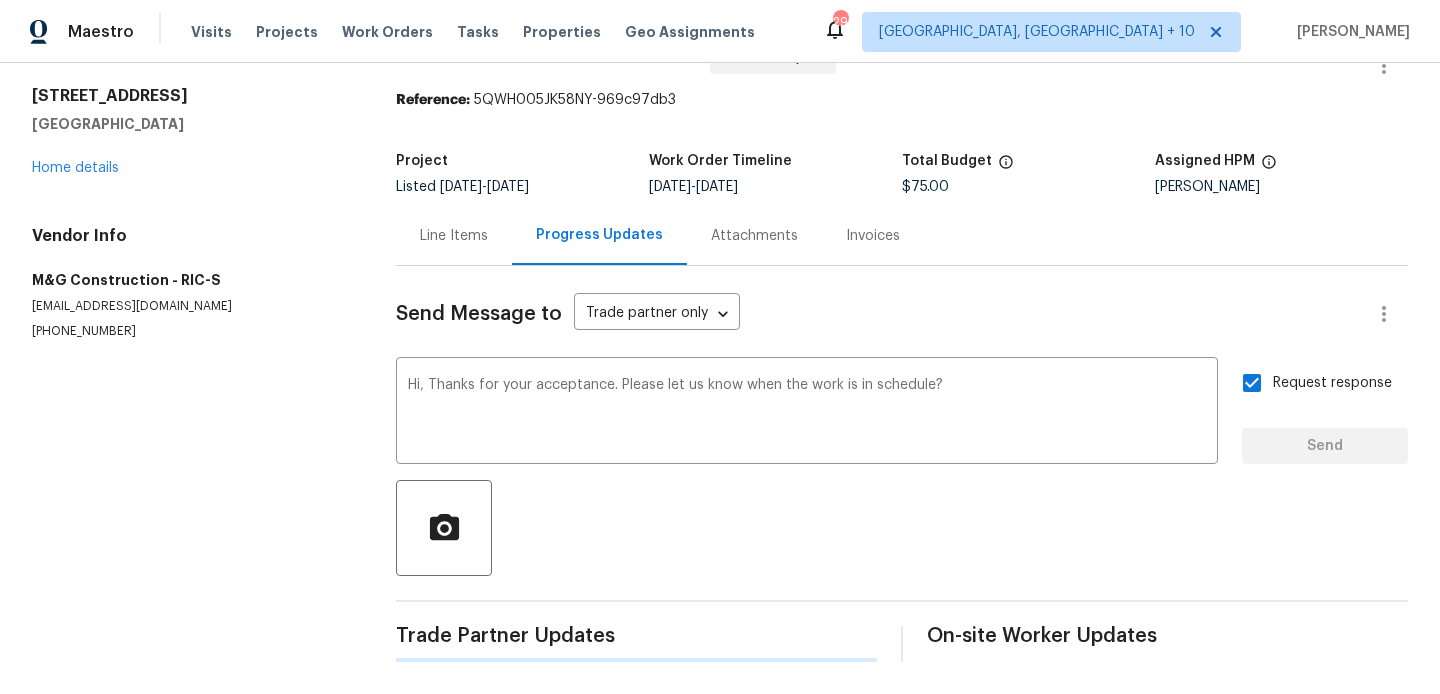 type 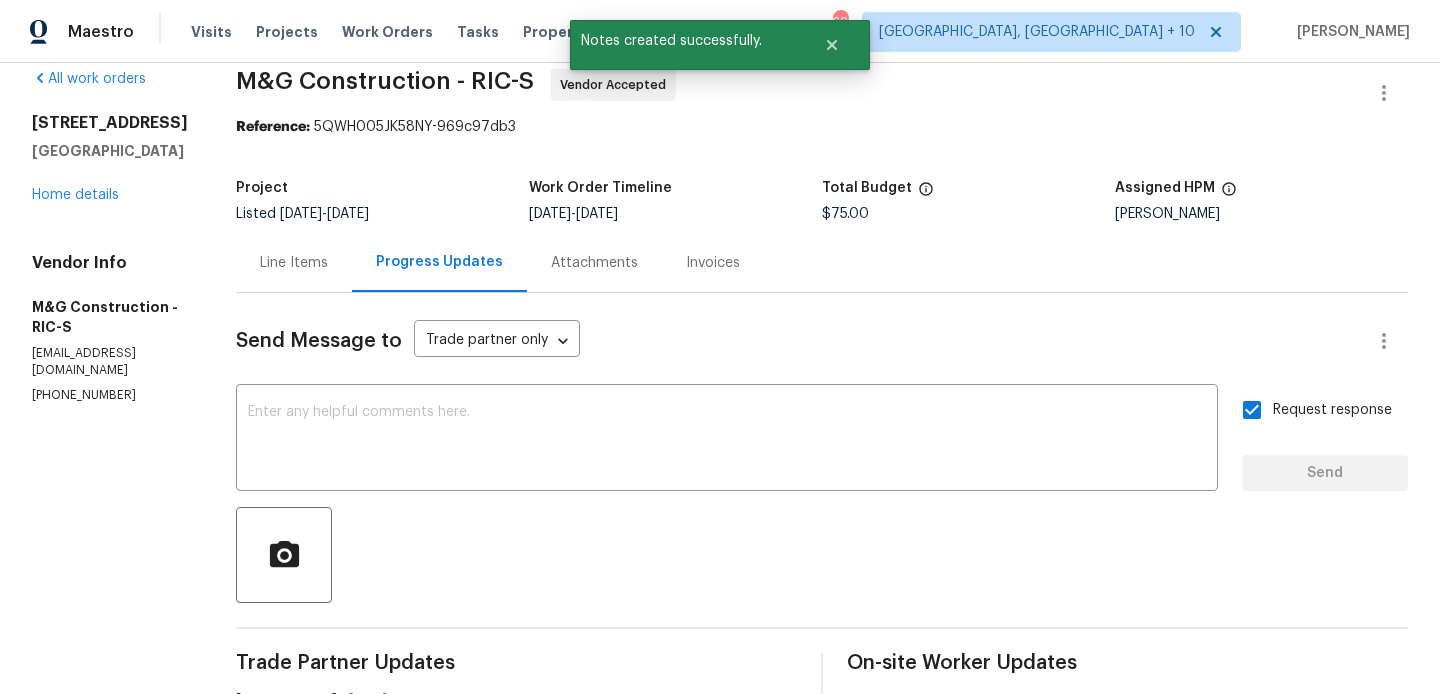 scroll, scrollTop: 0, scrollLeft: 0, axis: both 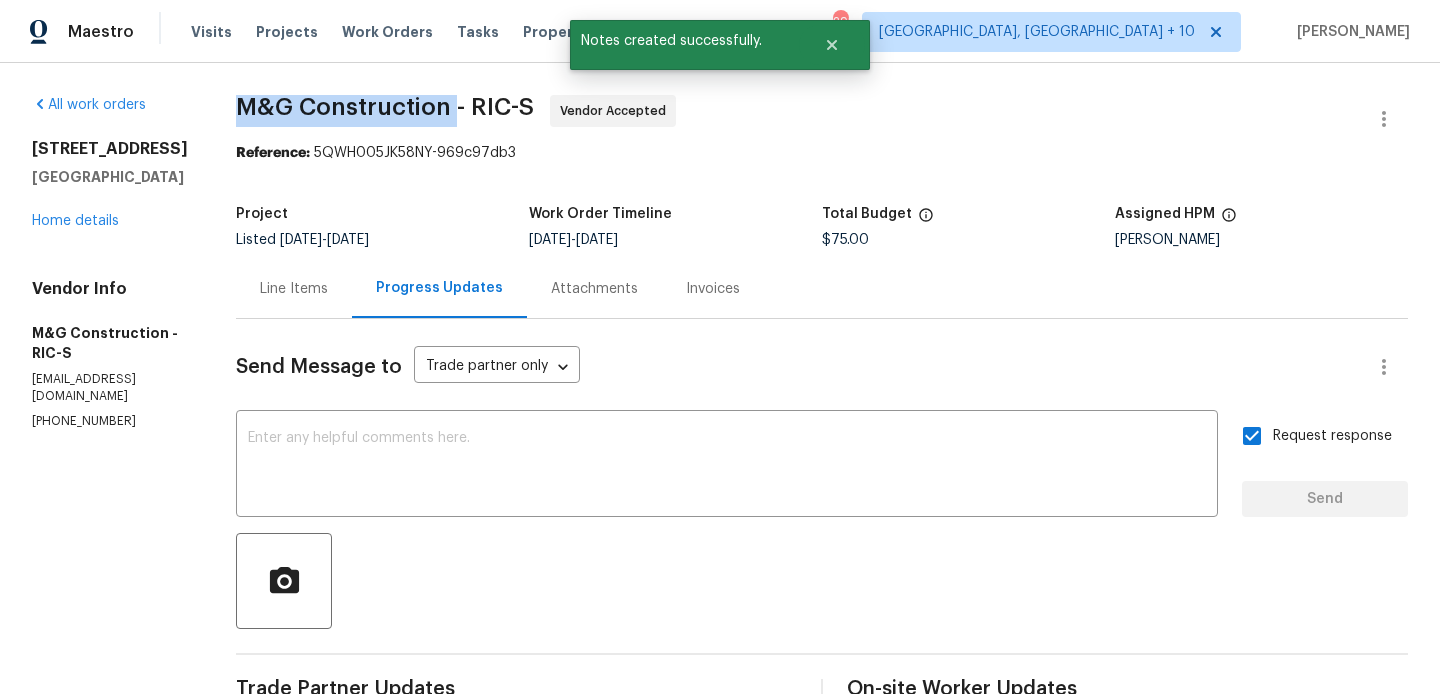 drag, startPoint x: 242, startPoint y: 105, endPoint x: 451, endPoint y: 105, distance: 209 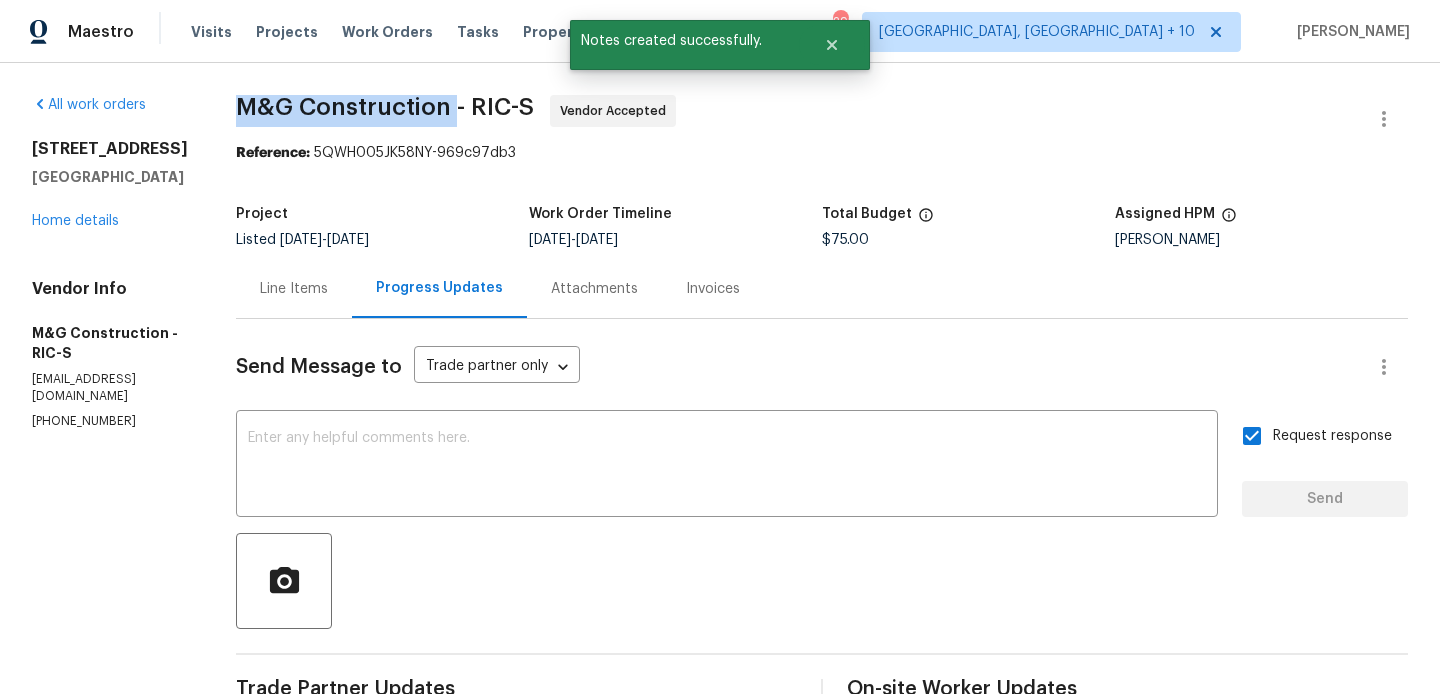 copy on "M&G Construction" 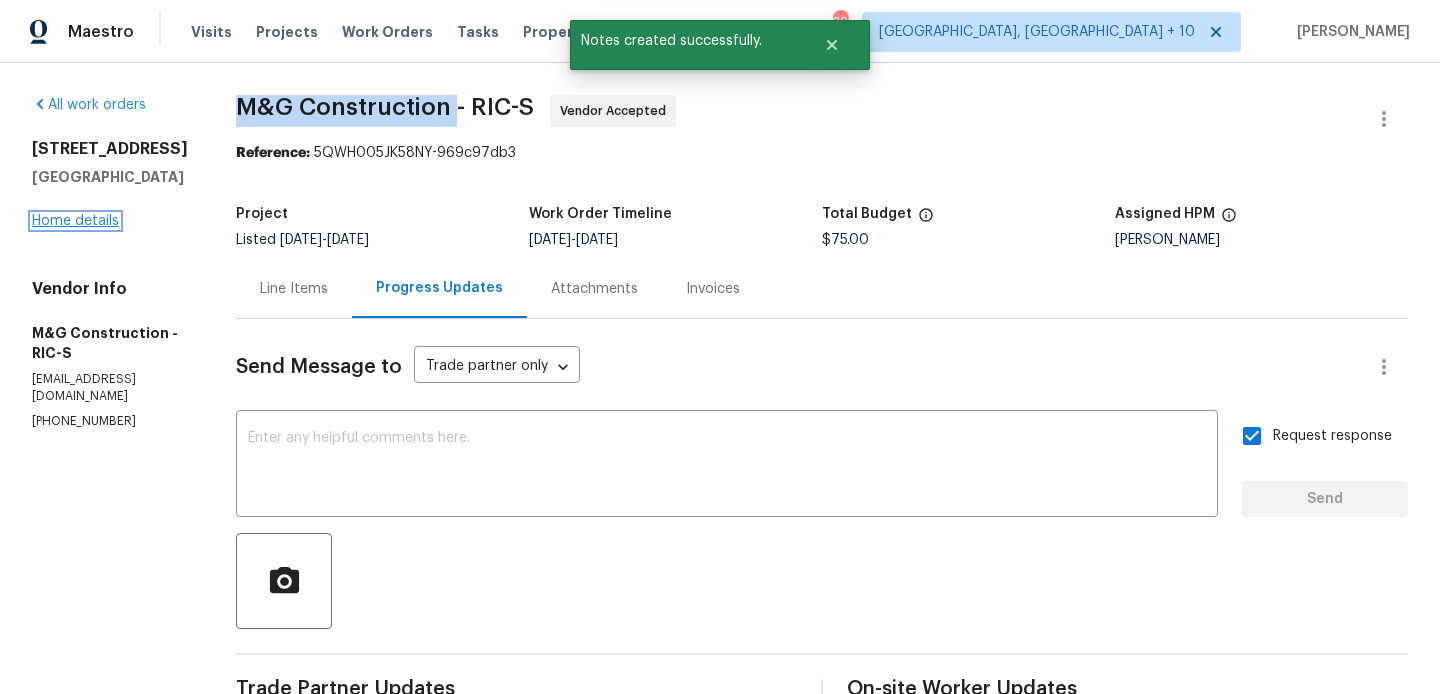 click on "Home details" at bounding box center (75, 221) 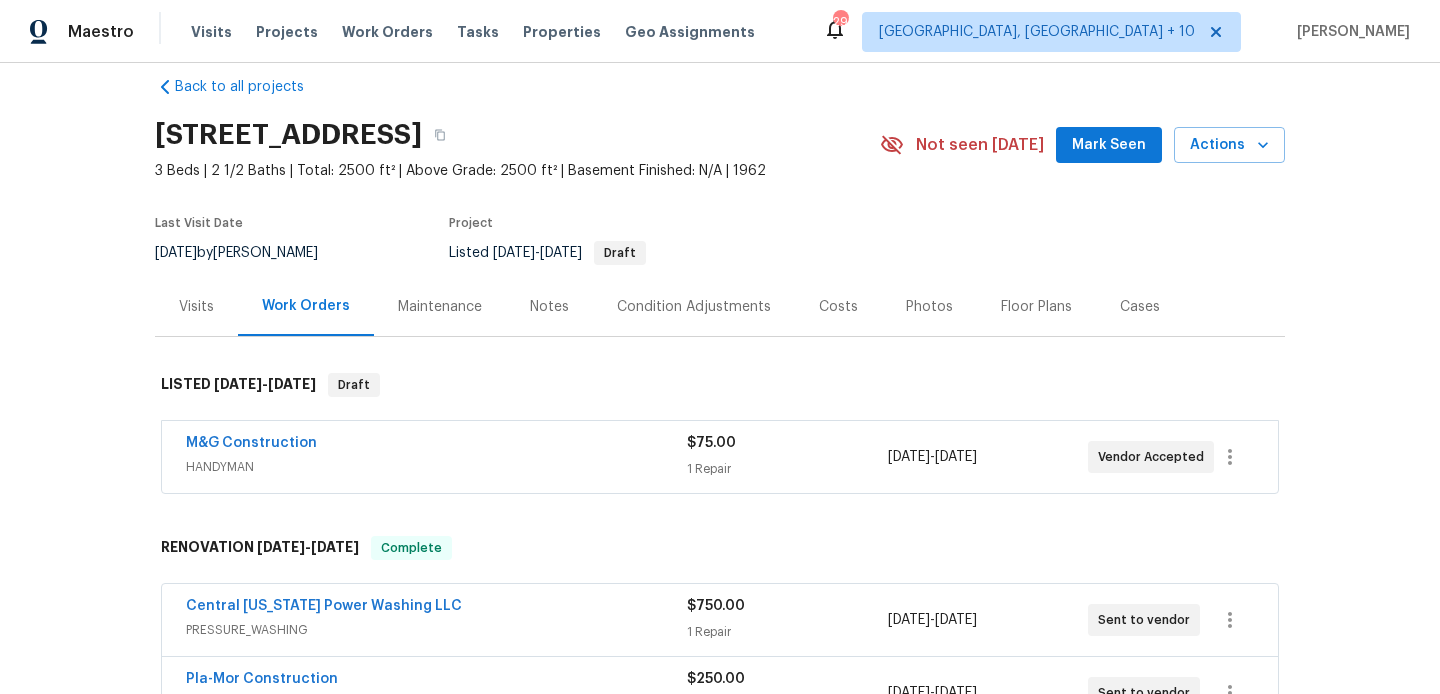 scroll, scrollTop: 0, scrollLeft: 0, axis: both 